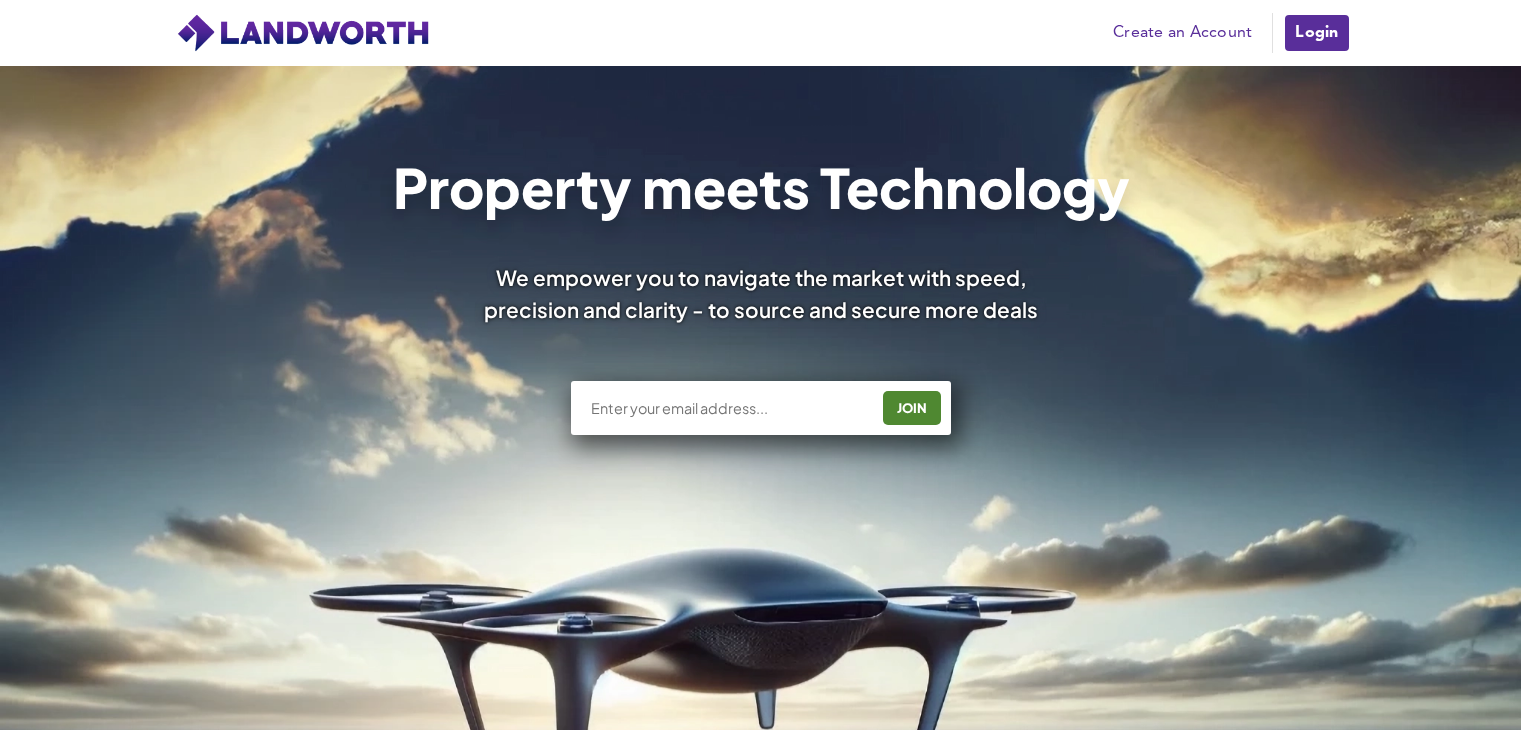 scroll, scrollTop: 0, scrollLeft: 0, axis: both 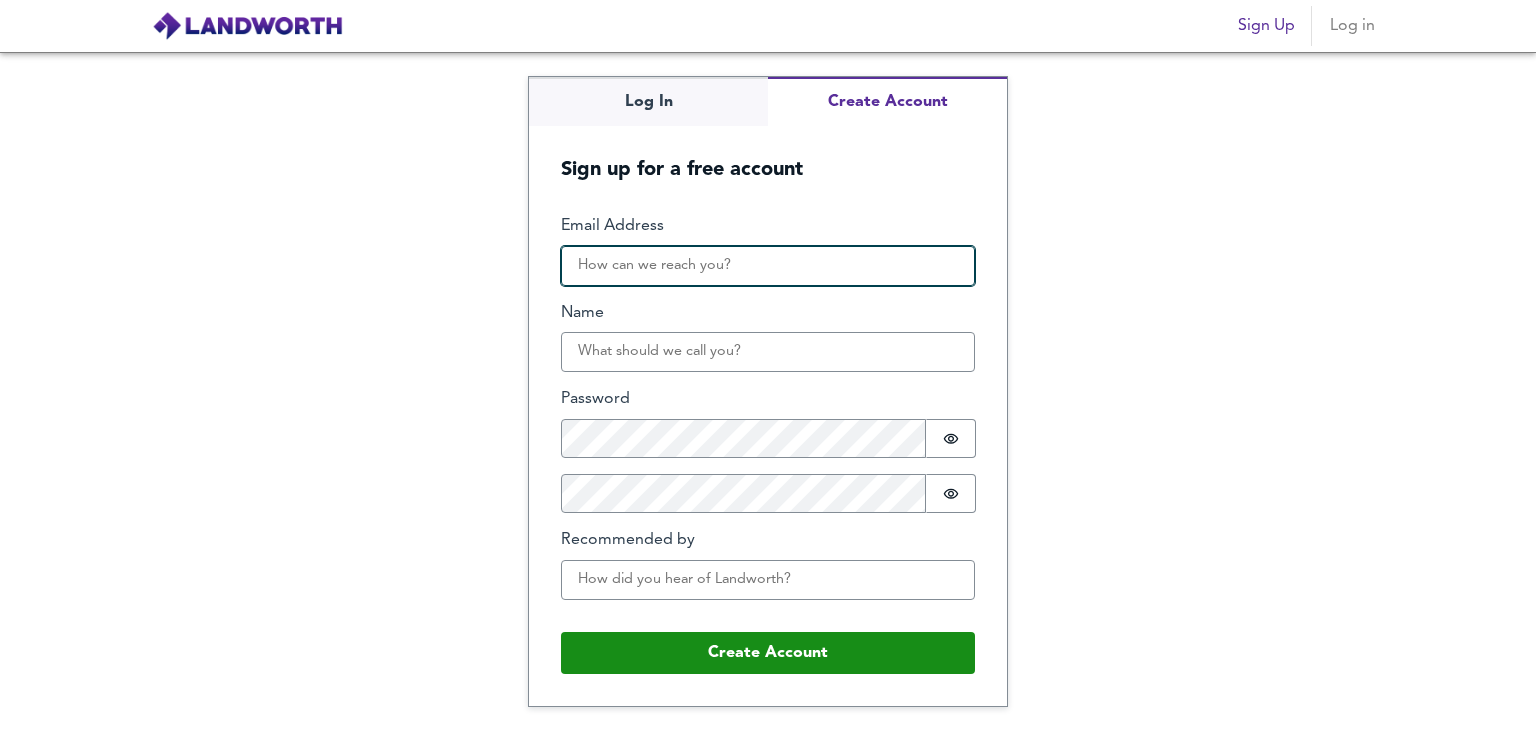 click on "Email Address" at bounding box center [768, 266] 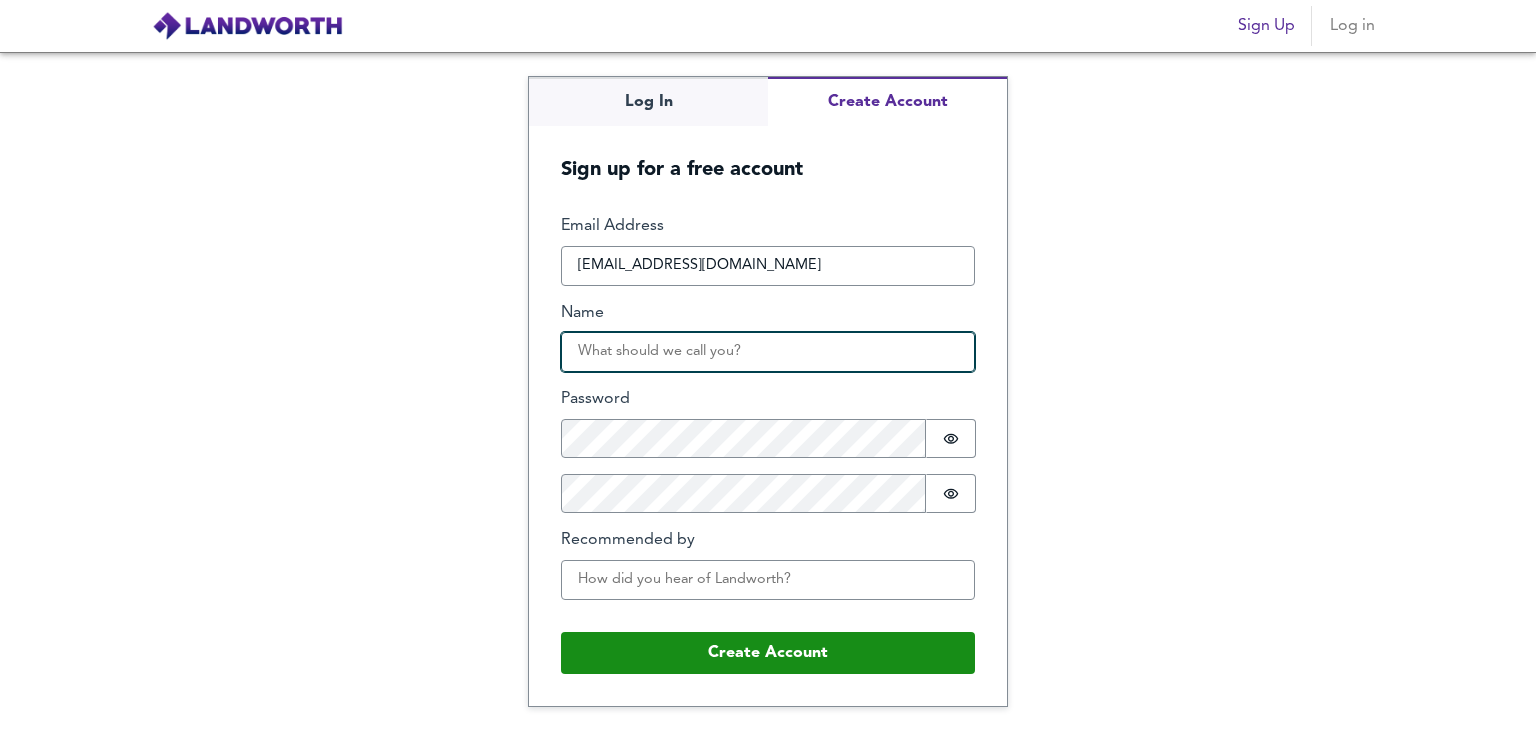 click on "Name" at bounding box center [768, 352] 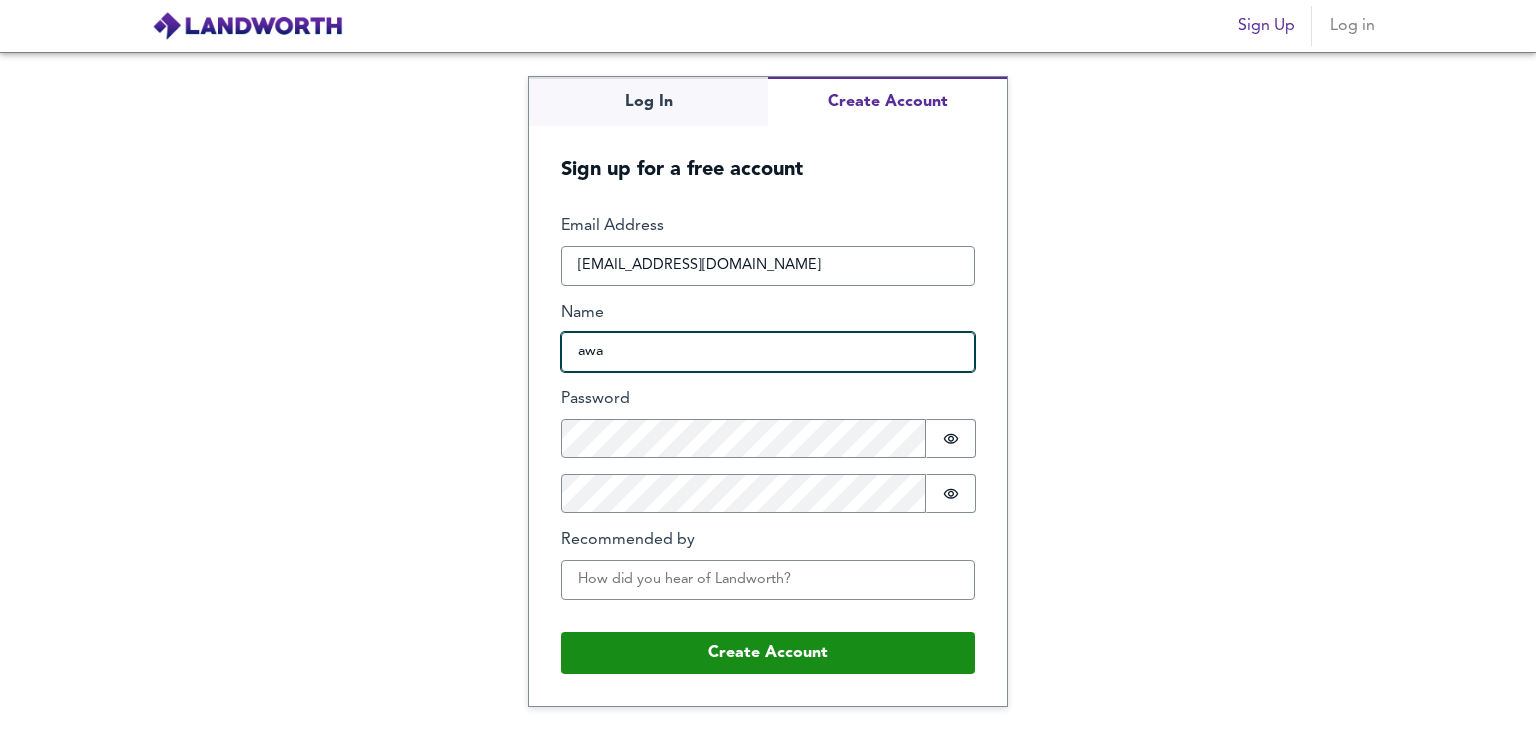 type on "awa" 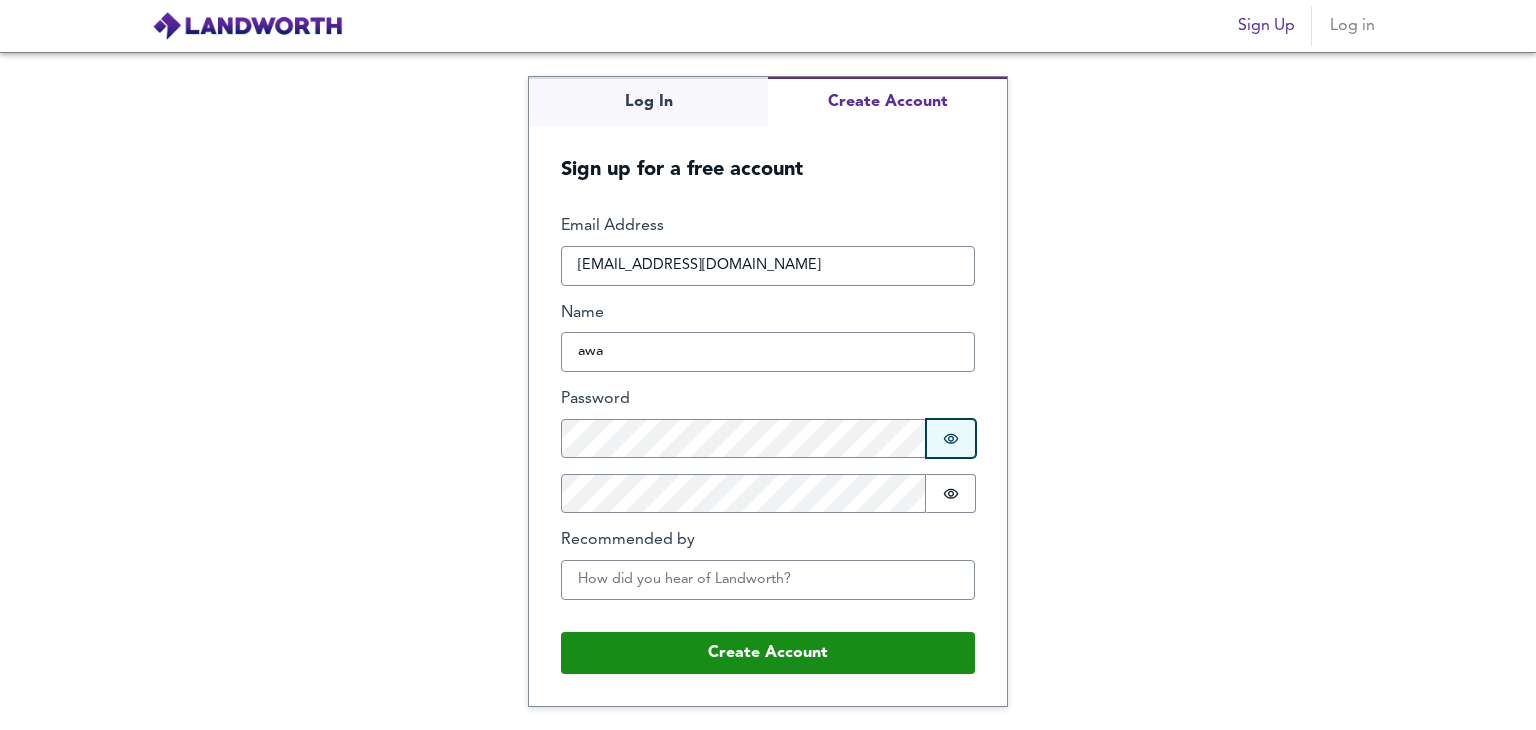 type 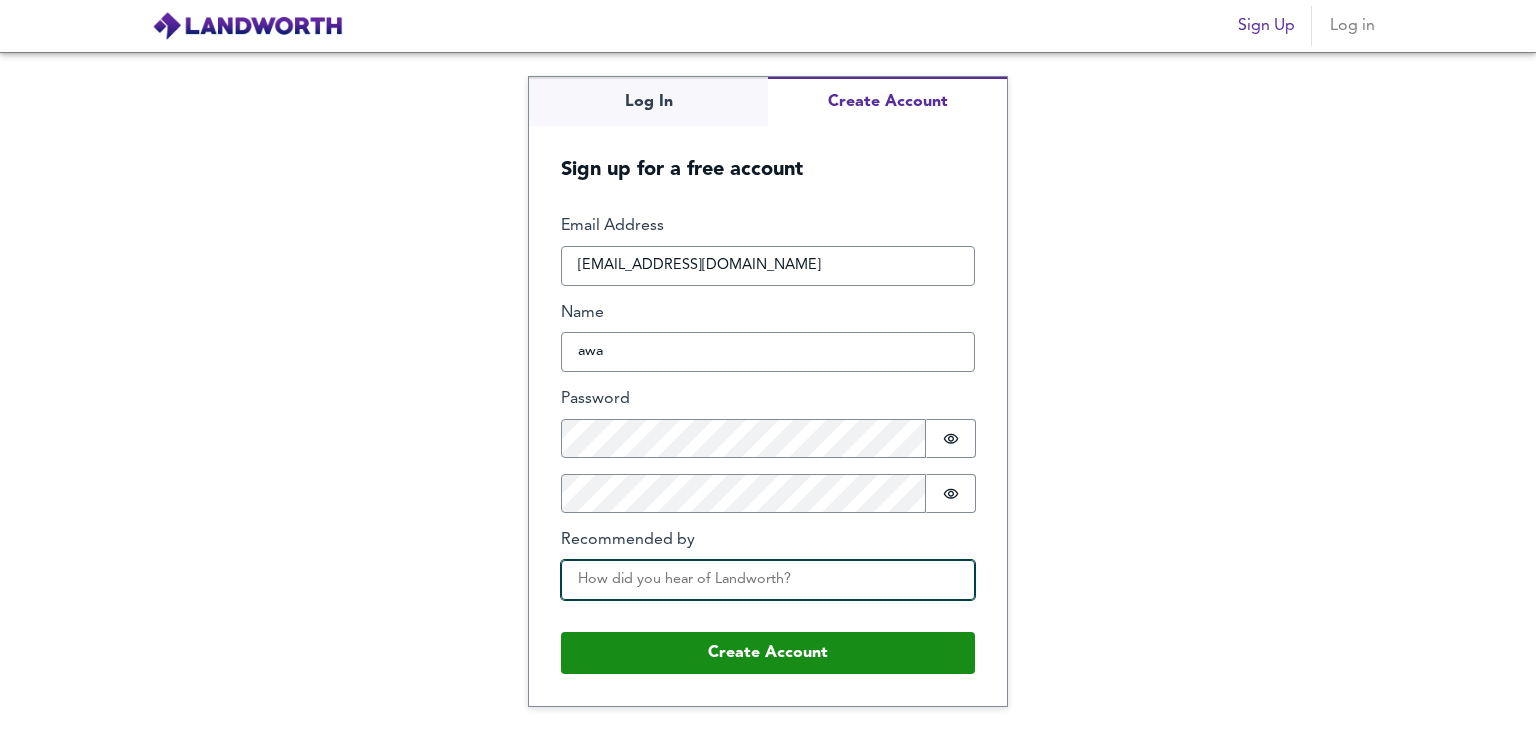 click on "Recommended by" at bounding box center (768, 580) 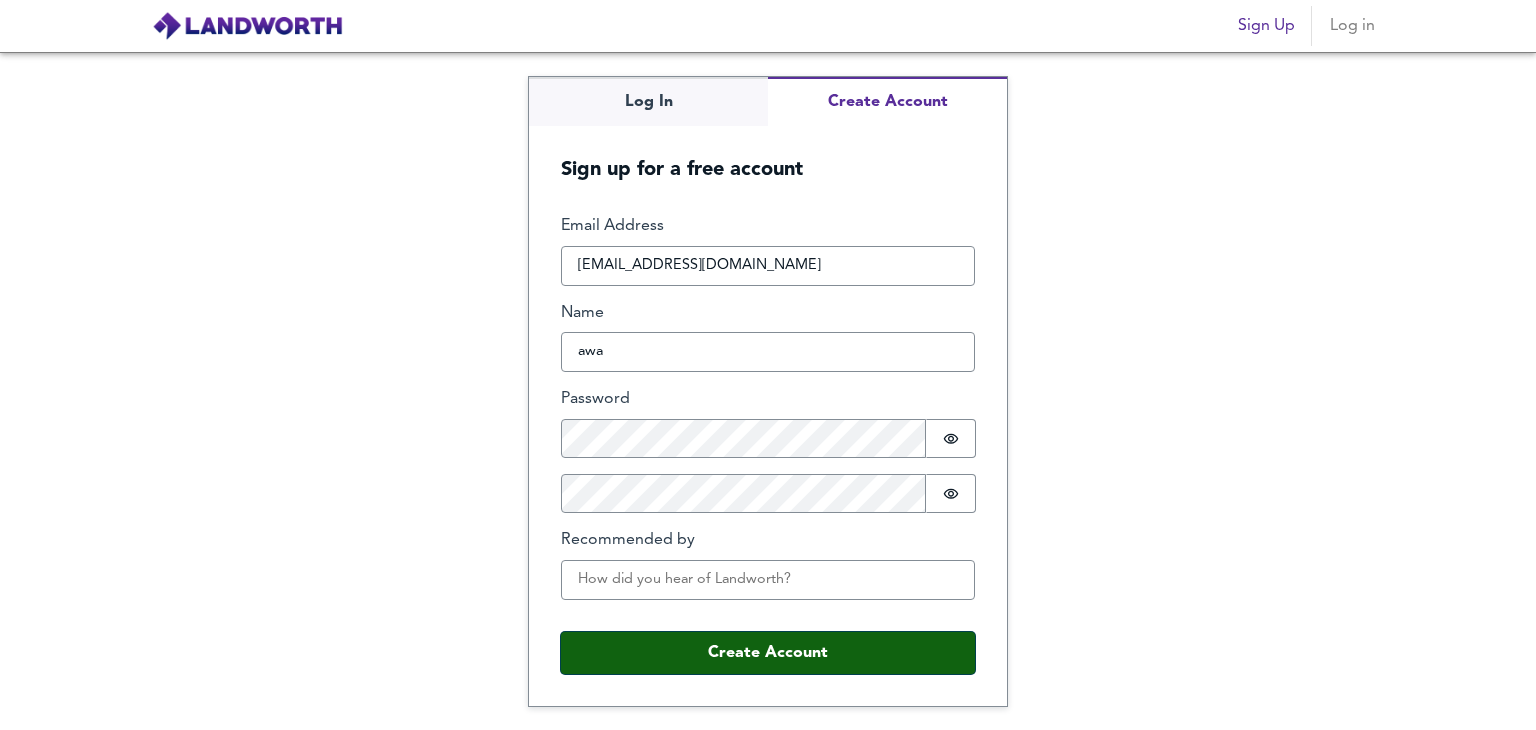 click on "Create Account" at bounding box center [768, 653] 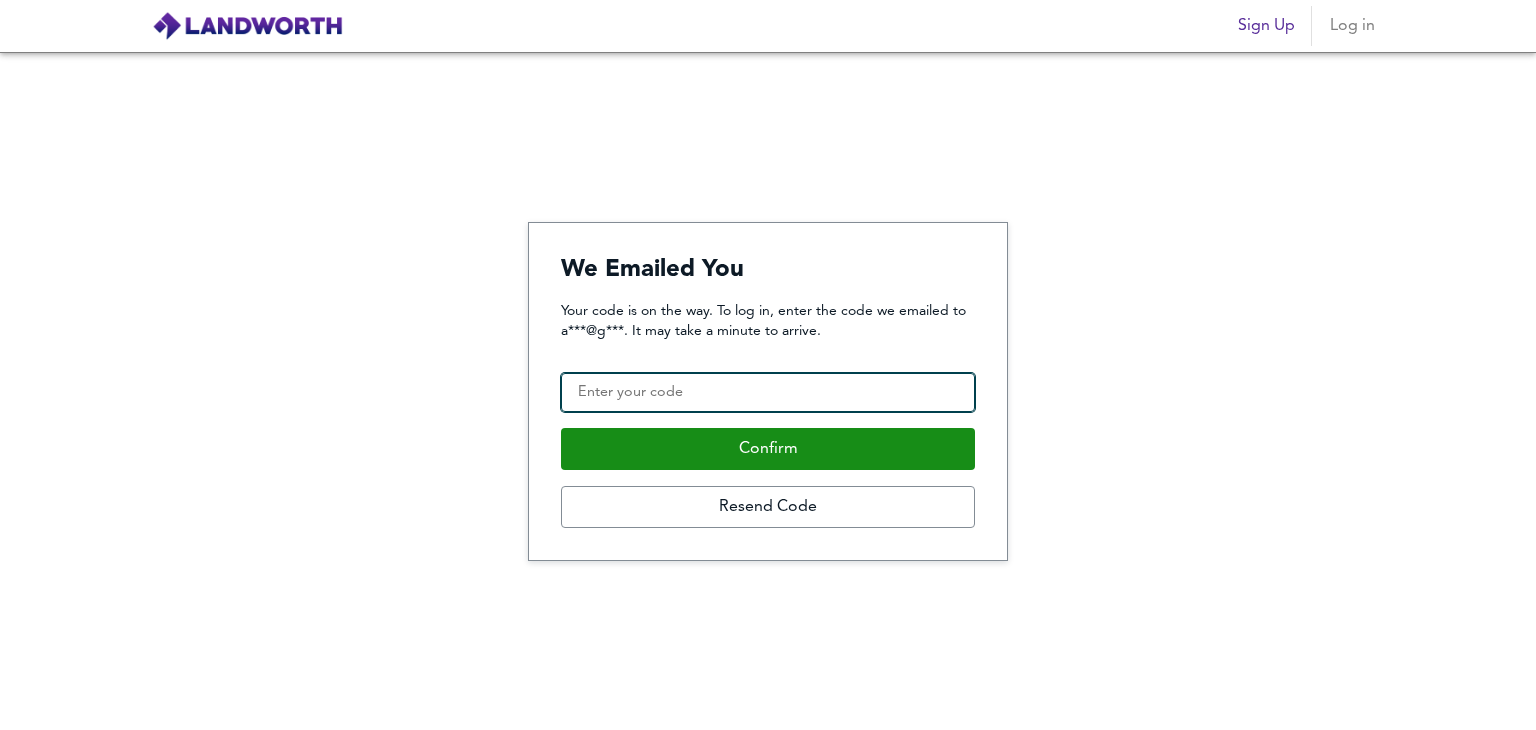 click on "Confirmation Code" at bounding box center (768, 393) 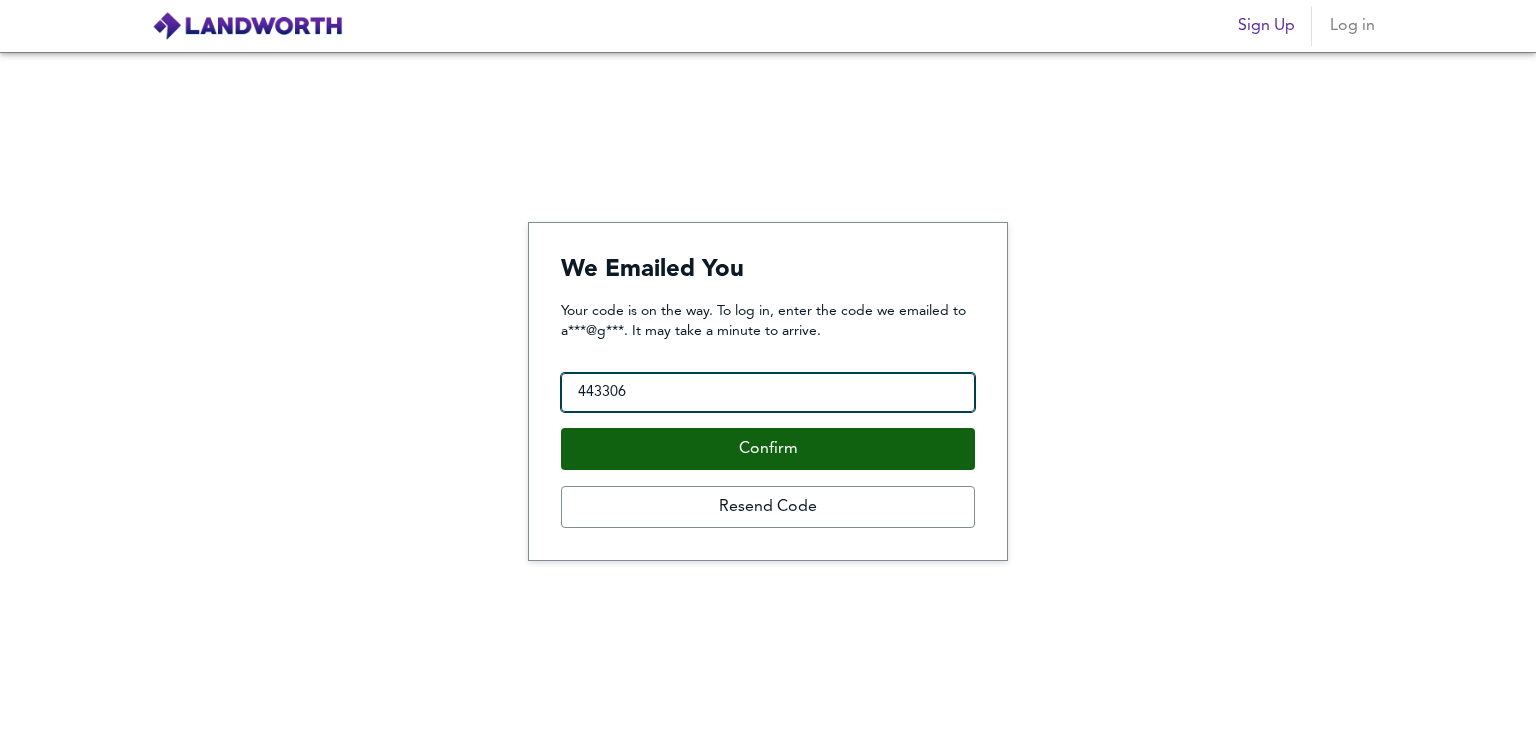 type on "443306" 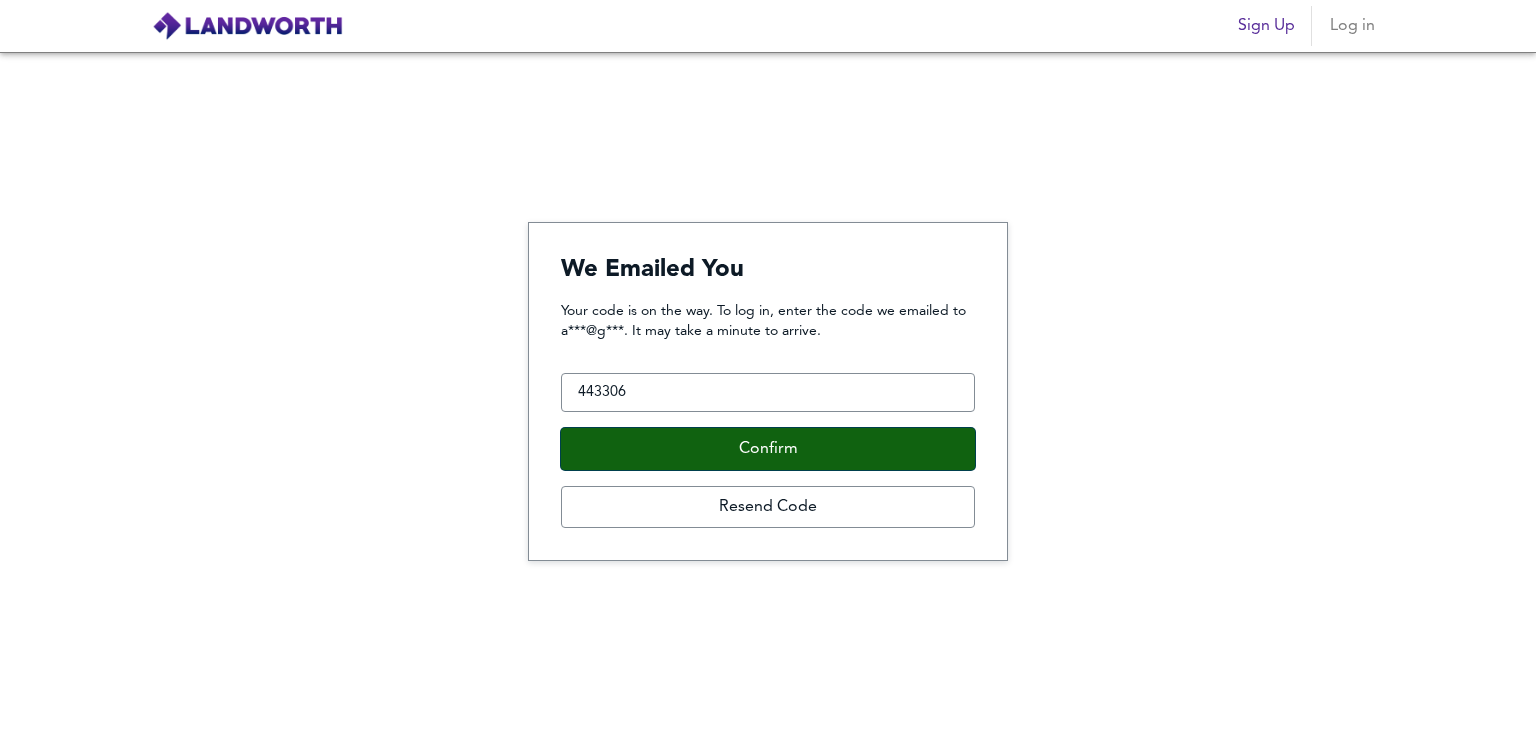 click on "Confirm" at bounding box center [768, 449] 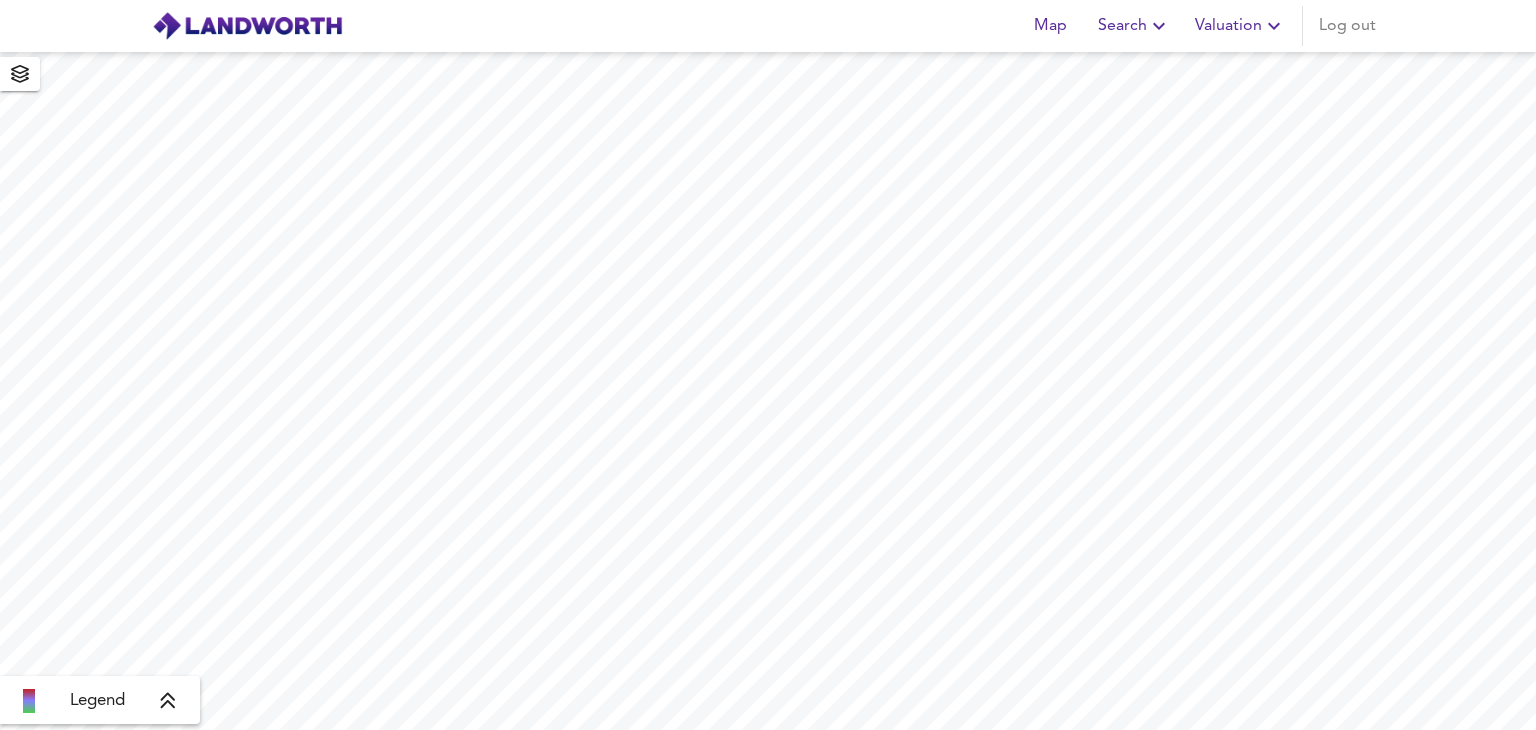 scroll, scrollTop: 0, scrollLeft: 0, axis: both 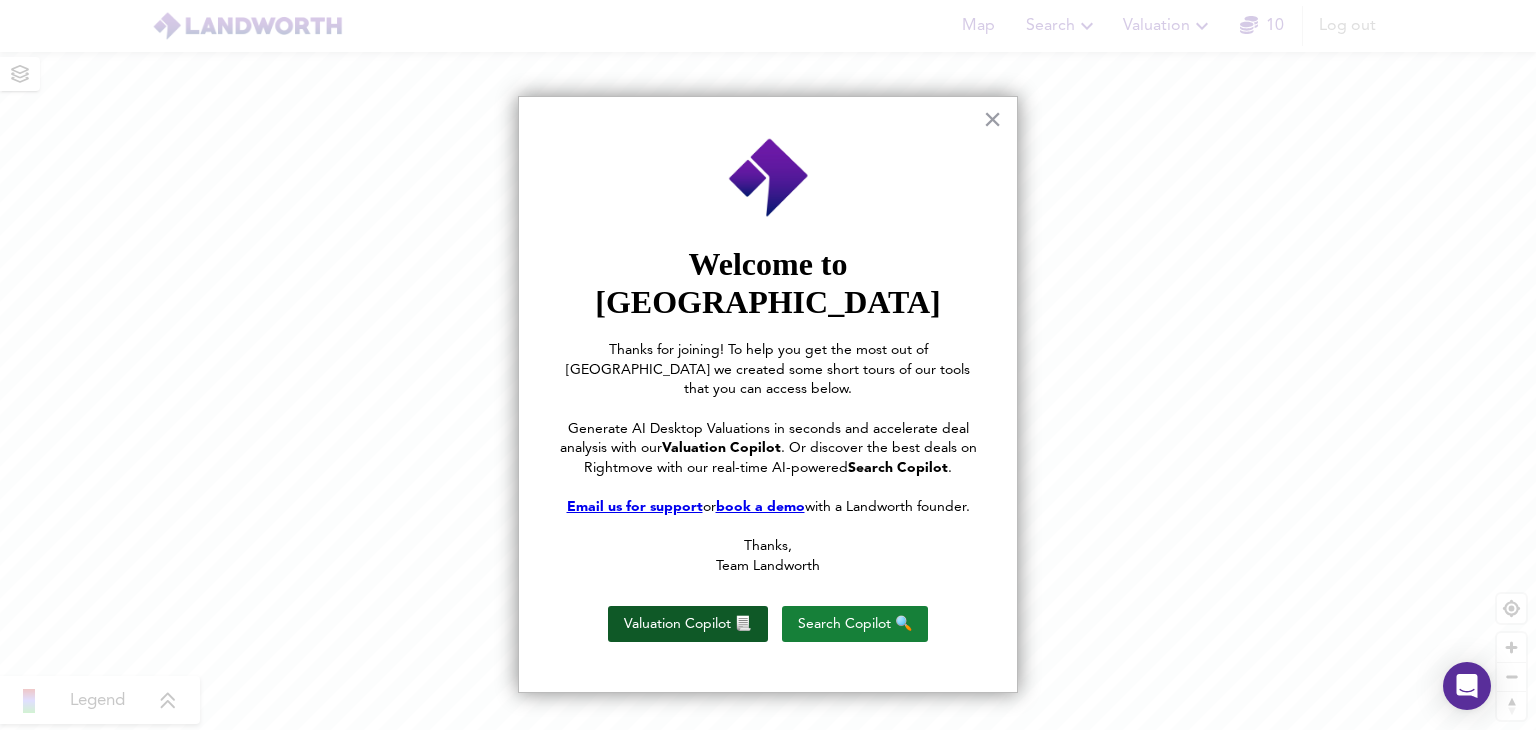 click on "Valuation Copilot 📃" at bounding box center [688, 624] 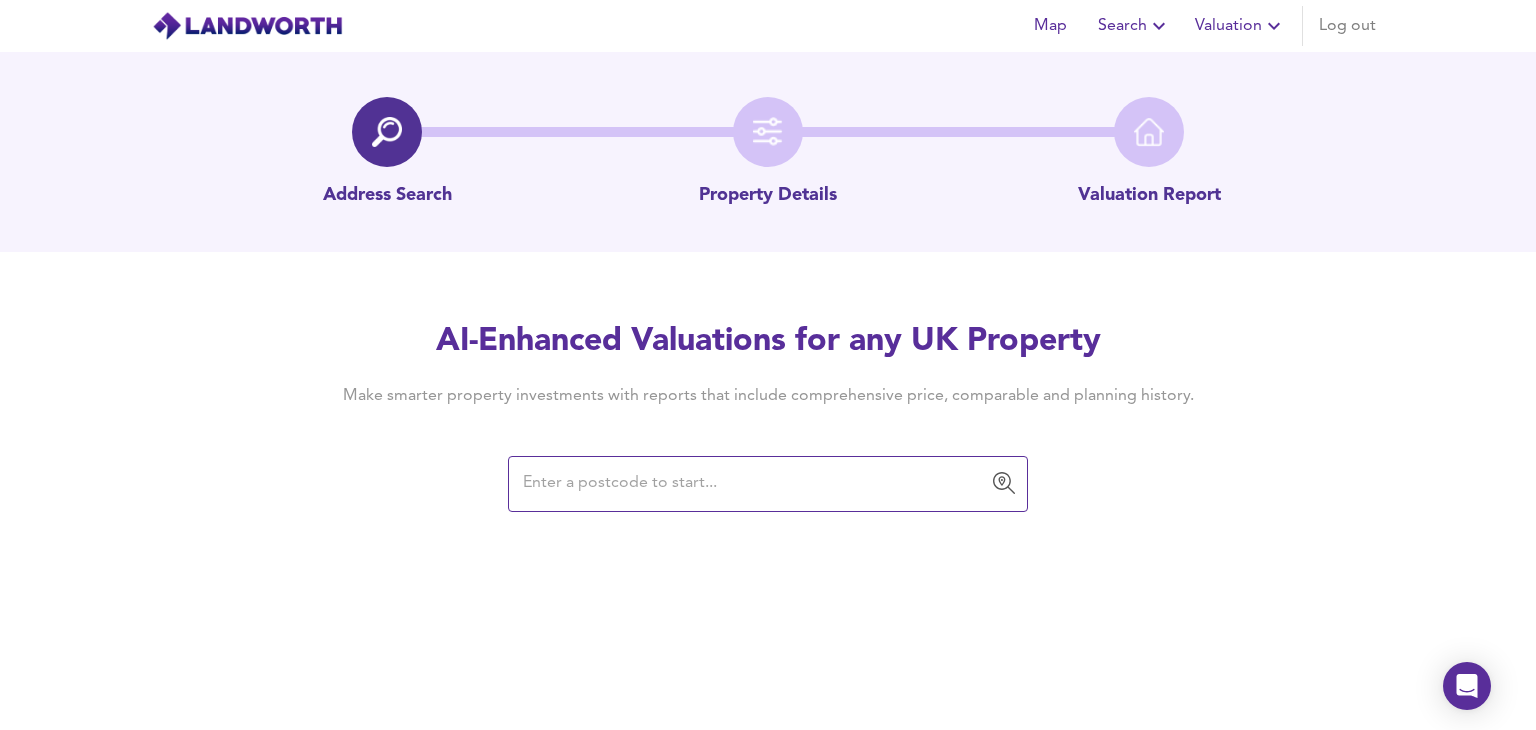 scroll, scrollTop: 0, scrollLeft: 0, axis: both 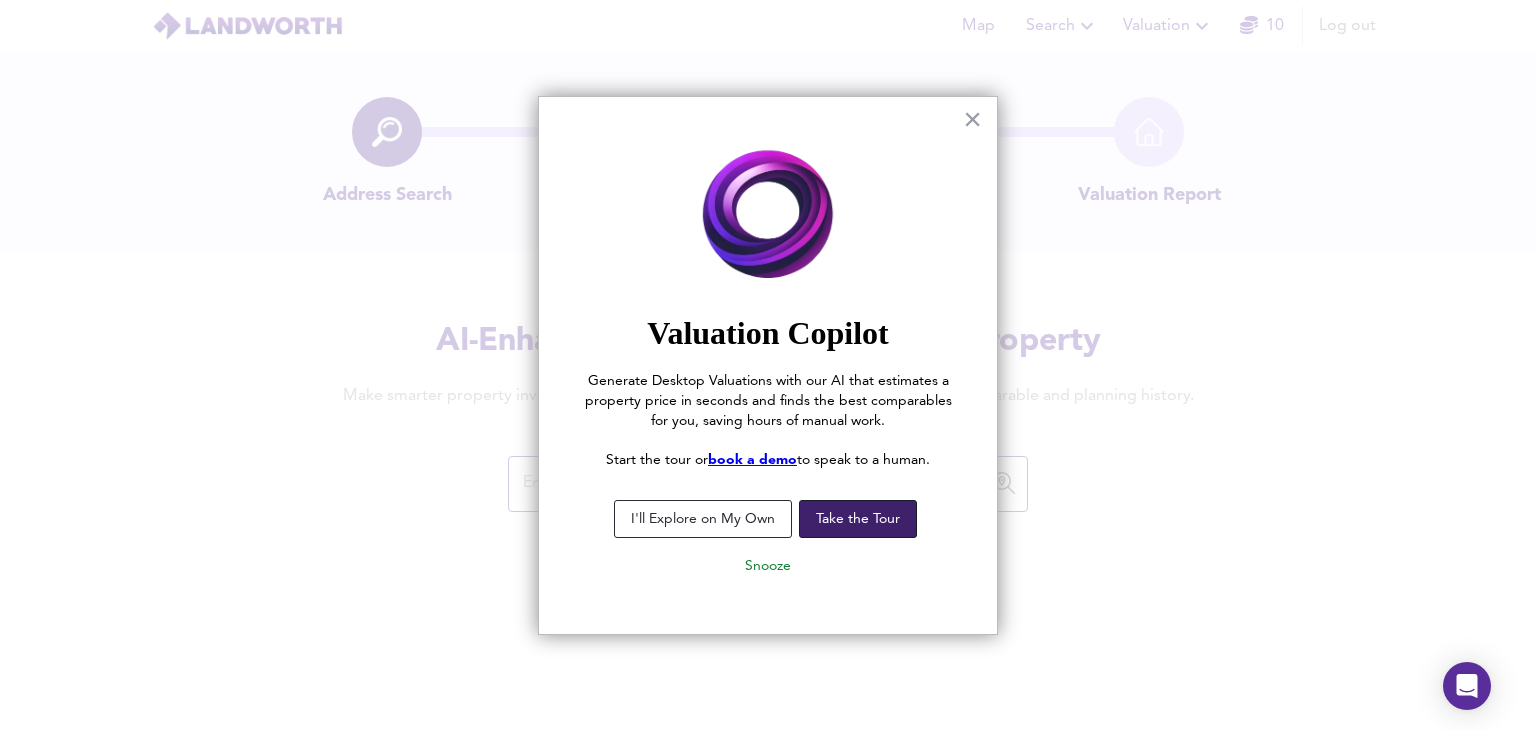 click on "Take the Tour" at bounding box center (858, 519) 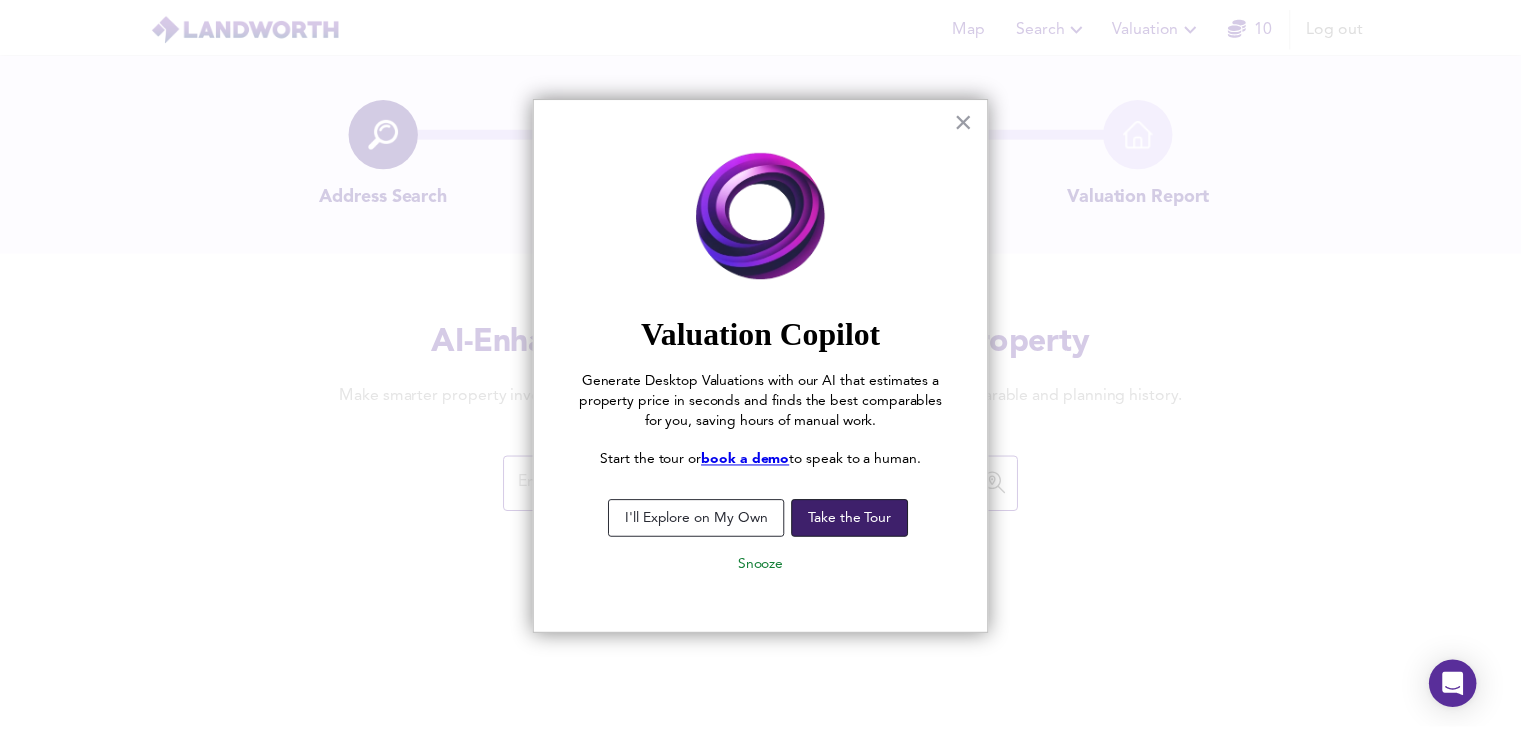 scroll, scrollTop: 44, scrollLeft: 0, axis: vertical 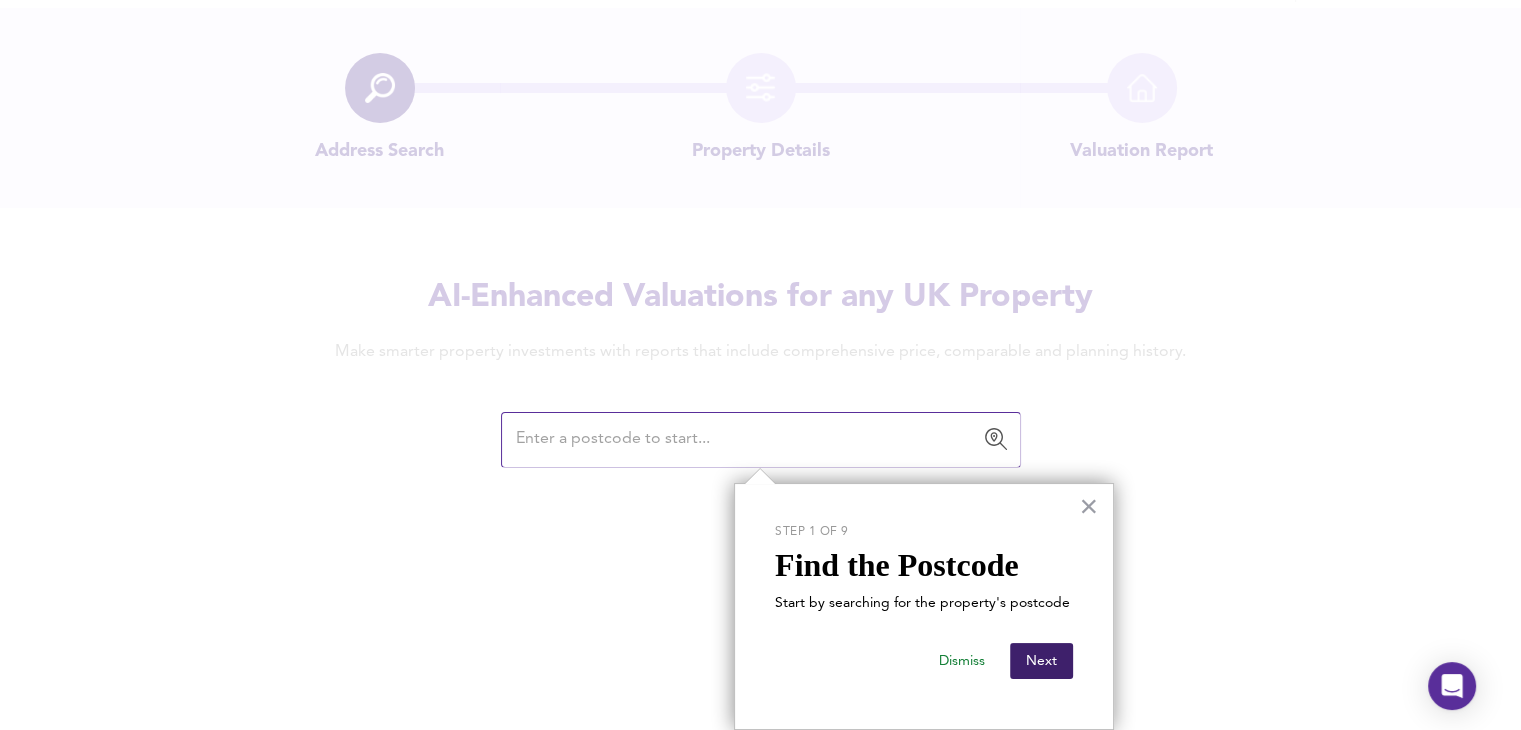 click on "Next" at bounding box center [1041, 661] 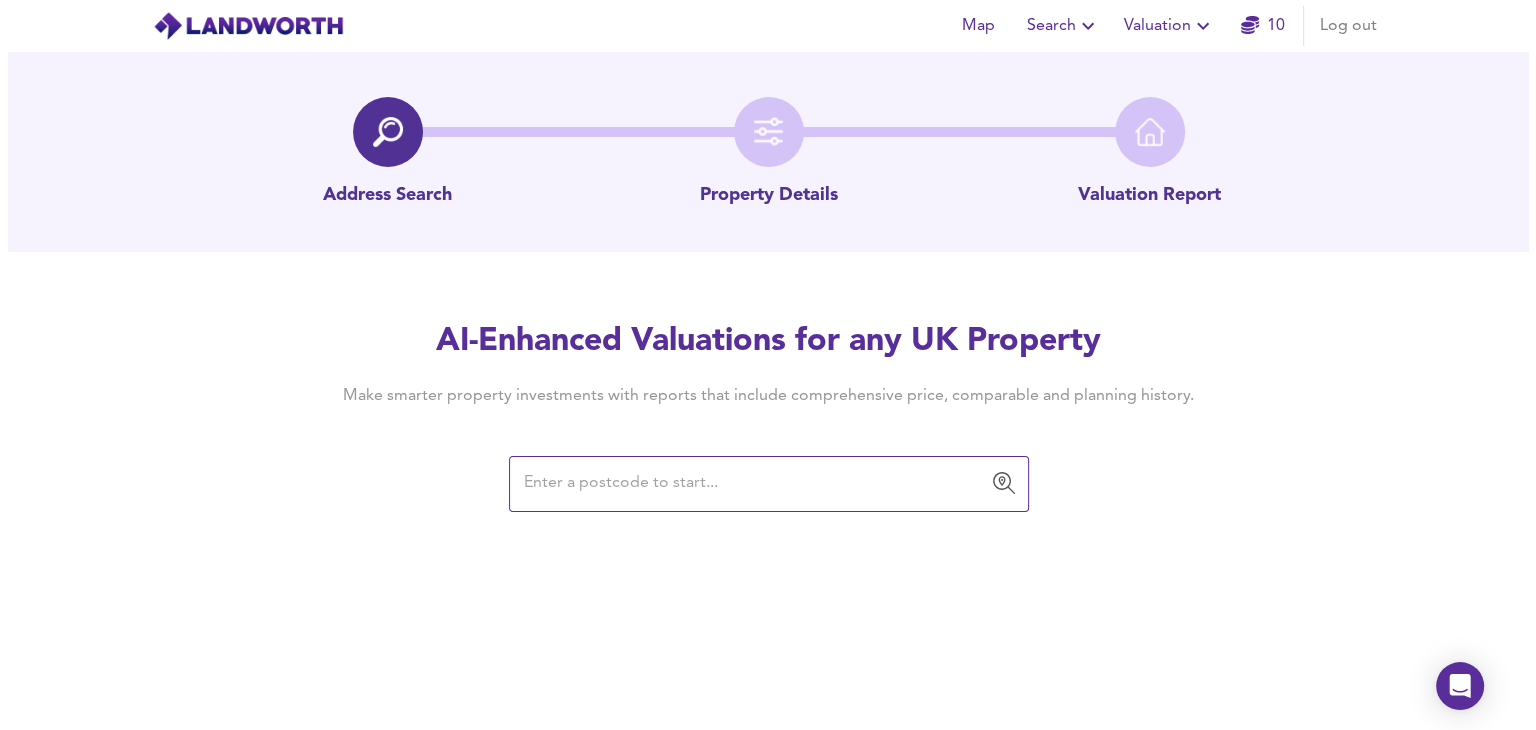 scroll, scrollTop: 0, scrollLeft: 0, axis: both 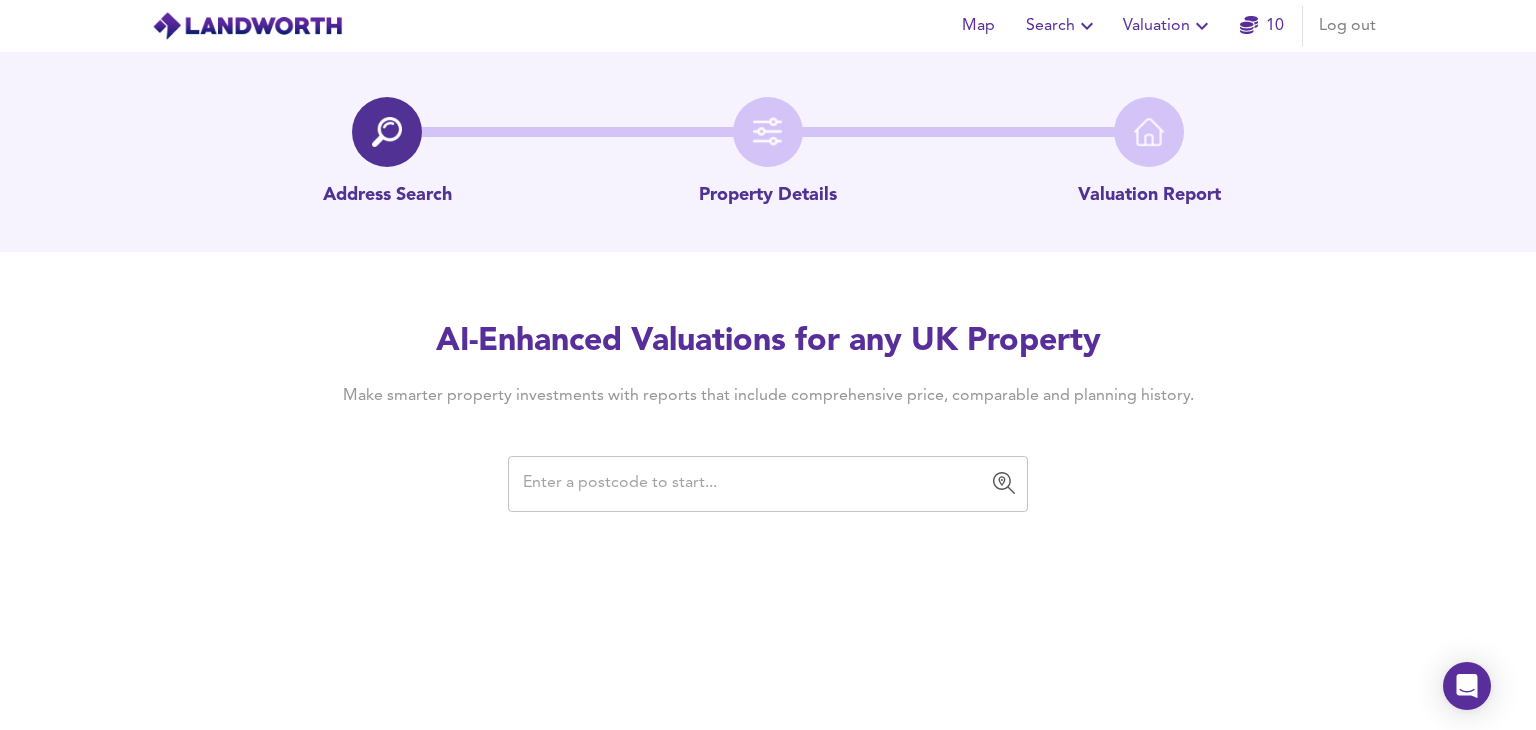 click at bounding box center (753, 484) 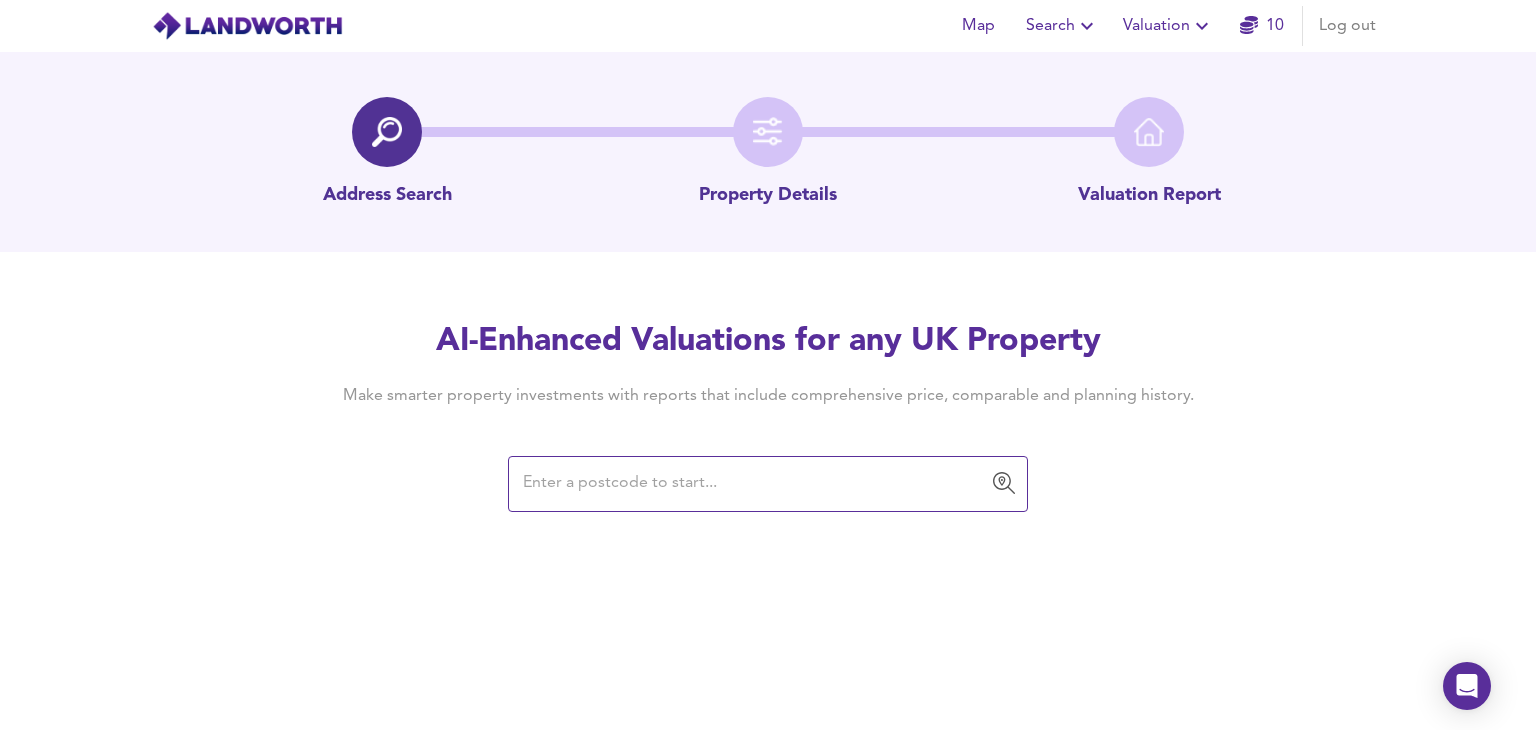paste on "443306" 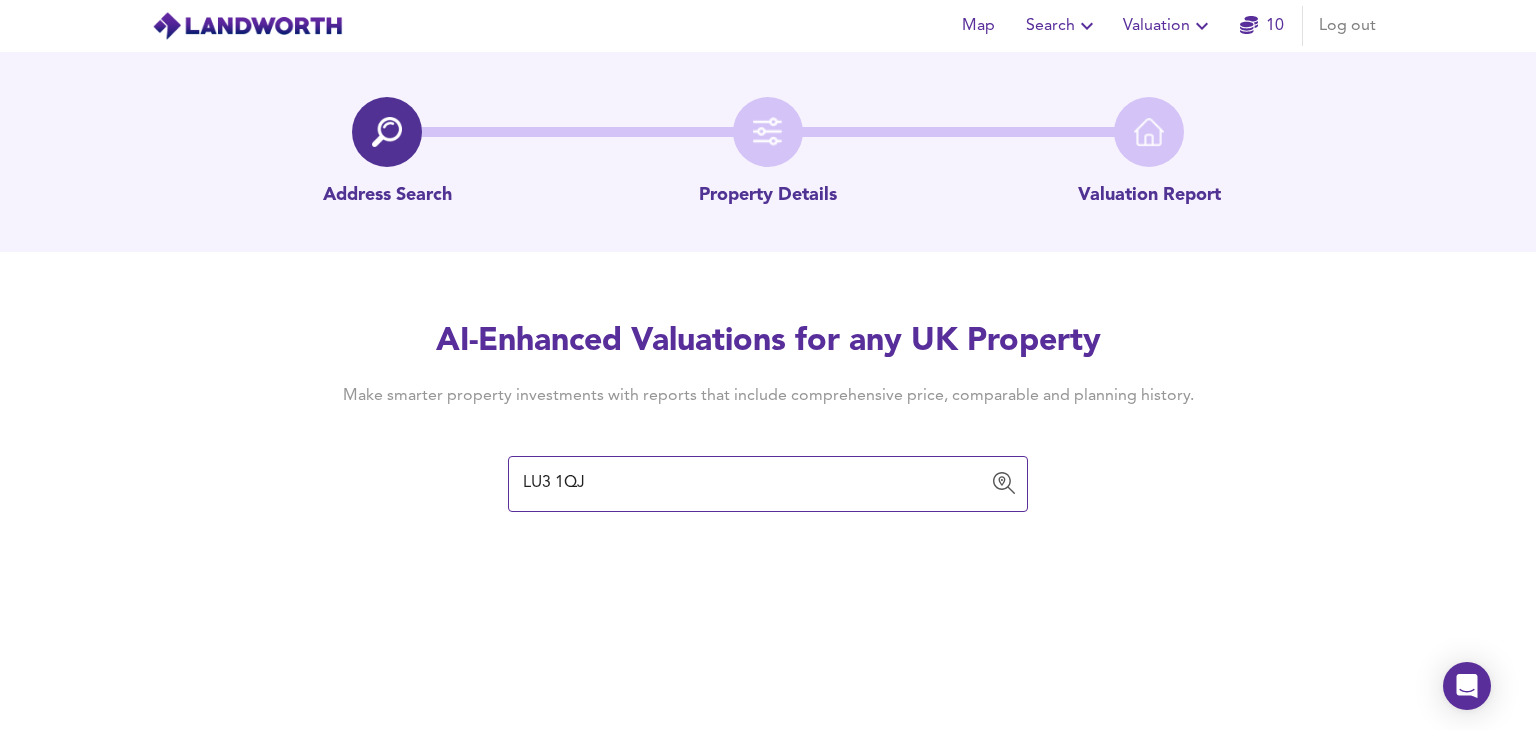 click on "LU3 1QJ" at bounding box center [753, 484] 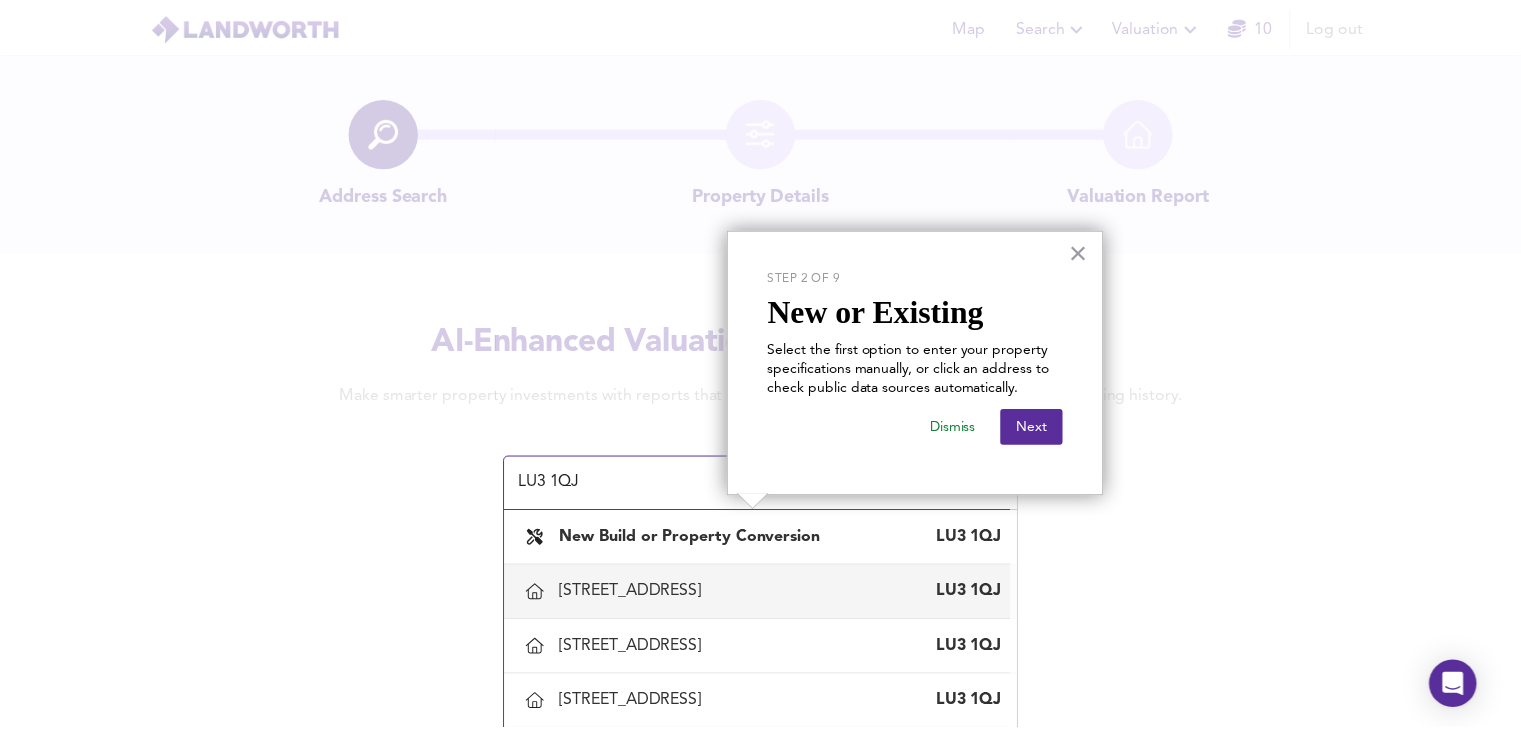 scroll, scrollTop: 72, scrollLeft: 0, axis: vertical 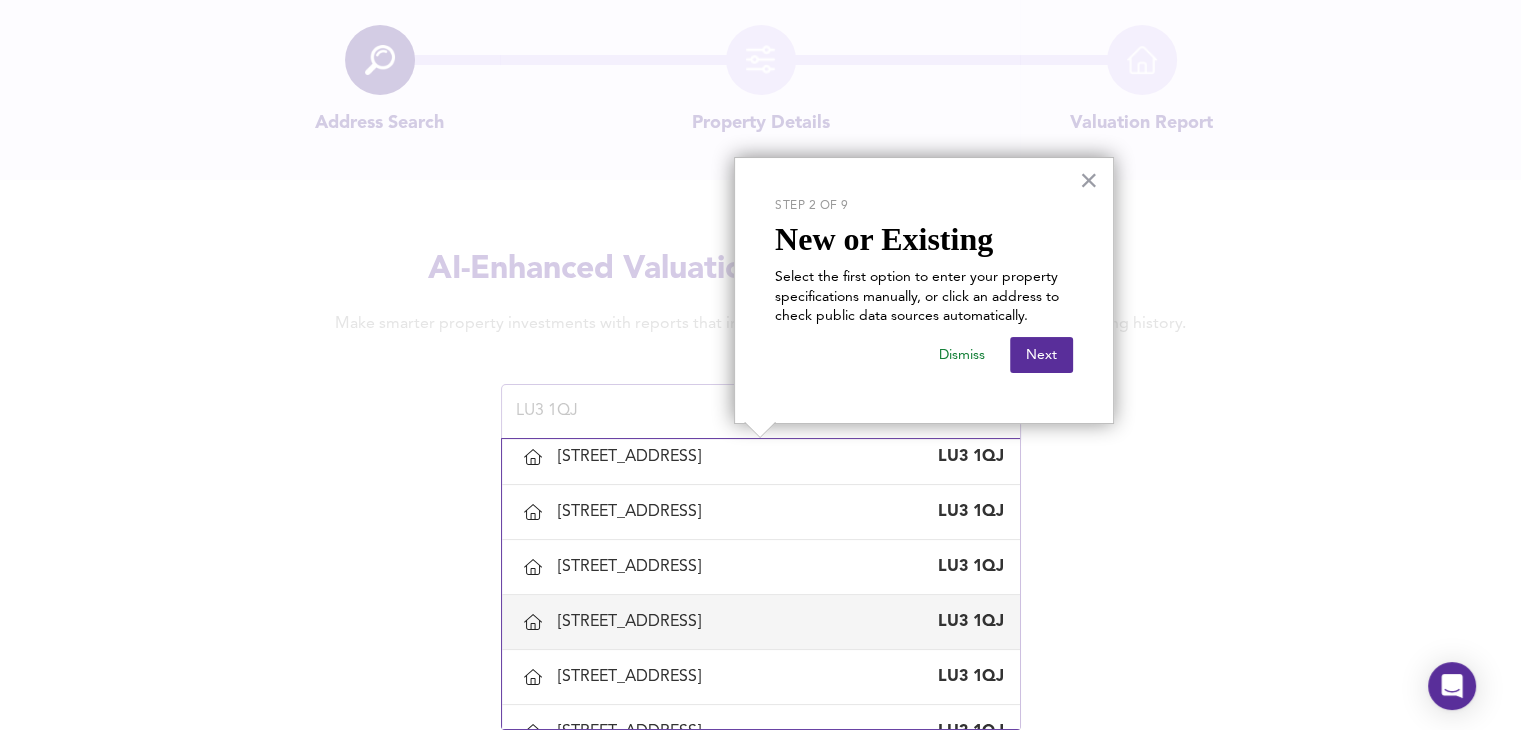 click on "50 St Ethelbert Avenue, Luton    LU3 1QJ" at bounding box center [761, 622] 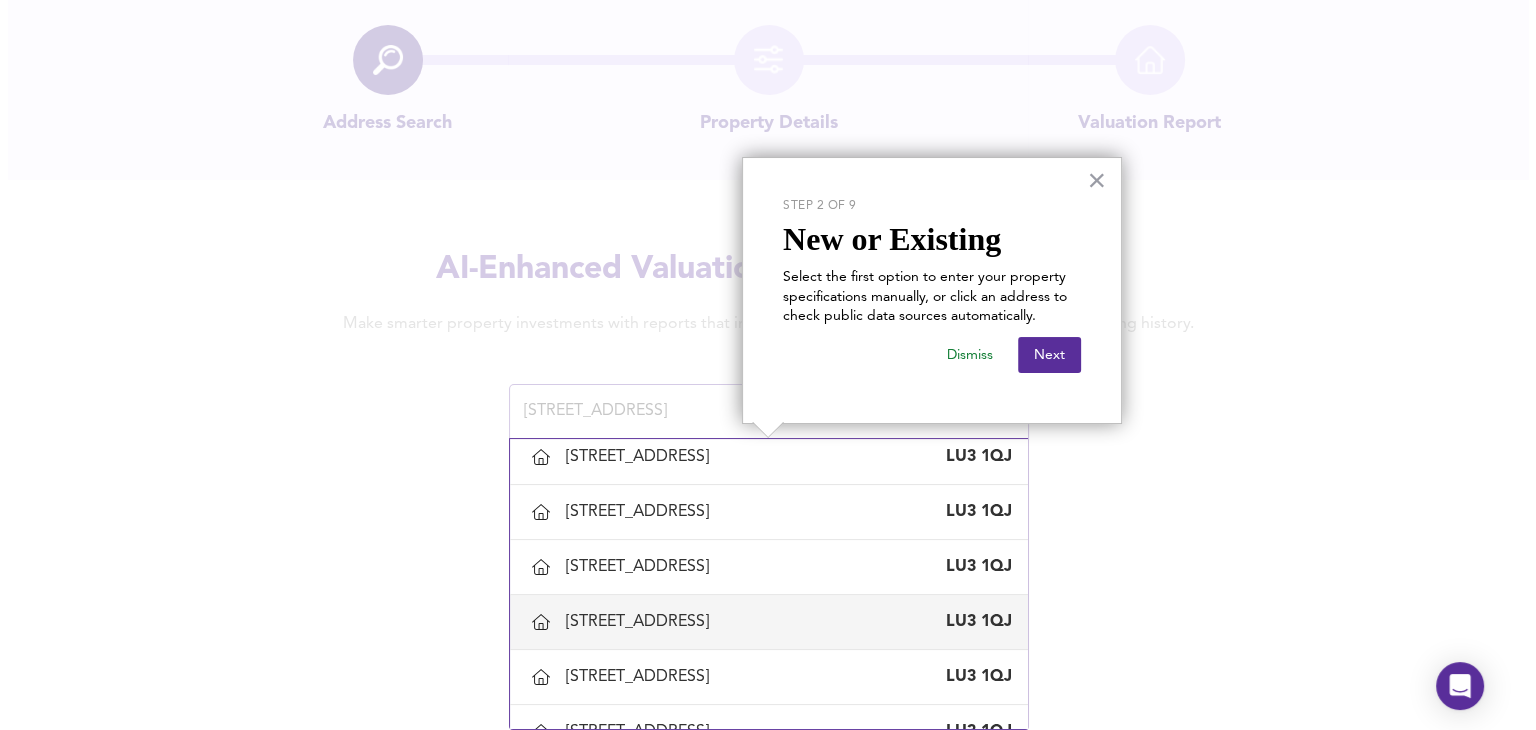 scroll, scrollTop: 0, scrollLeft: 0, axis: both 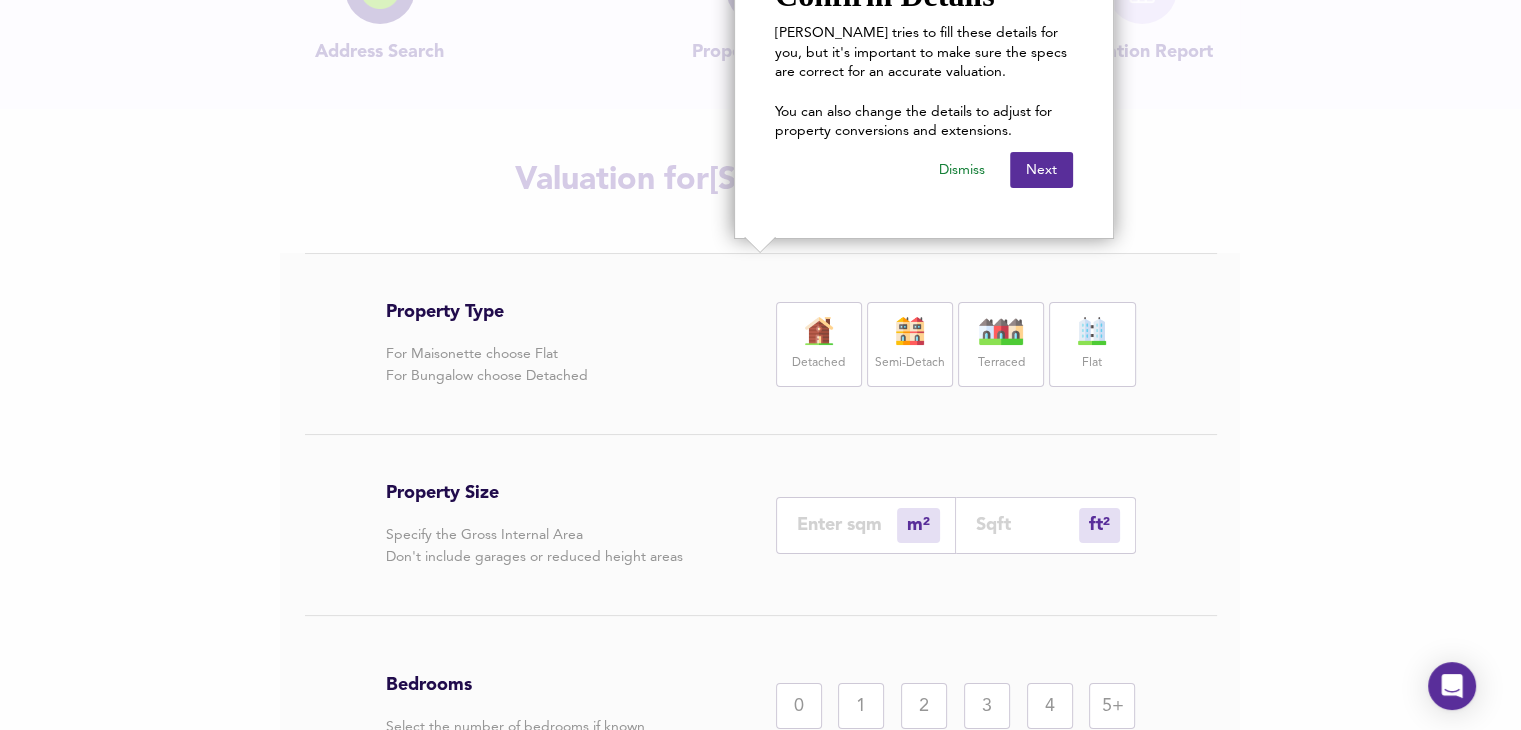click on "Semi-Detach" at bounding box center [910, 344] 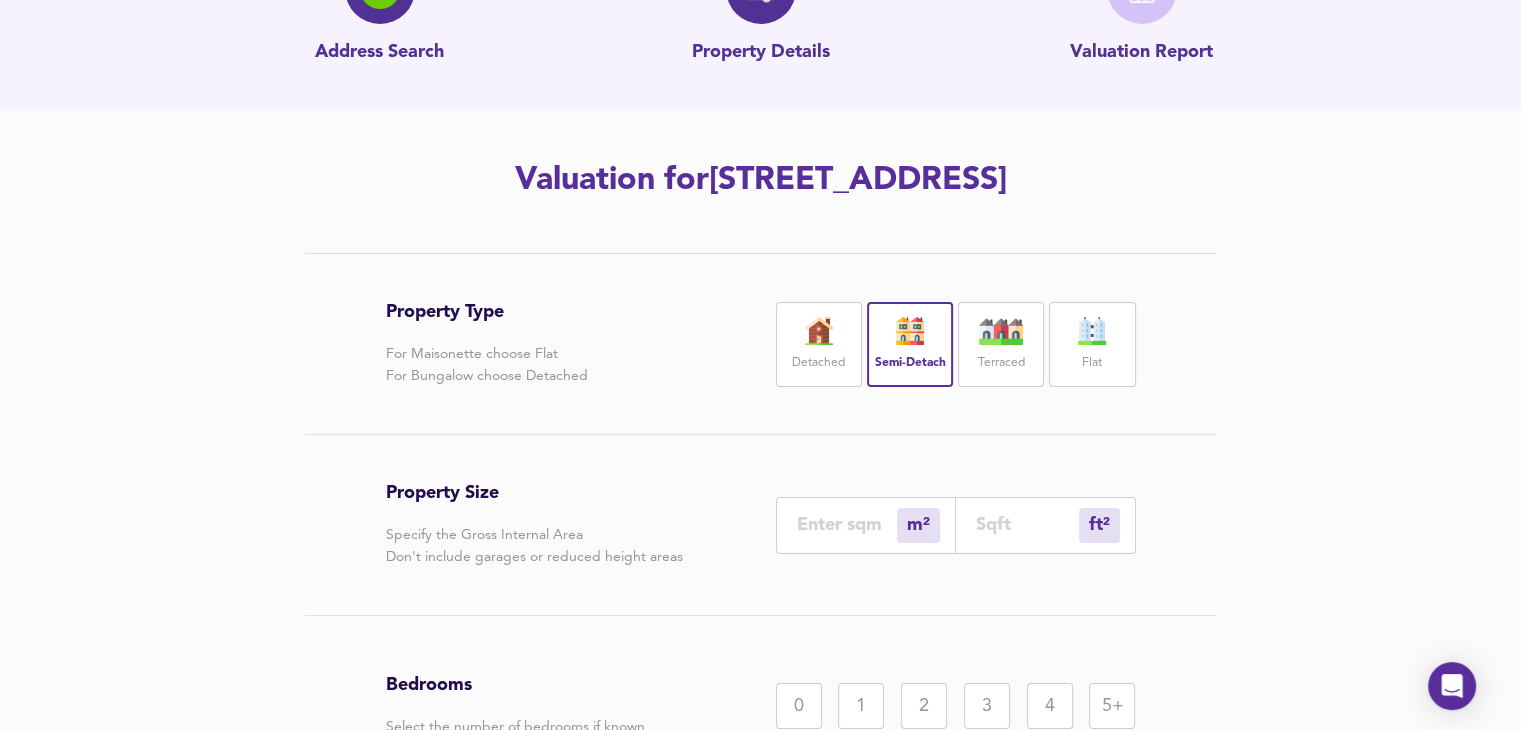 click at bounding box center (847, 524) 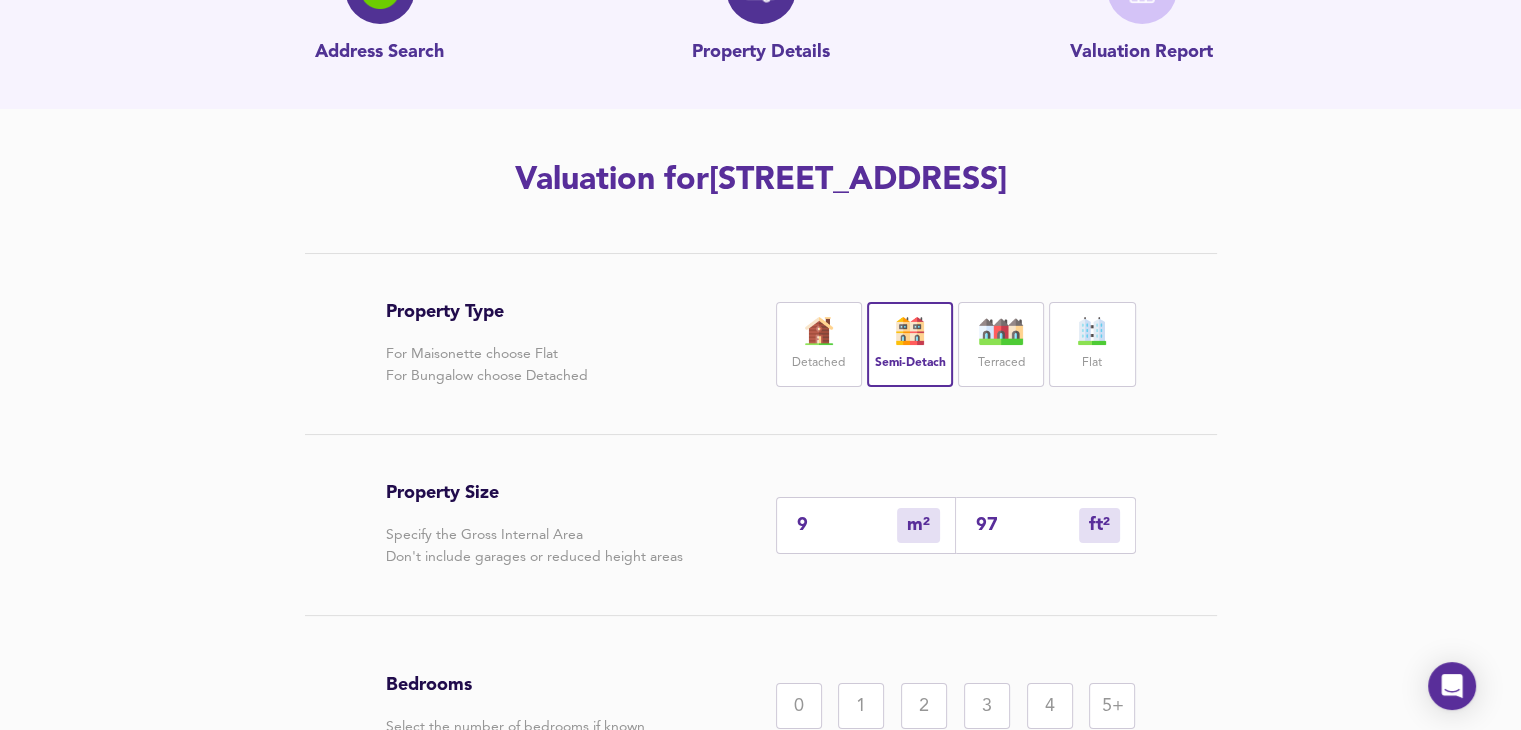 type on "96" 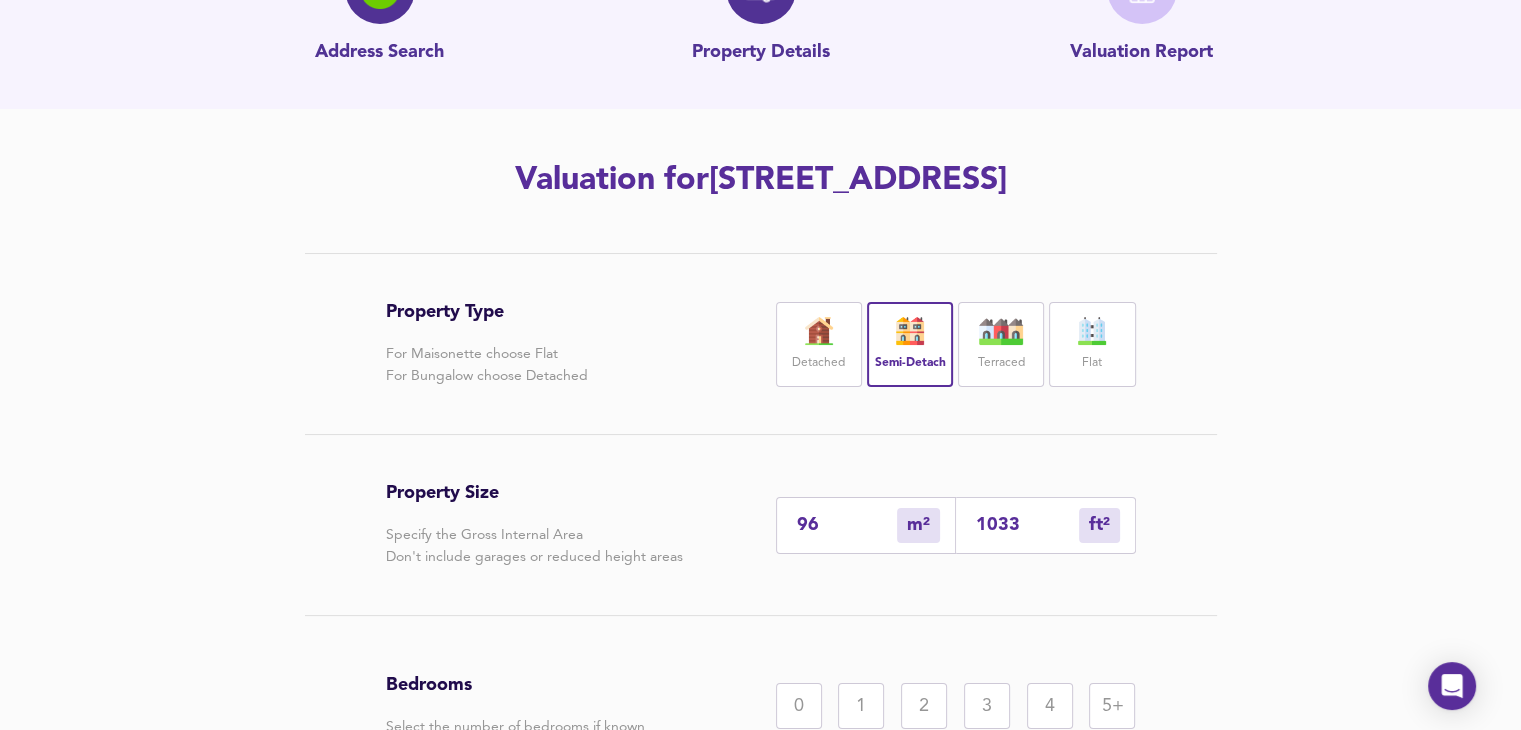 type on "96" 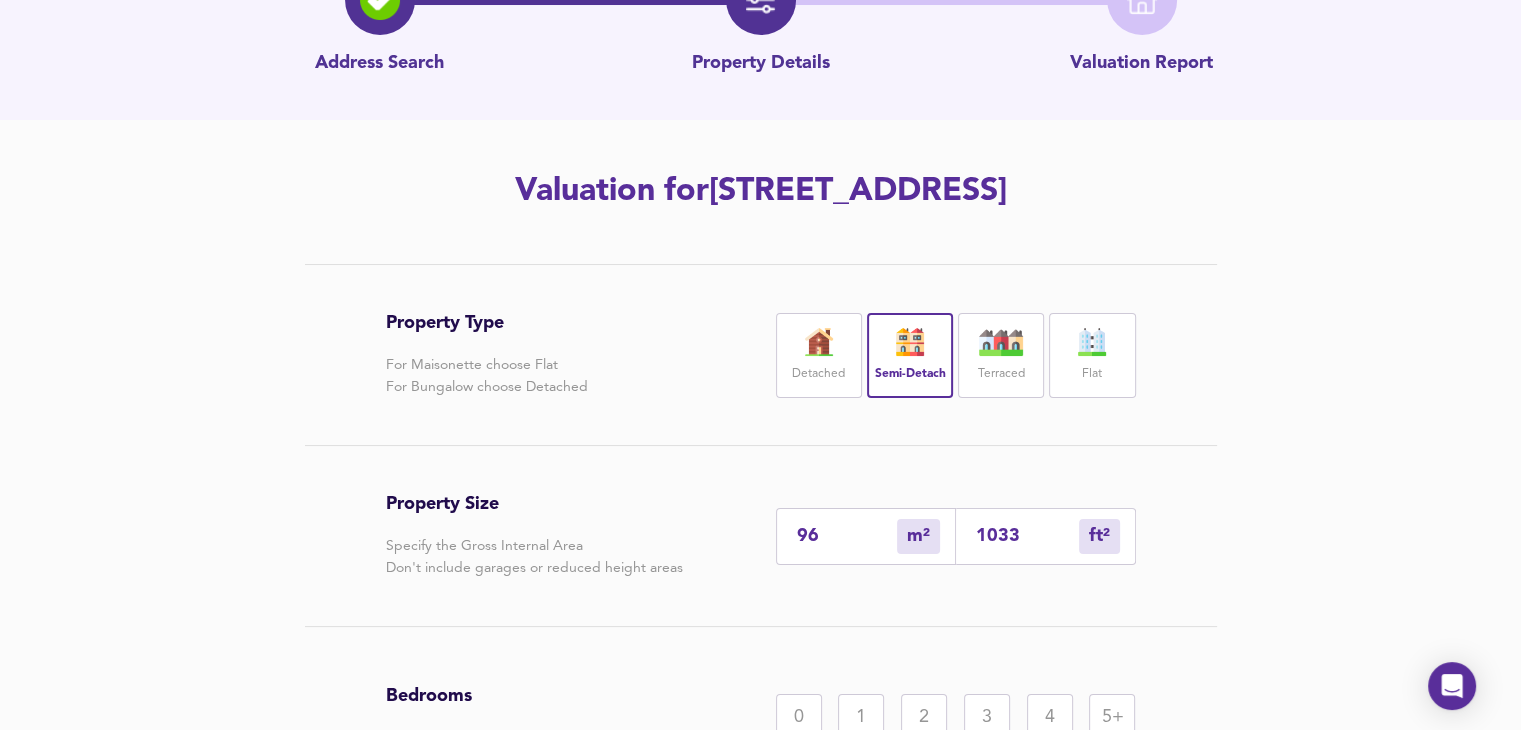 scroll, scrollTop: 126, scrollLeft: 0, axis: vertical 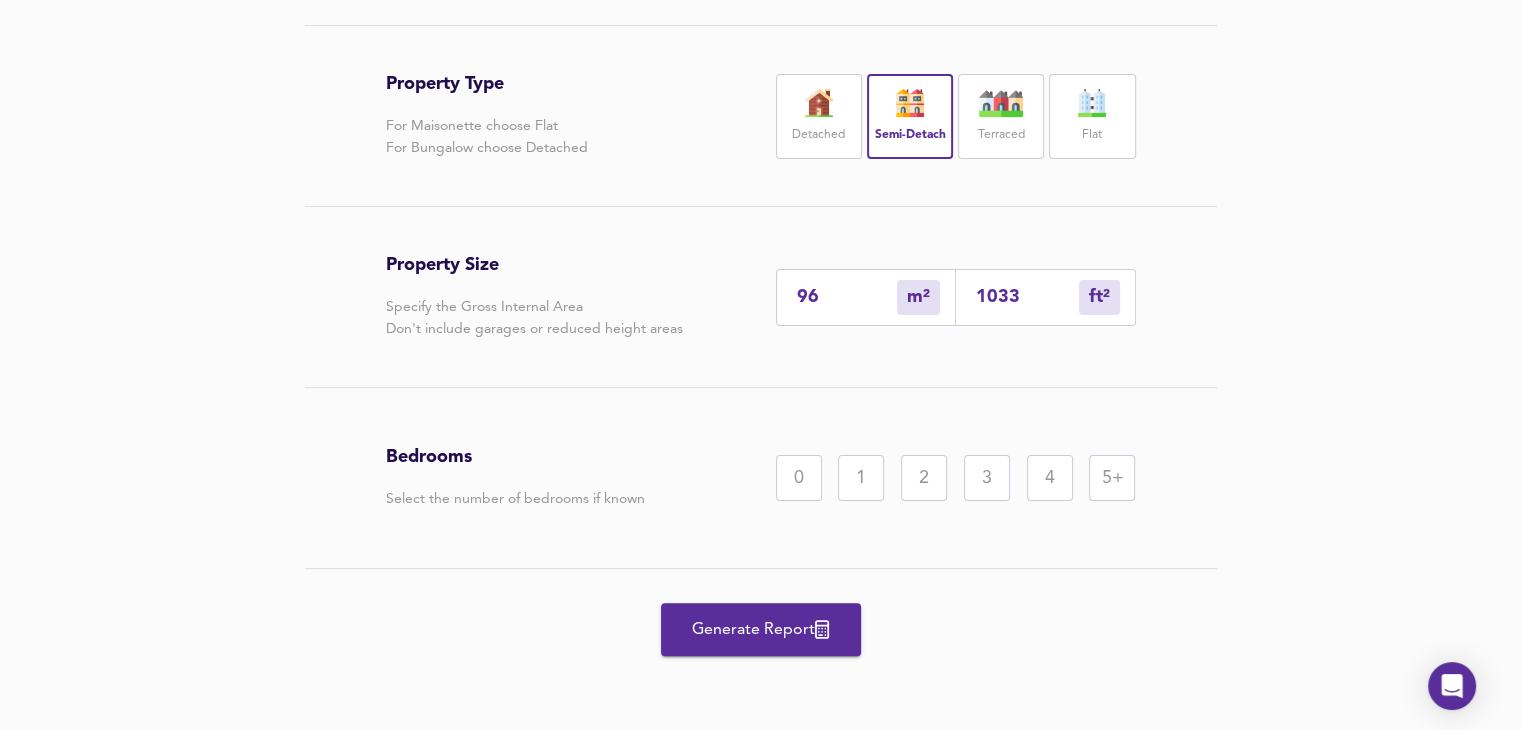 click on "3" at bounding box center (987, 478) 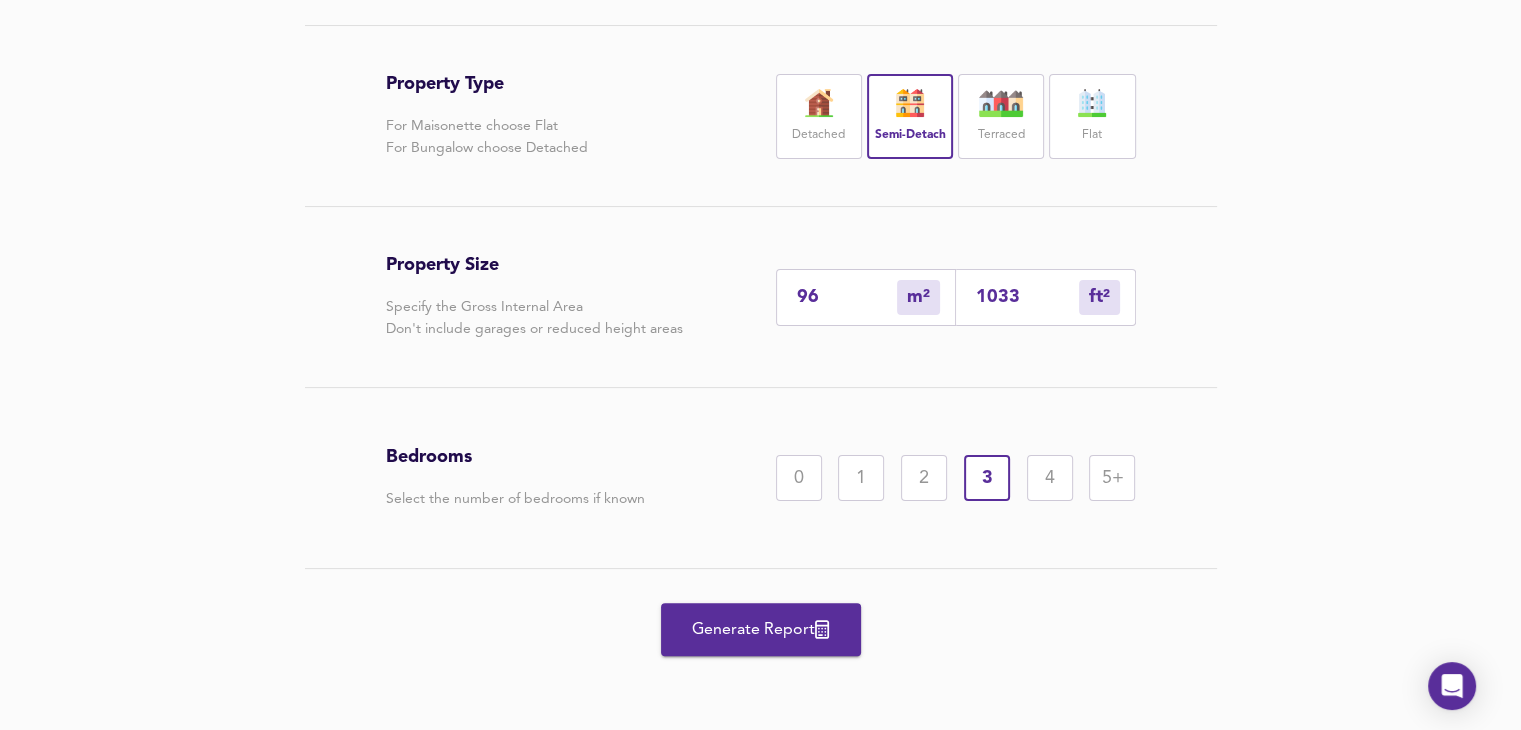 click on "Generate Report" at bounding box center [761, 630] 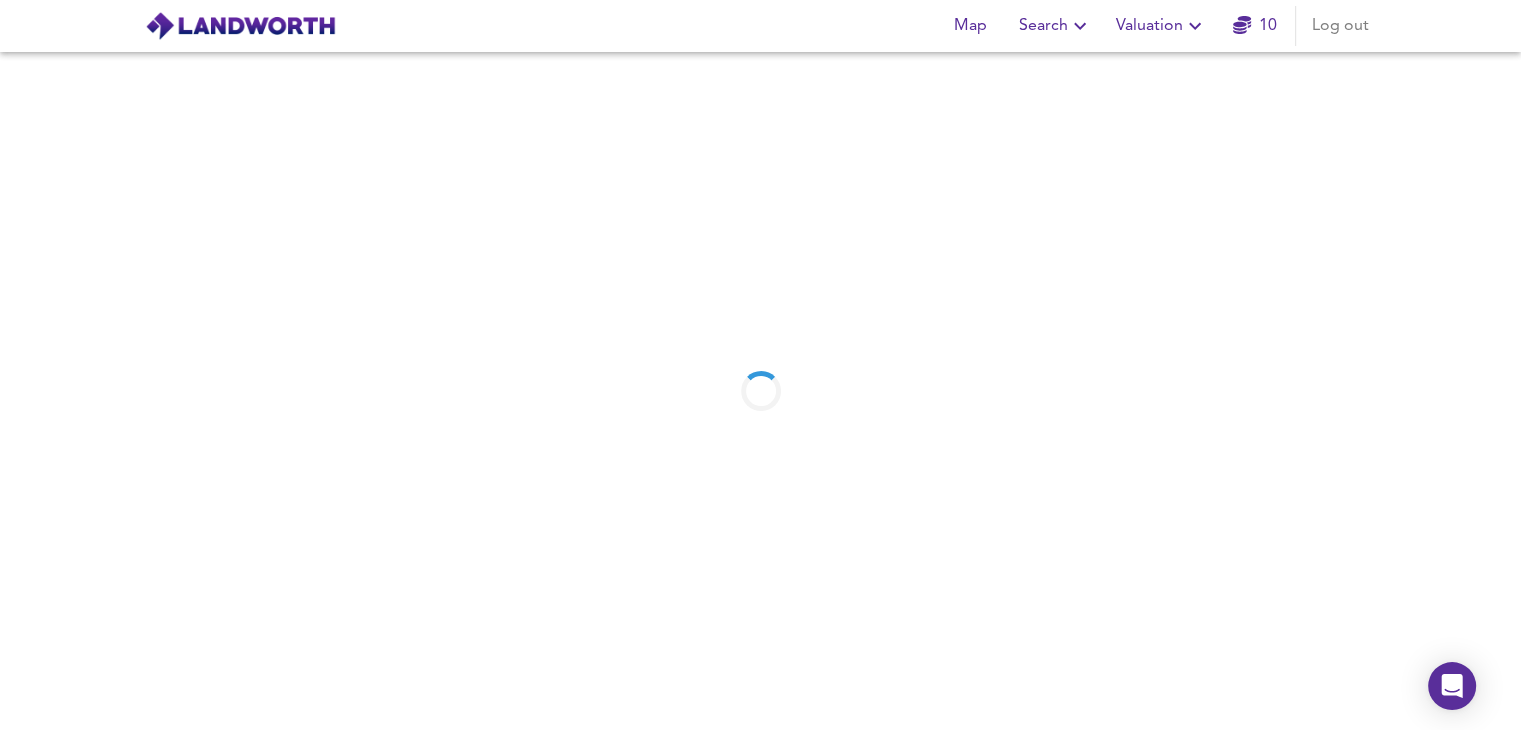 scroll, scrollTop: 0, scrollLeft: 0, axis: both 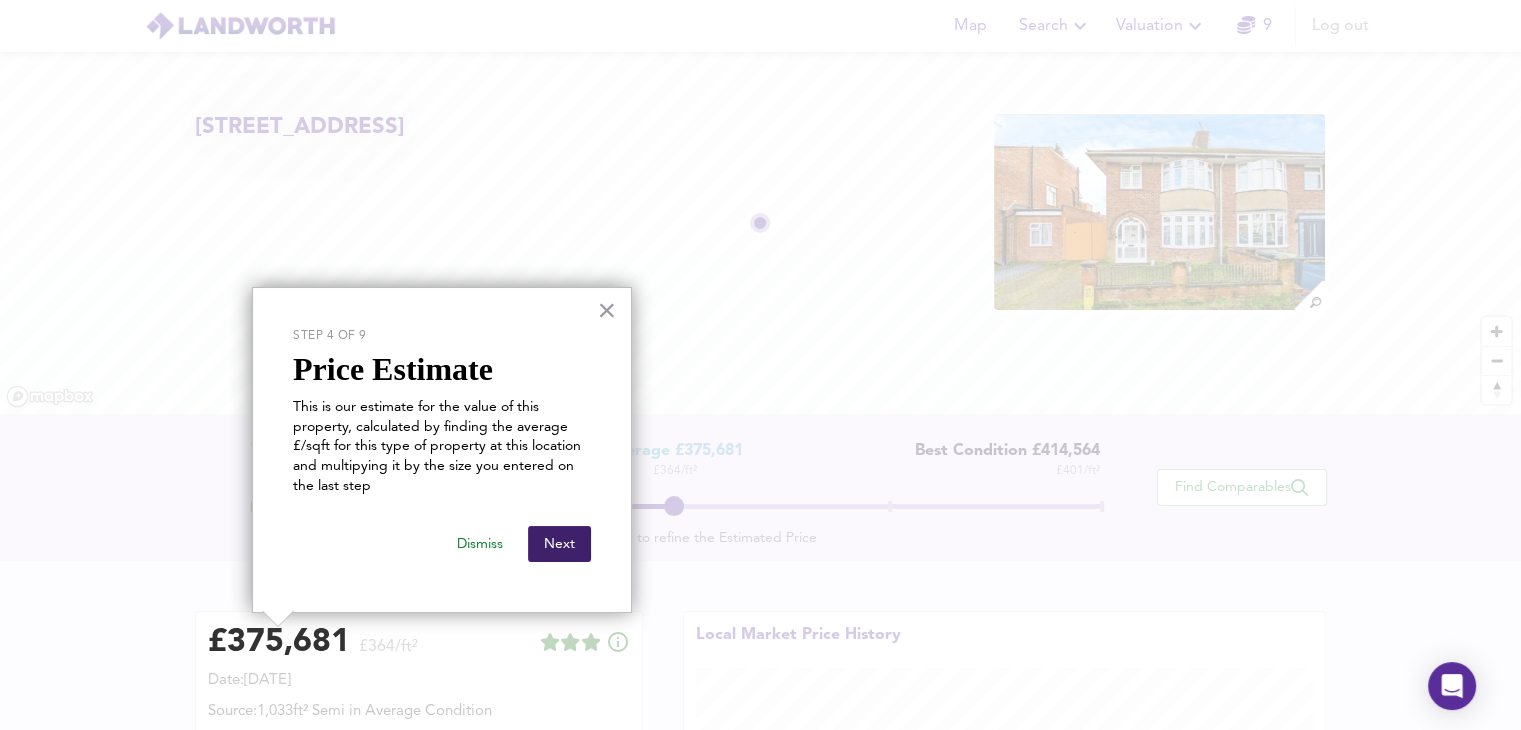 click on "Next" at bounding box center [559, 544] 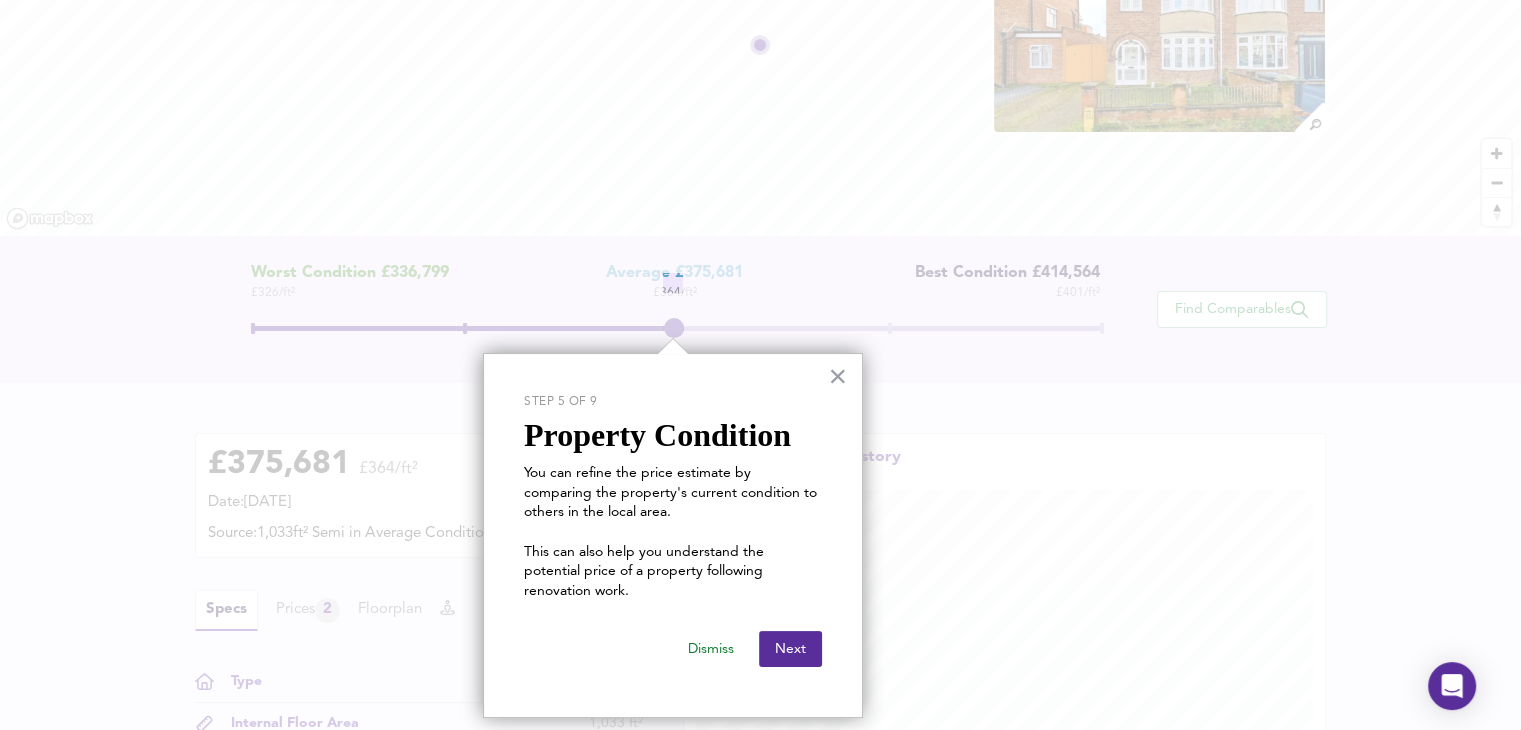 scroll, scrollTop: 229, scrollLeft: 0, axis: vertical 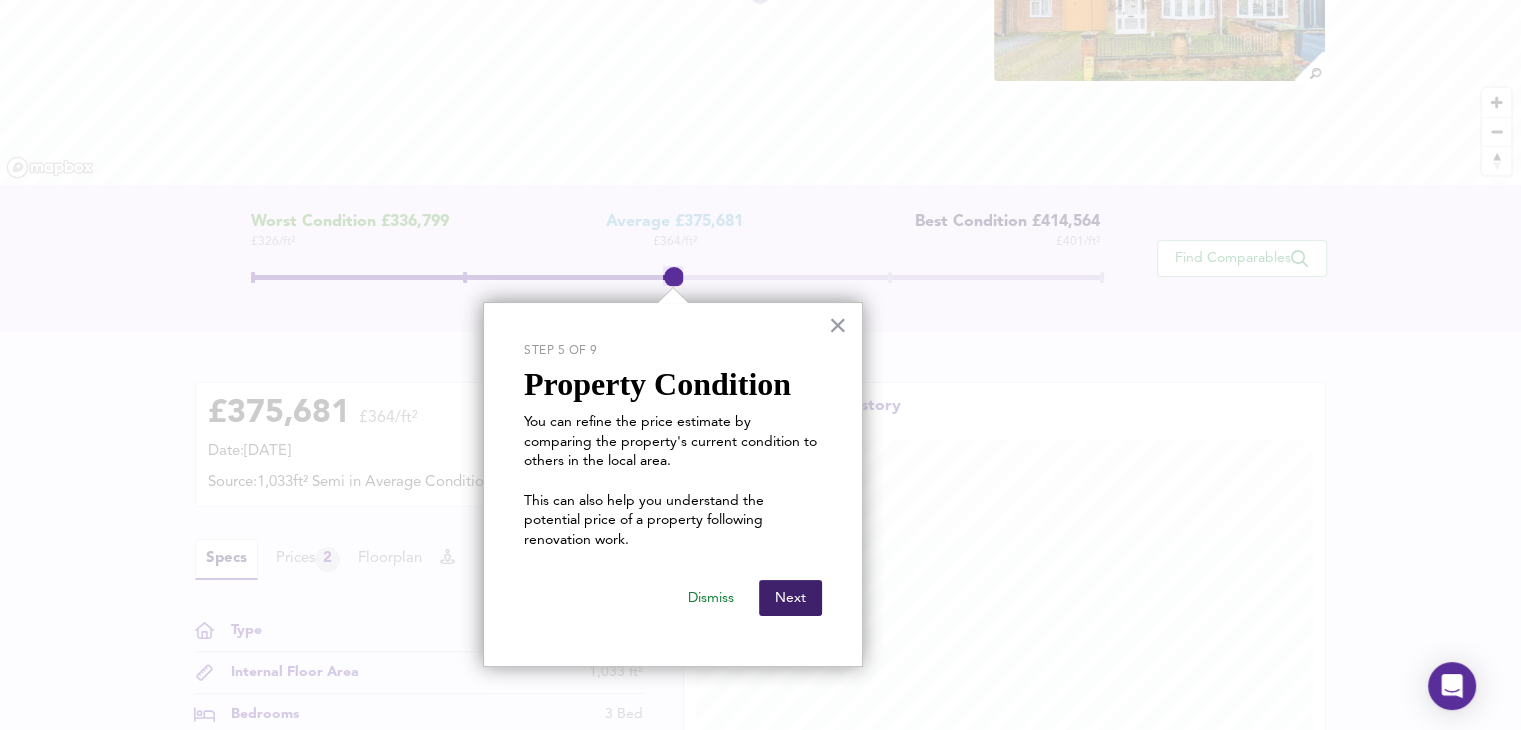 click on "Next" at bounding box center (790, 598) 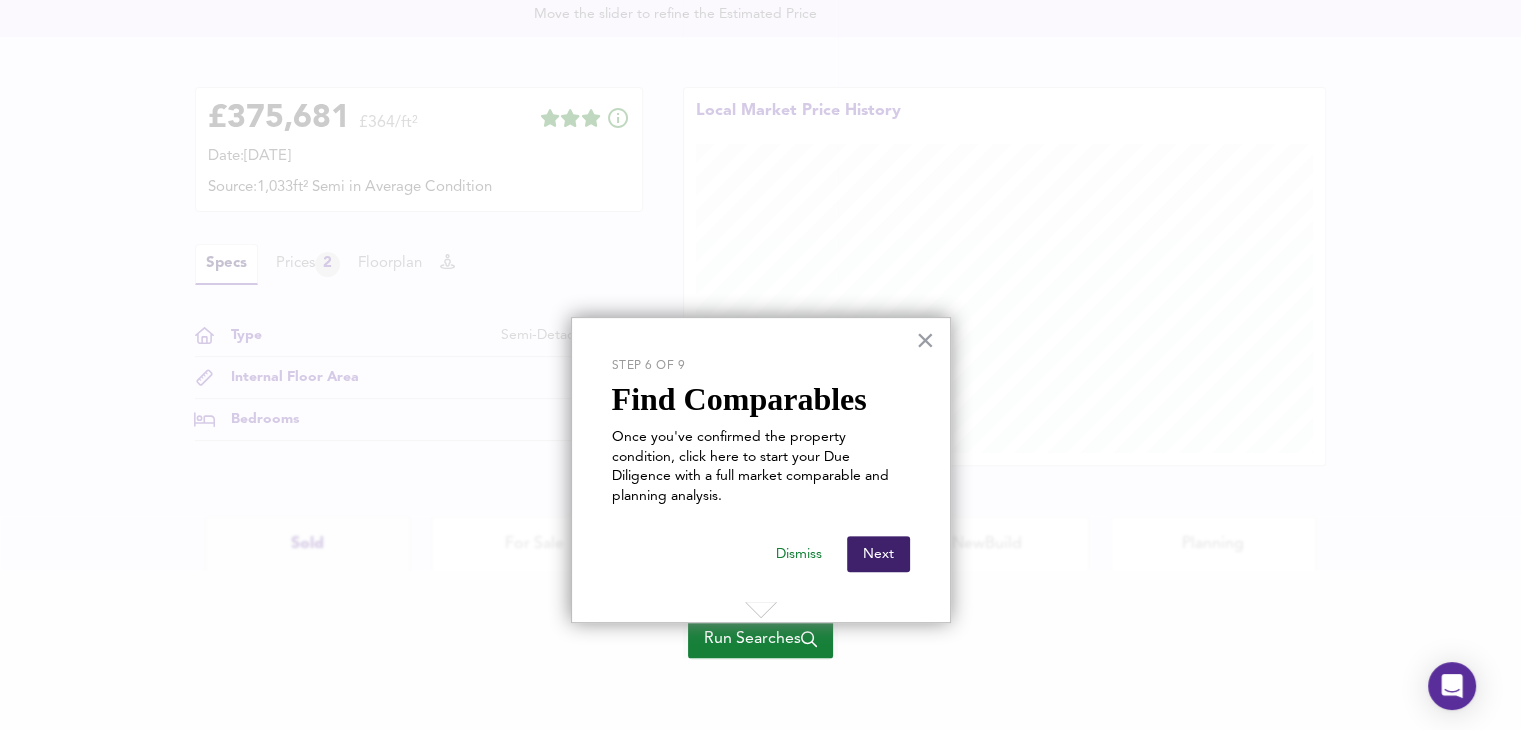 click on "Next" at bounding box center [878, 554] 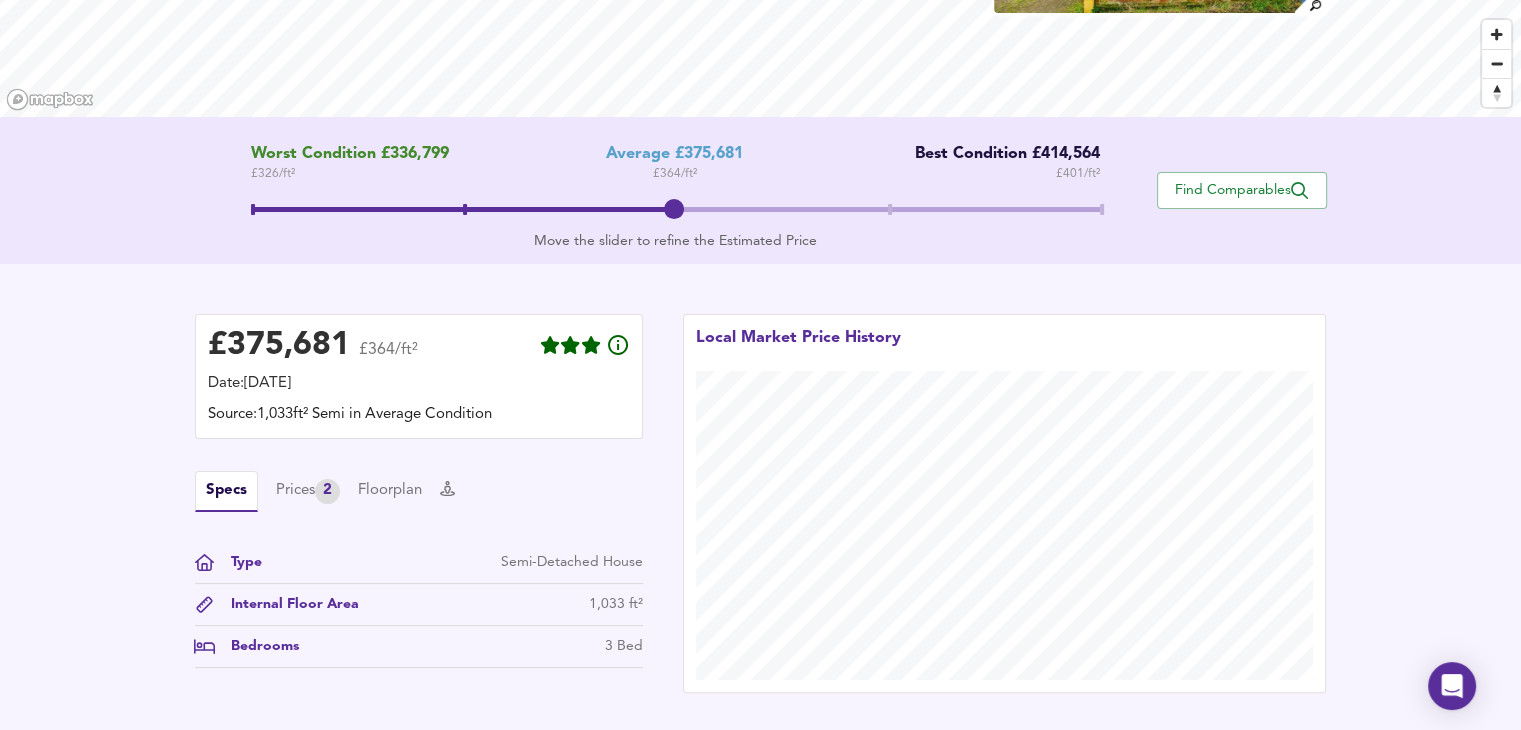scroll, scrollTop: 291, scrollLeft: 0, axis: vertical 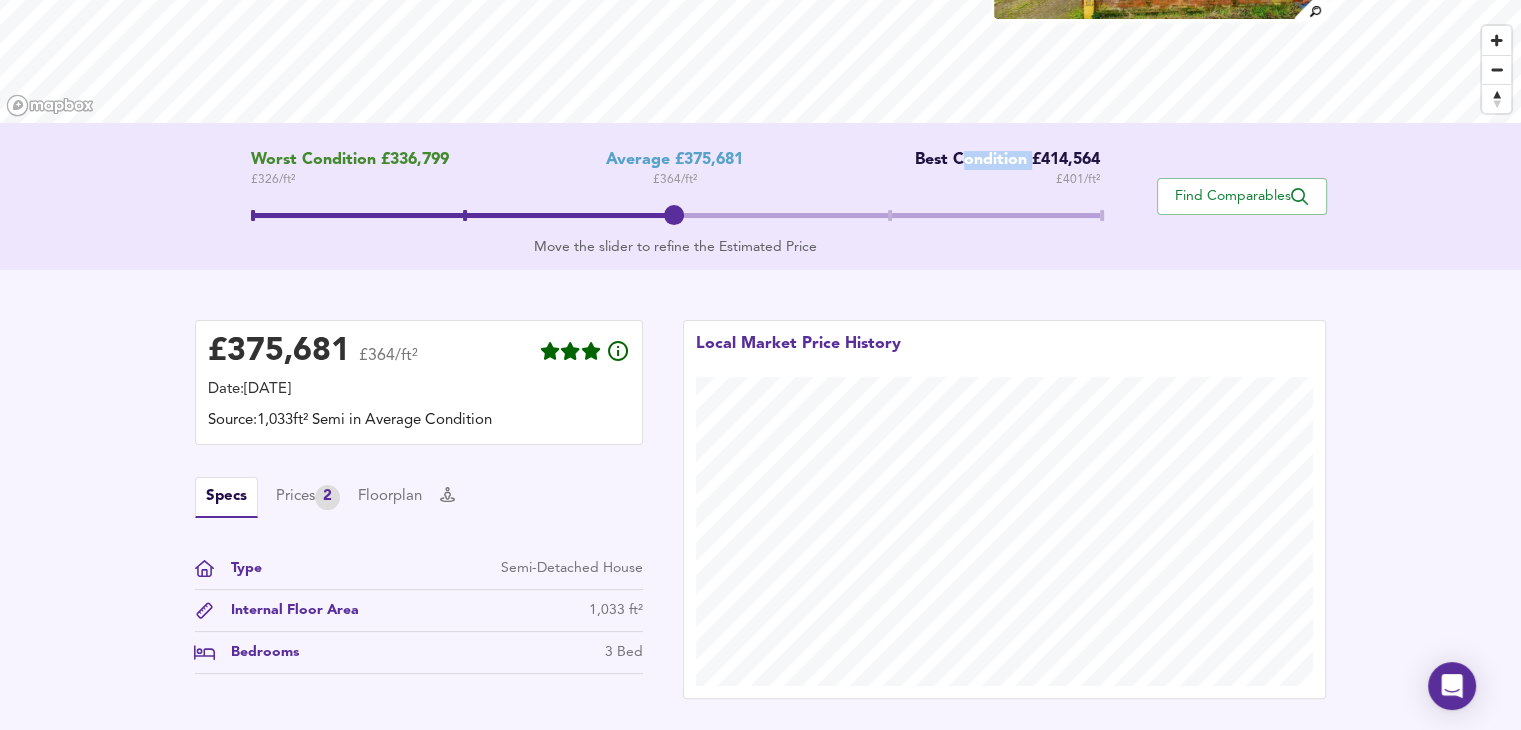 drag, startPoint x: 960, startPoint y: 141, endPoint x: 1045, endPoint y: 155, distance: 86.145226 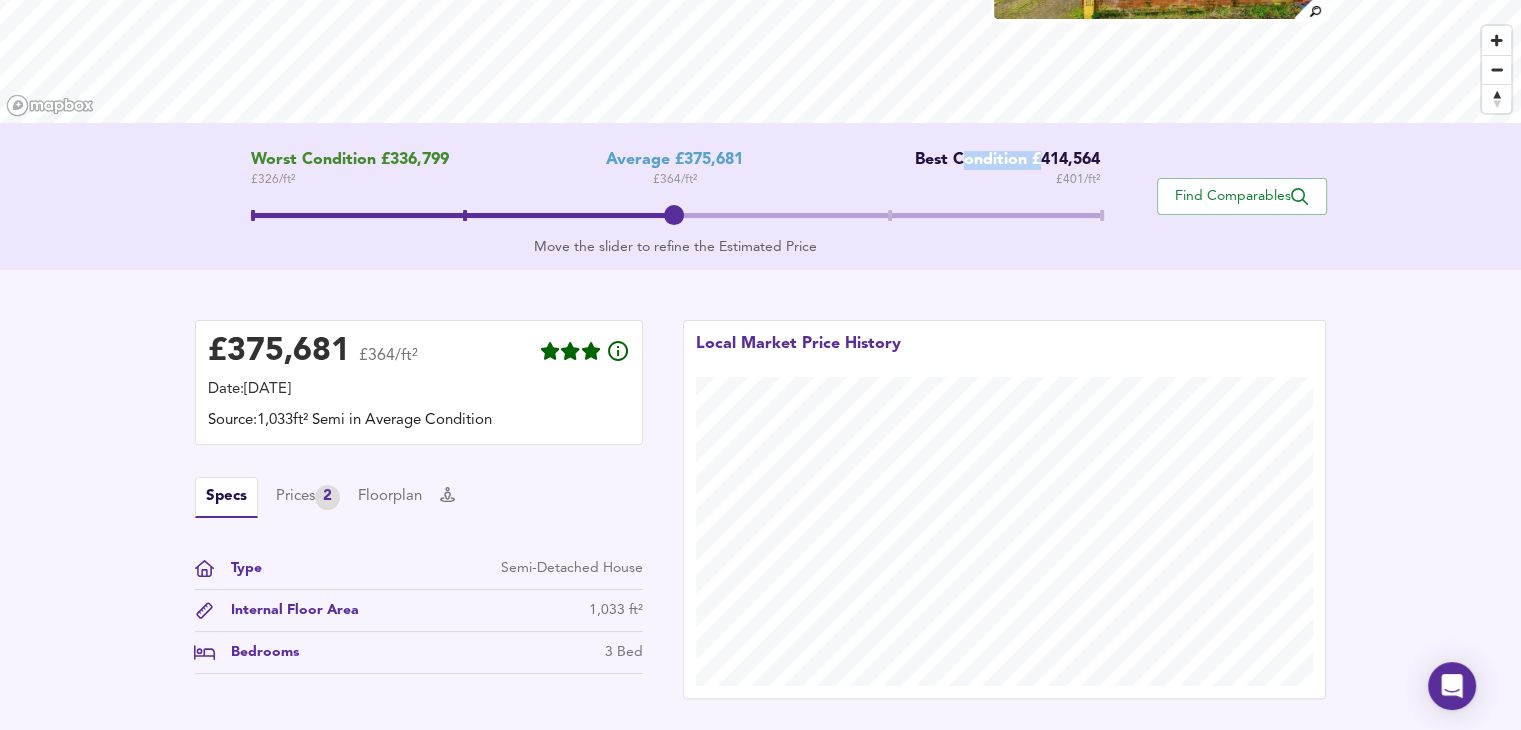 click on "Best Condition   £414,564" at bounding box center [1000, 160] 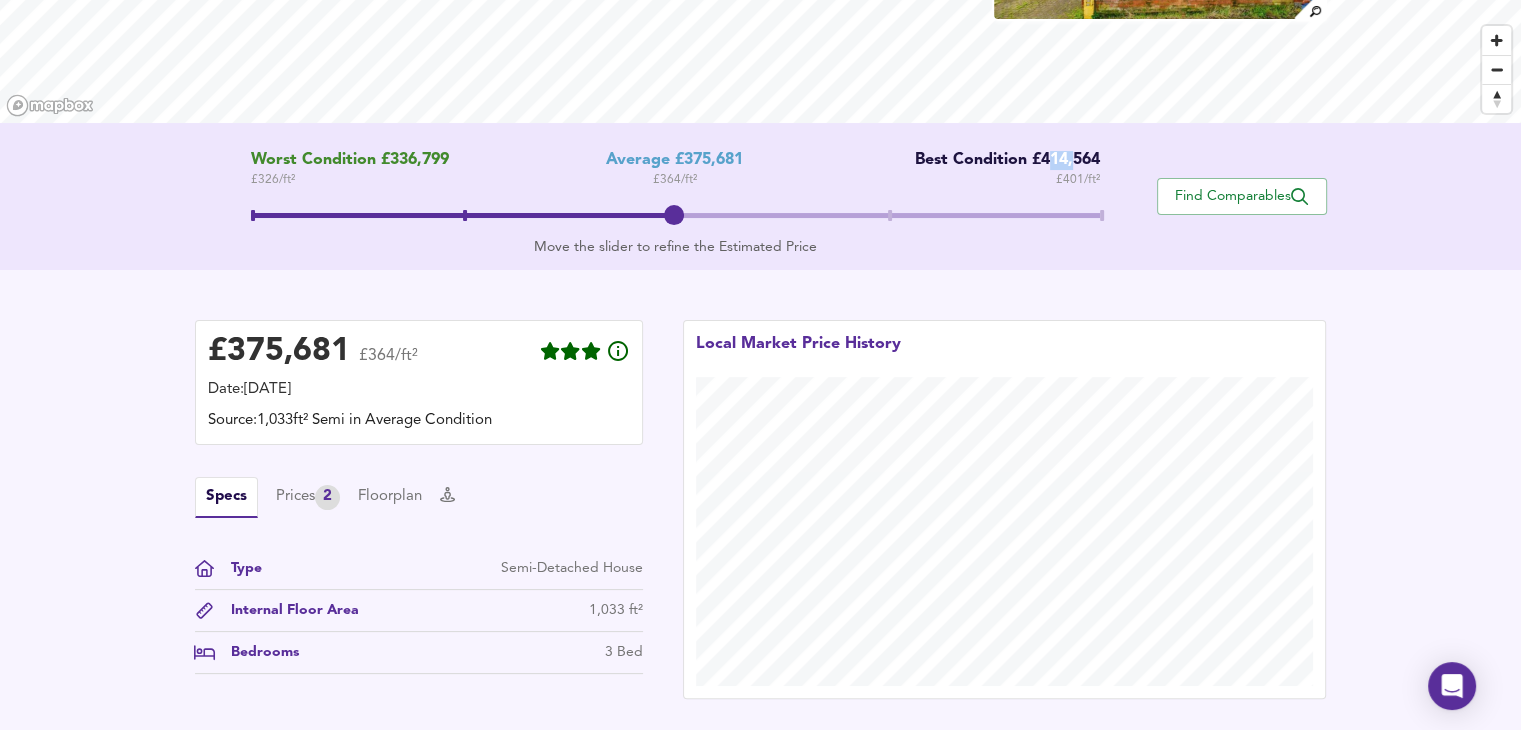 drag, startPoint x: 1047, startPoint y: 168, endPoint x: 1078, endPoint y: 168, distance: 31 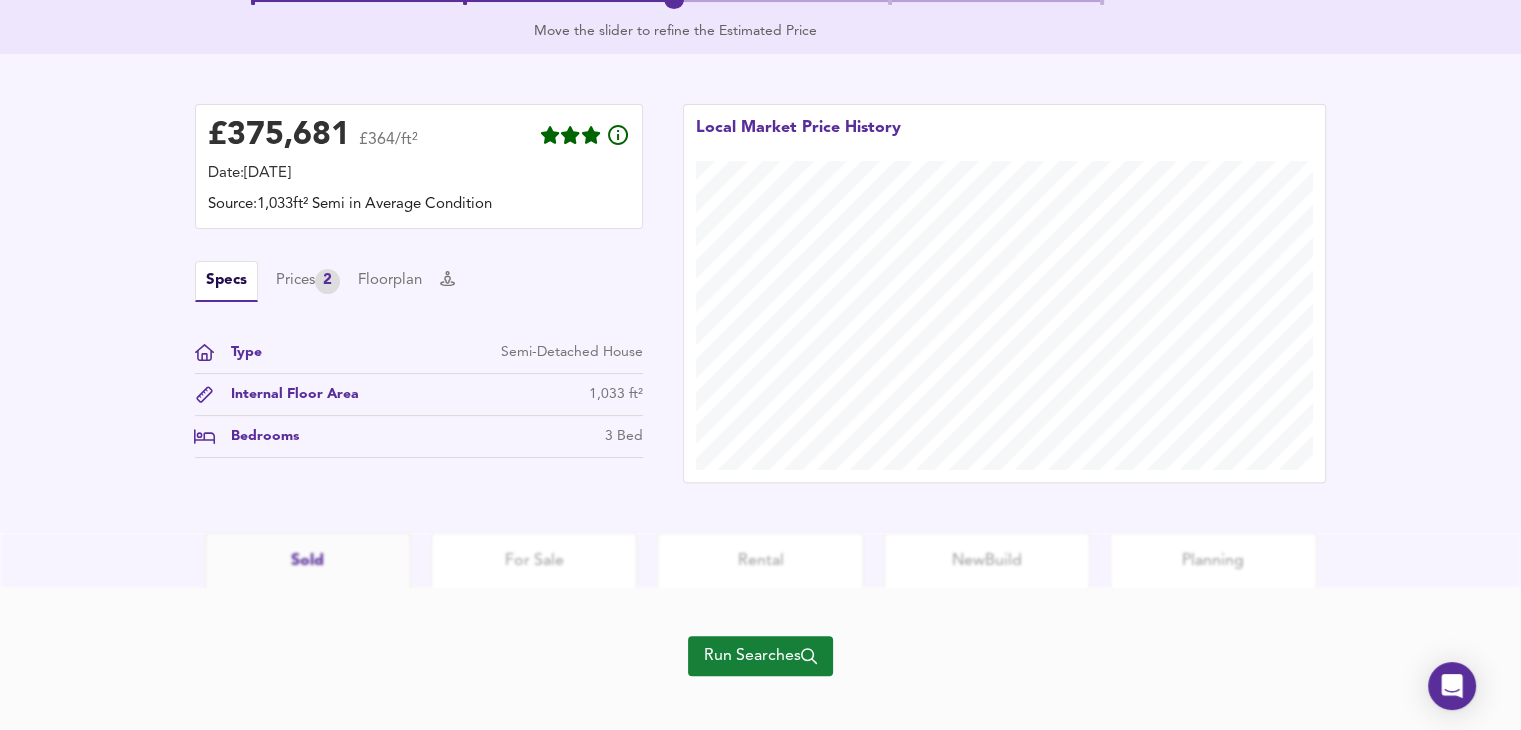 scroll, scrollTop: 524, scrollLeft: 0, axis: vertical 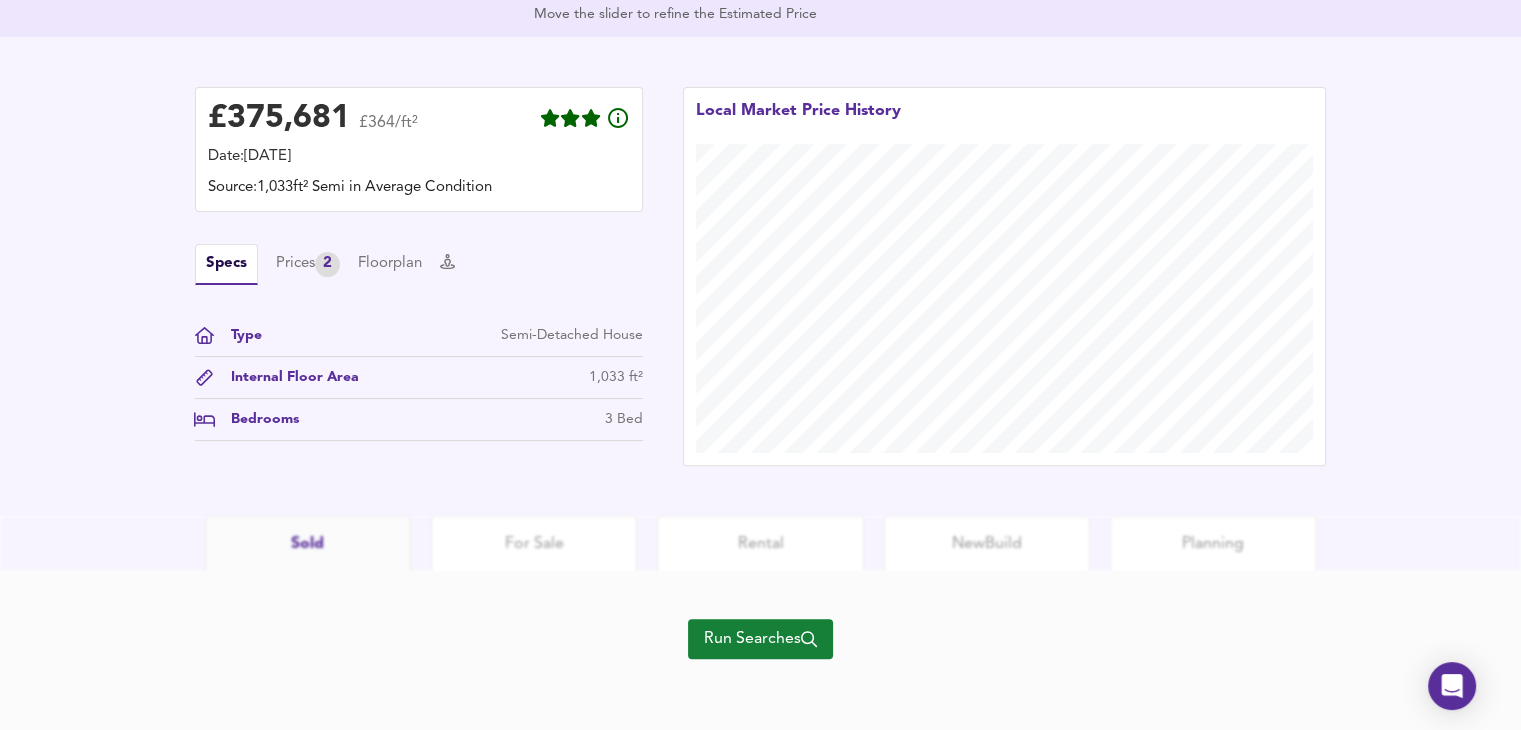 click on "Run Searches" at bounding box center (760, 639) 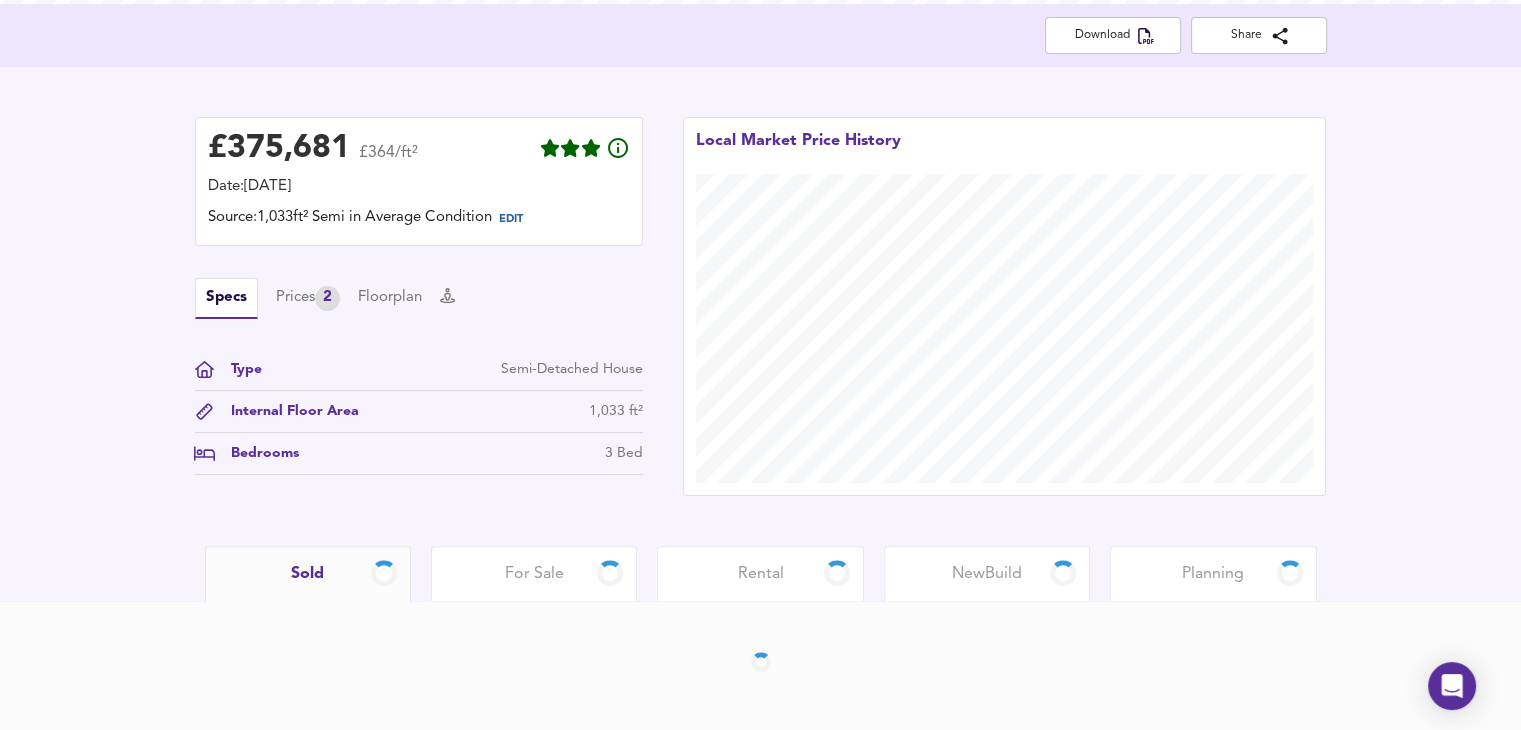 scroll, scrollTop: 409, scrollLeft: 0, axis: vertical 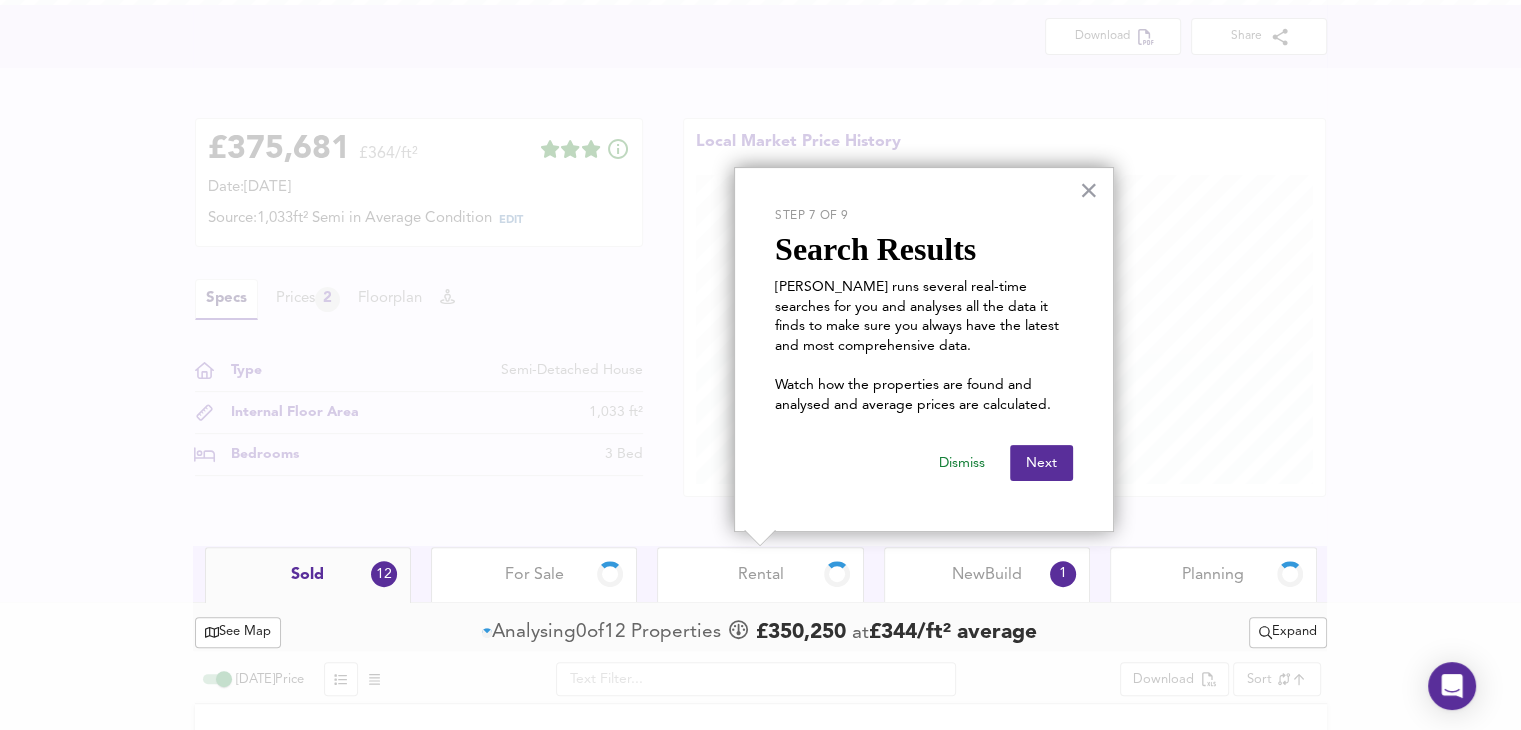 drag, startPoint x: 920, startPoint y: 287, endPoint x: 996, endPoint y: 289, distance: 76.02631 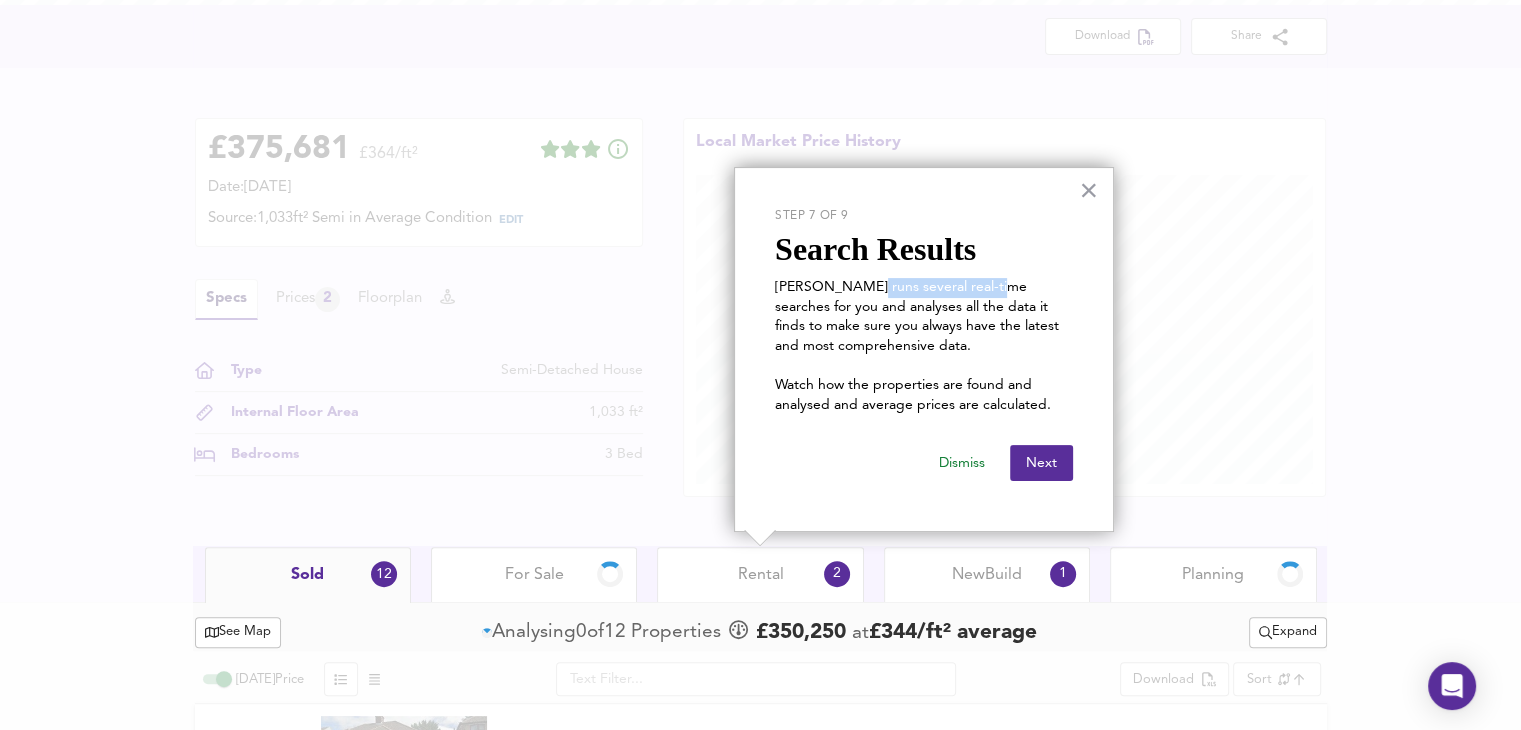 click on "Landworth runs several real-time searches for you and analyses all the data it finds to make sure you always have the latest and most comprehensive data." at bounding box center [924, 317] 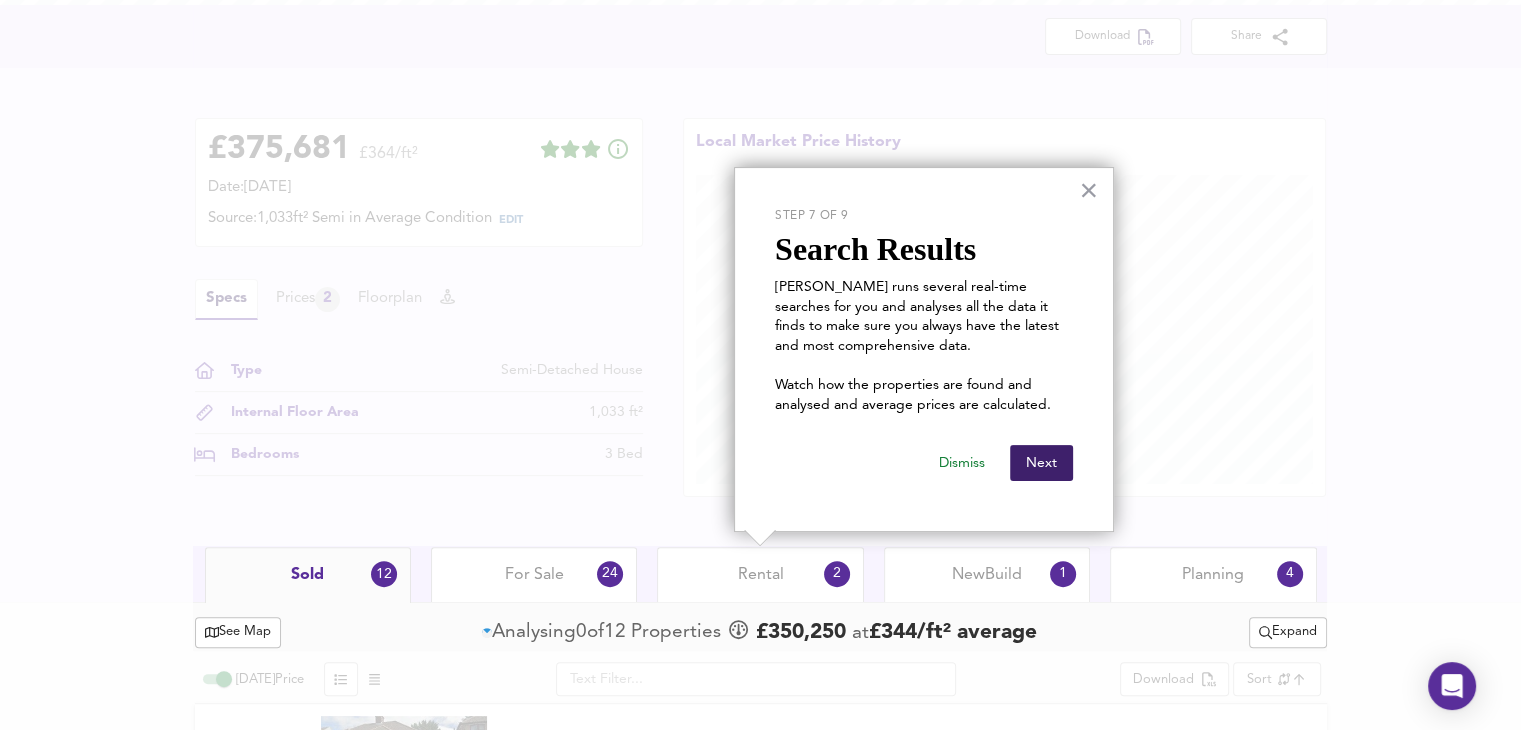 click on "Next" at bounding box center [1041, 463] 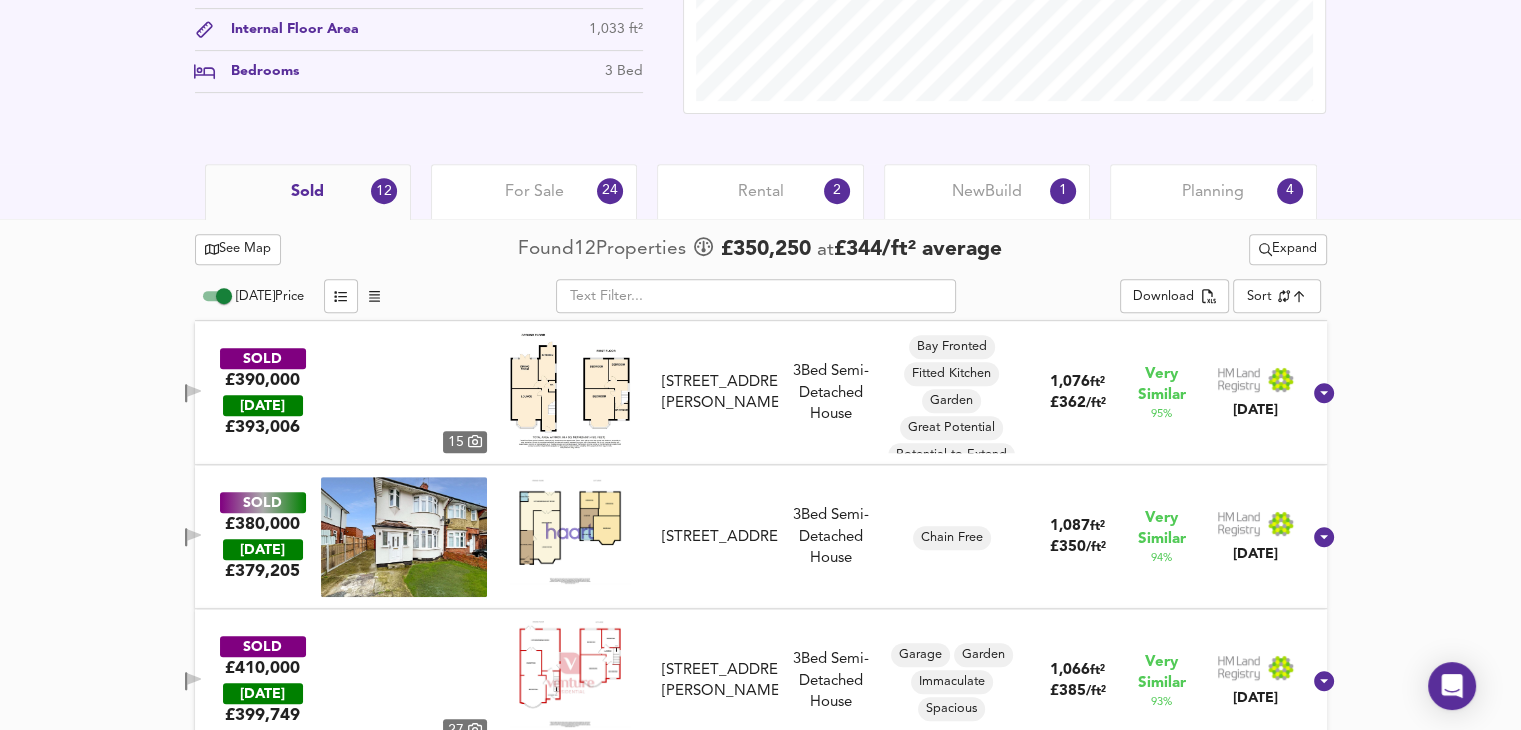scroll, scrollTop: 809, scrollLeft: 0, axis: vertical 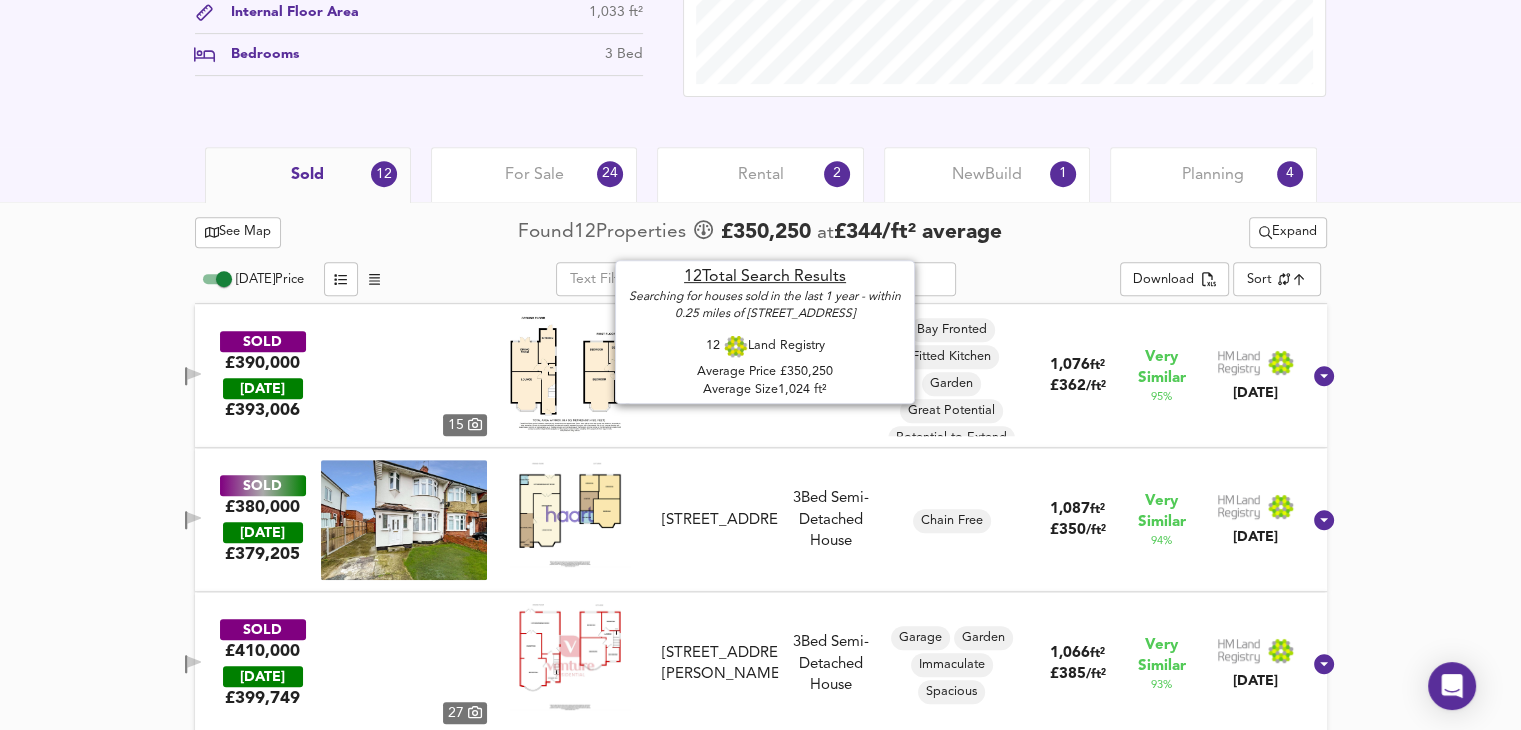 click at bounding box center (756, 279) 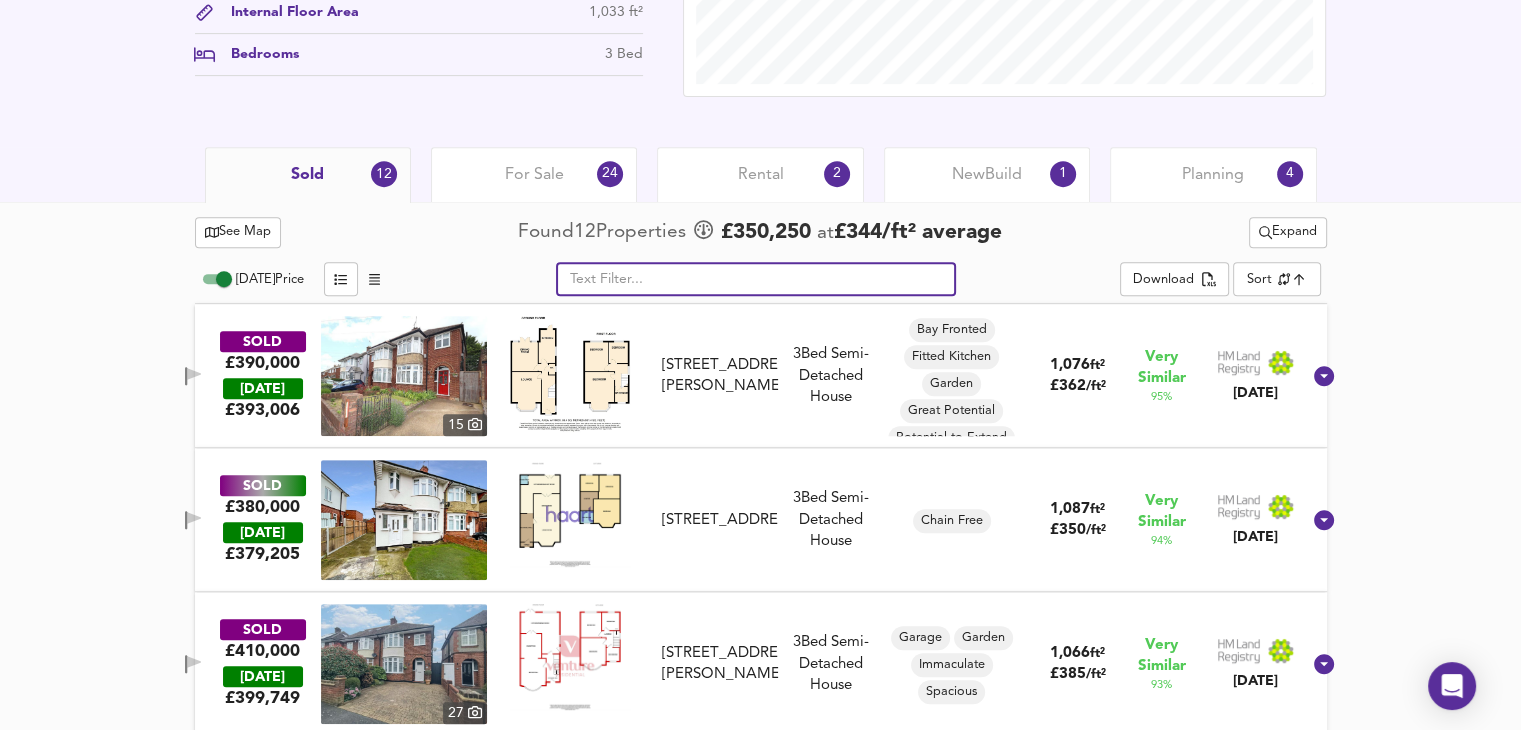 click on "See Map Found  12  Propert ies     £ 350,250   at  £ 344 / ft²   average      Expand Today  Price           ​ Download   Sort   similarityscore ​ SOLD £390,000   TODAY  £ 393,006   15     98 Culverhouse Road, LU3 1PZ 98 Culverhouse Road, LU3 1PZ 3  Bed   Semi-Detached House Bay Fronted Fitted Kitchen Garden Great Potential Potential to Extend S.T.P.P. 1,076 ft² £ 362 / ft² Very Similar 95 % 14 Jan 2025 SOLD £380,000   TODAY  £ 379,205 15 Austin Road, LU3 1TY 15 Austin Road, LU3 1TY 3  Bed   Semi-Detached House Chain Free 1,087 ft² £ 350 / ft² Very Similar 94 % 30 Apr 2025 SOLD £410,000   TODAY  £ 399,749   27     50 Graham Gardens, LU3 1NQ 50 Graham Gardens, LU3 1NQ 3  Bed   Semi-Detached House Garage Garden Immaculate Spacious 1,066 ft² £ 385 / ft² Very Similar 93 % 19 Aug 2024 SOLD £385,000   TODAY  £ 391,461   19     28 Austin Road, LU3 1UA 28 Austin Road, LU3 1UA 3  Bed   Semi-Detached House Bay Fronted Chain Free Driveway Fitted Kitchen Garage £" at bounding box center (760, 1122) 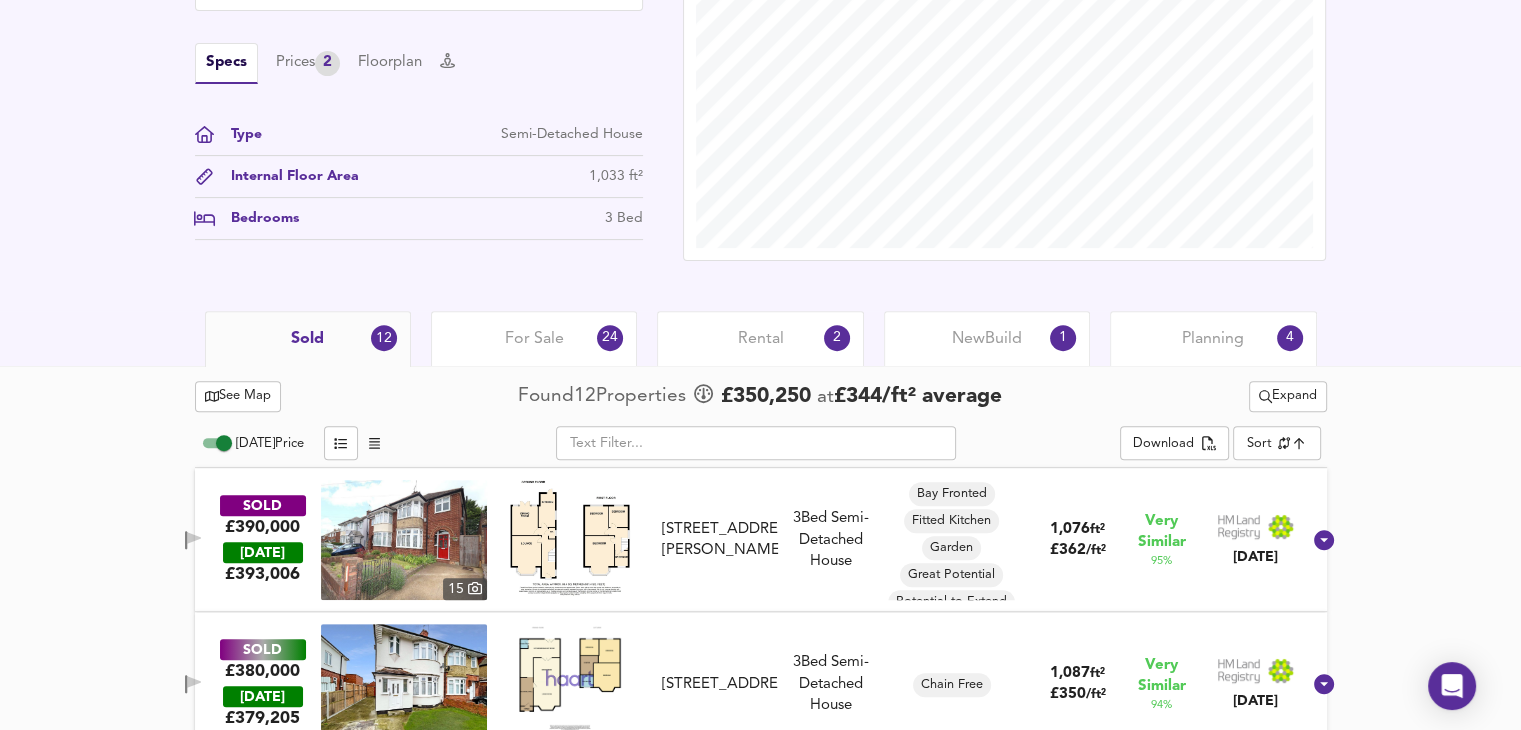scroll, scrollTop: 683, scrollLeft: 0, axis: vertical 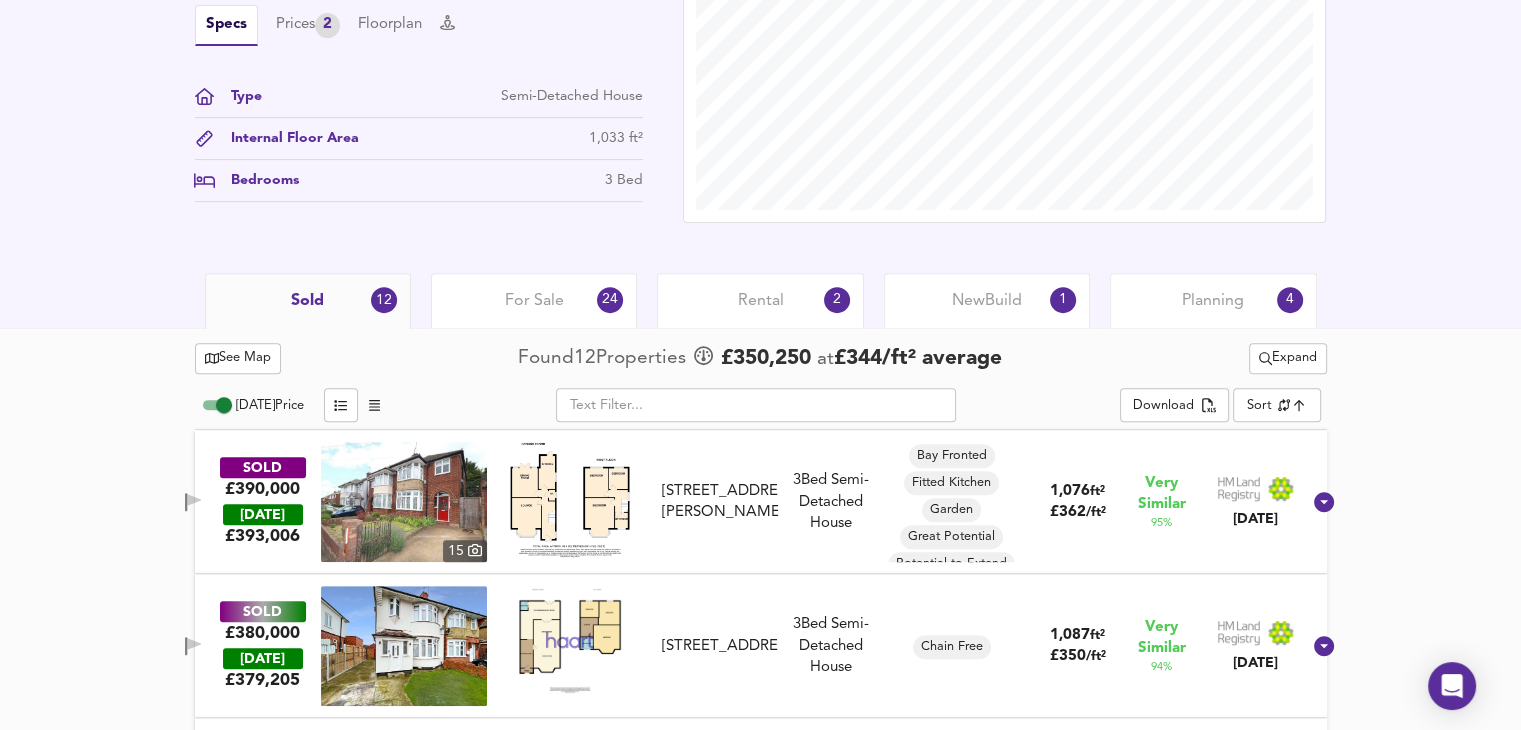 click on "For Sale 24" at bounding box center [534, 300] 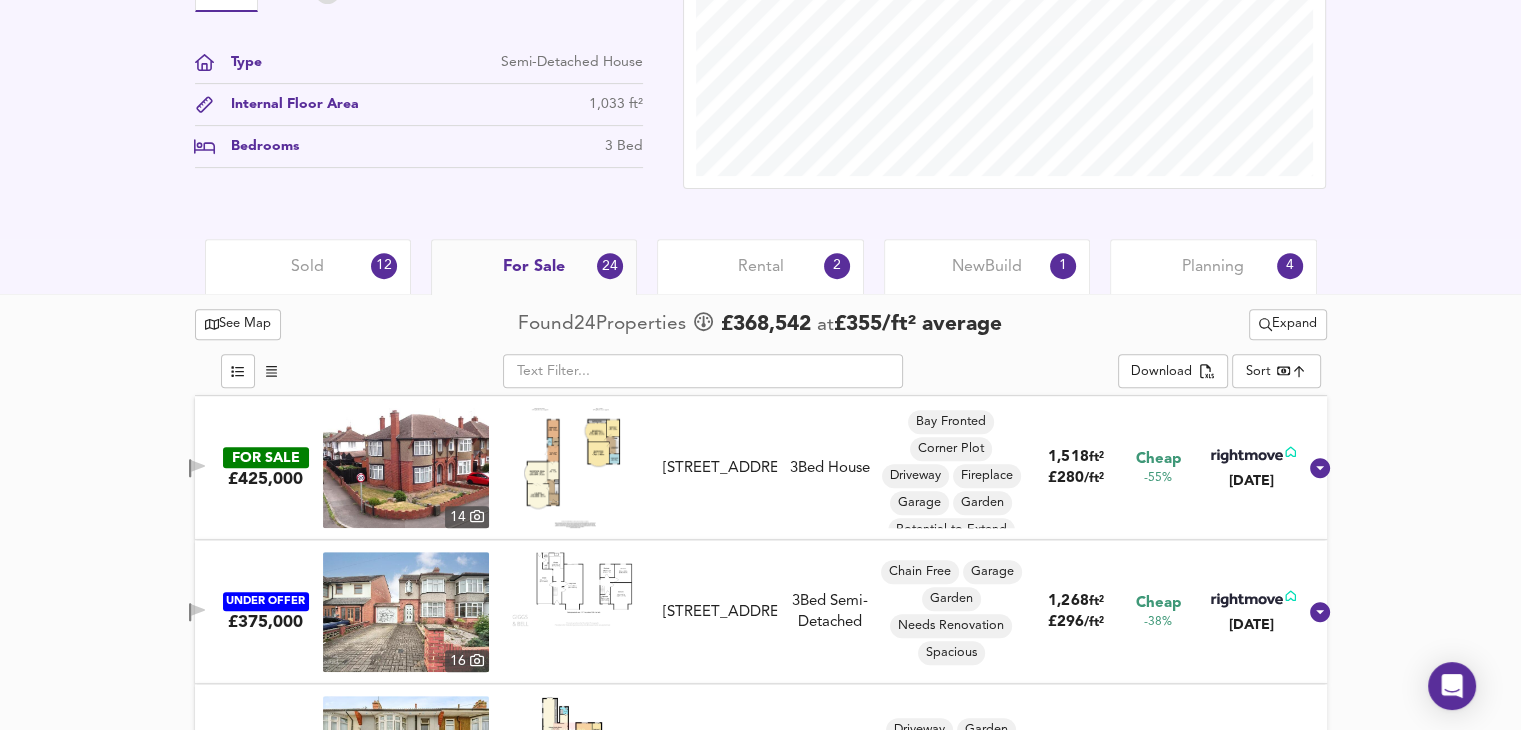 scroll, scrollTop: 716, scrollLeft: 0, axis: vertical 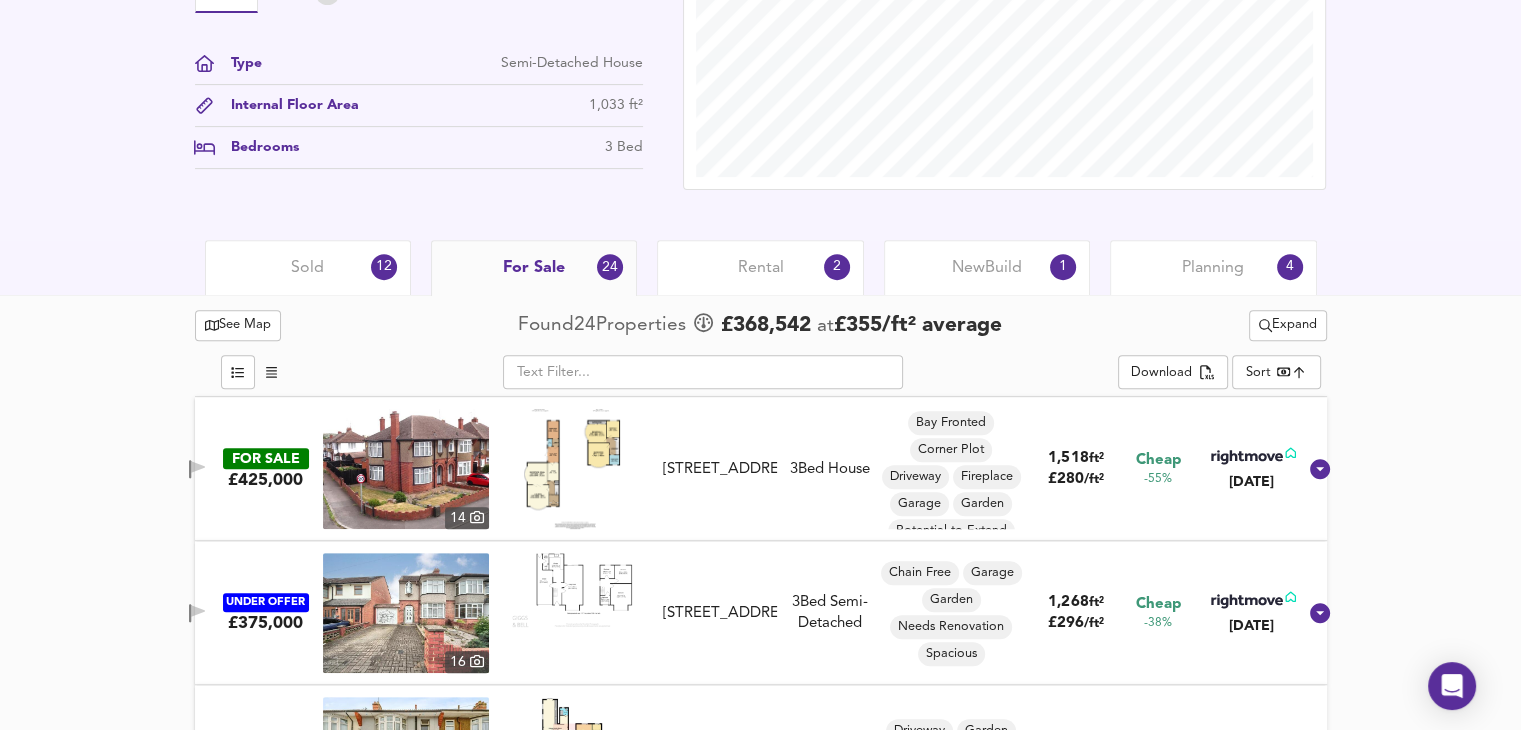 click on "Sold 12" at bounding box center (308, 267) 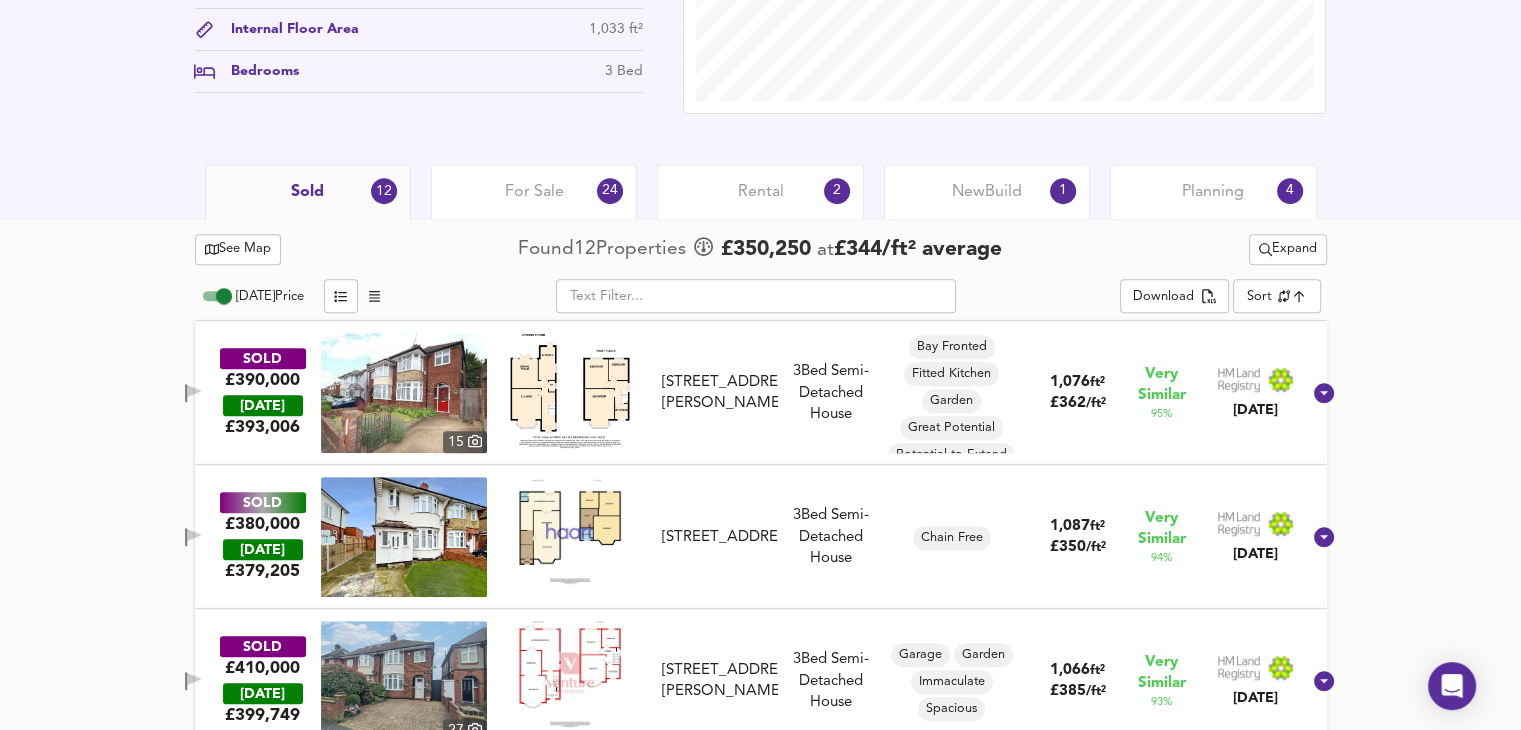 scroll, scrollTop: 800, scrollLeft: 0, axis: vertical 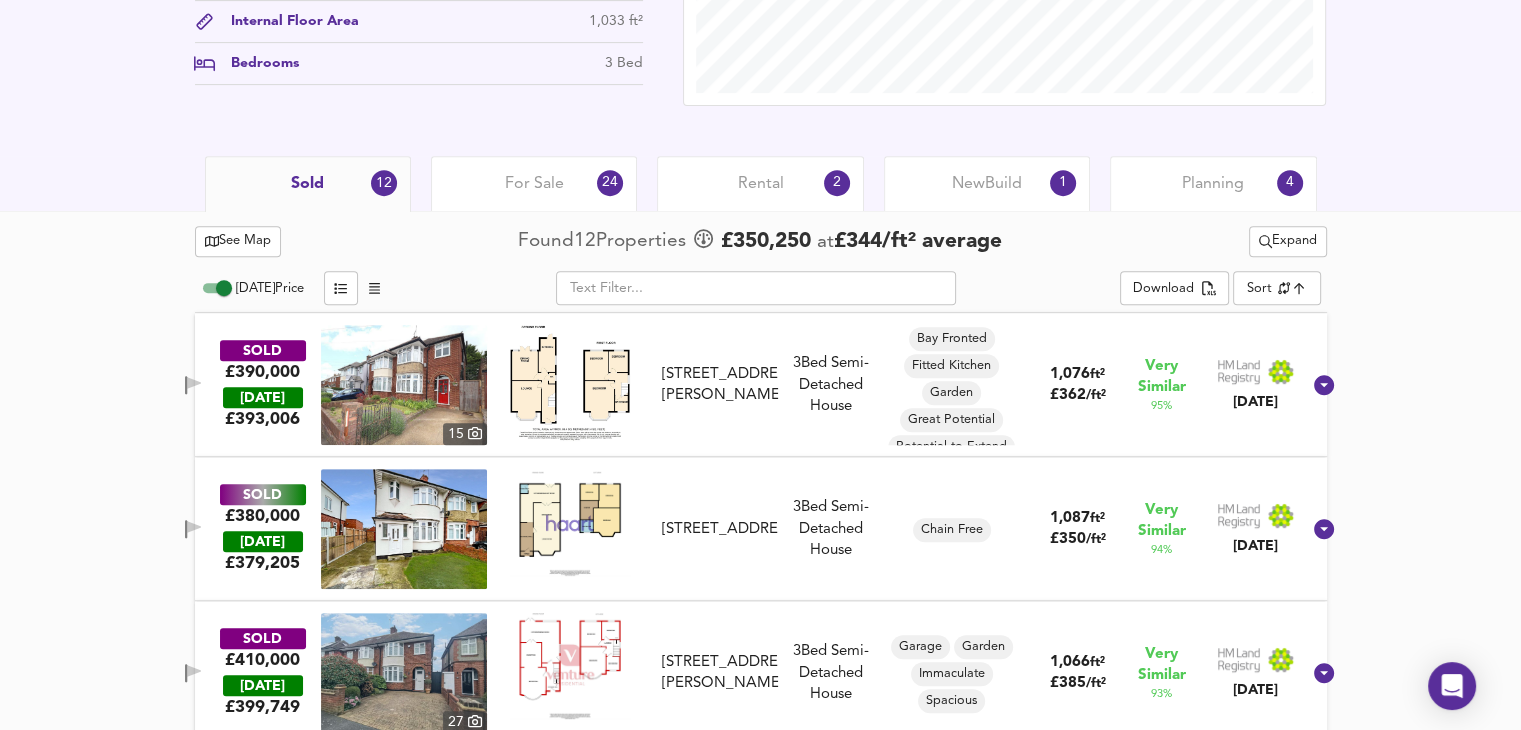 click at bounding box center [756, 288] 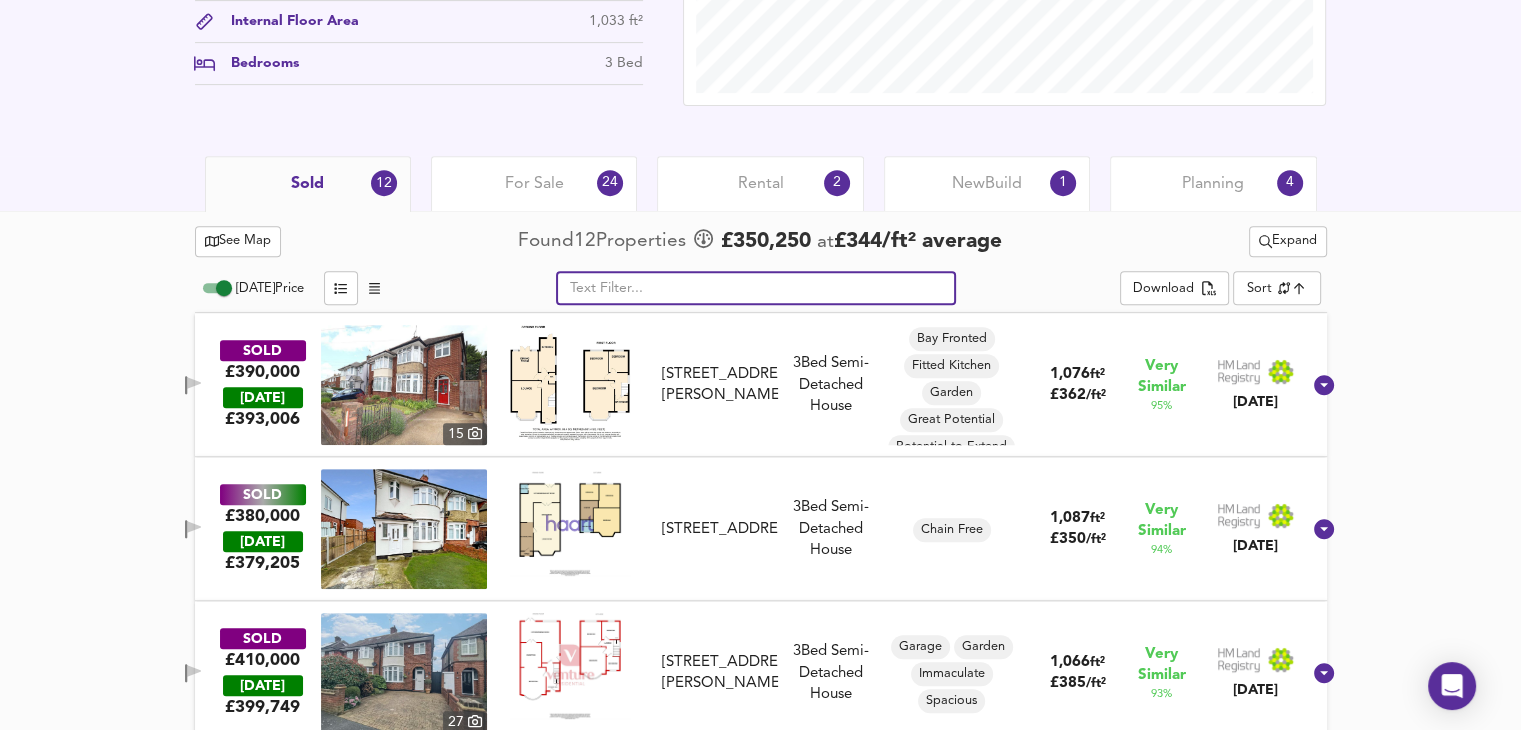 click at bounding box center [756, 288] 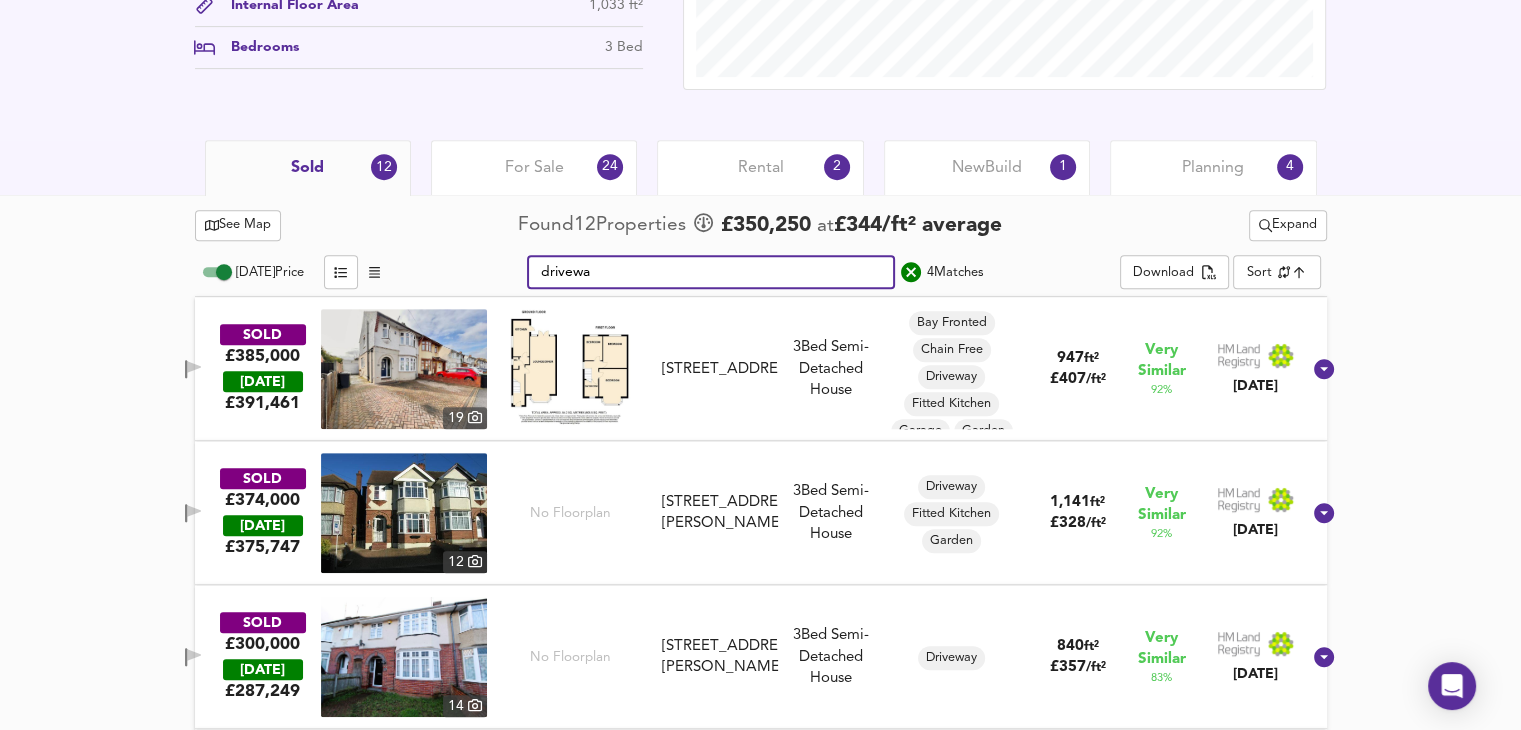 scroll, scrollTop: 833, scrollLeft: 0, axis: vertical 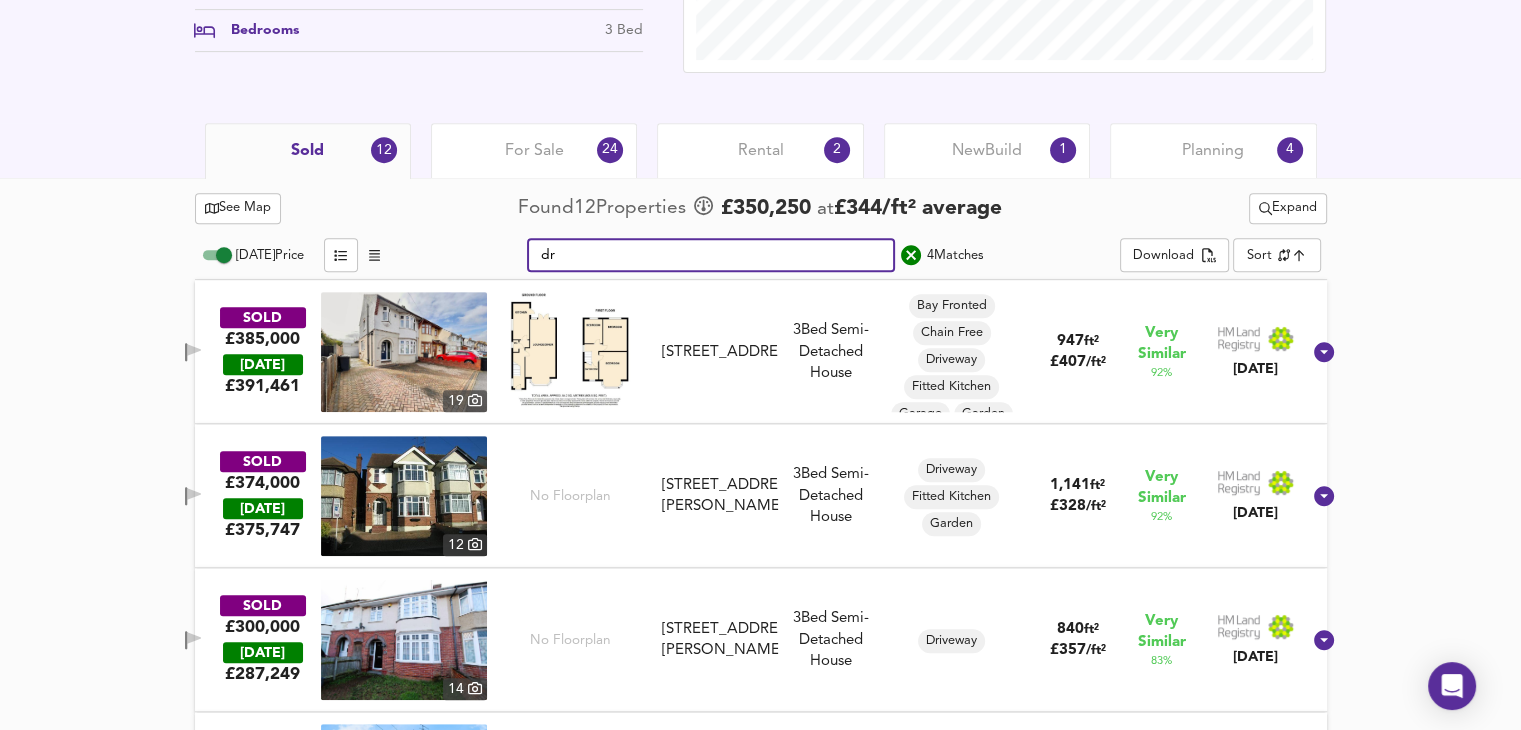 type on "d" 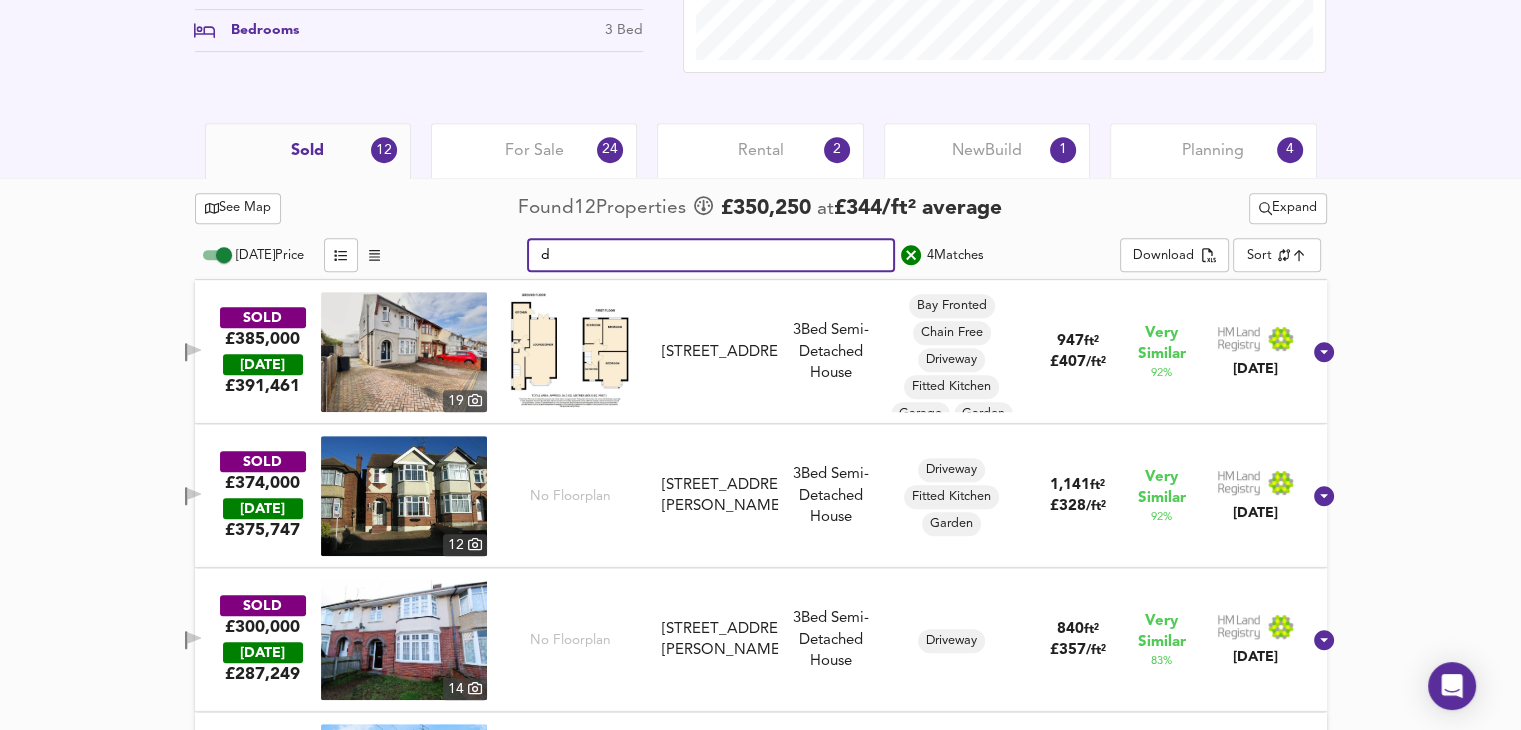 type 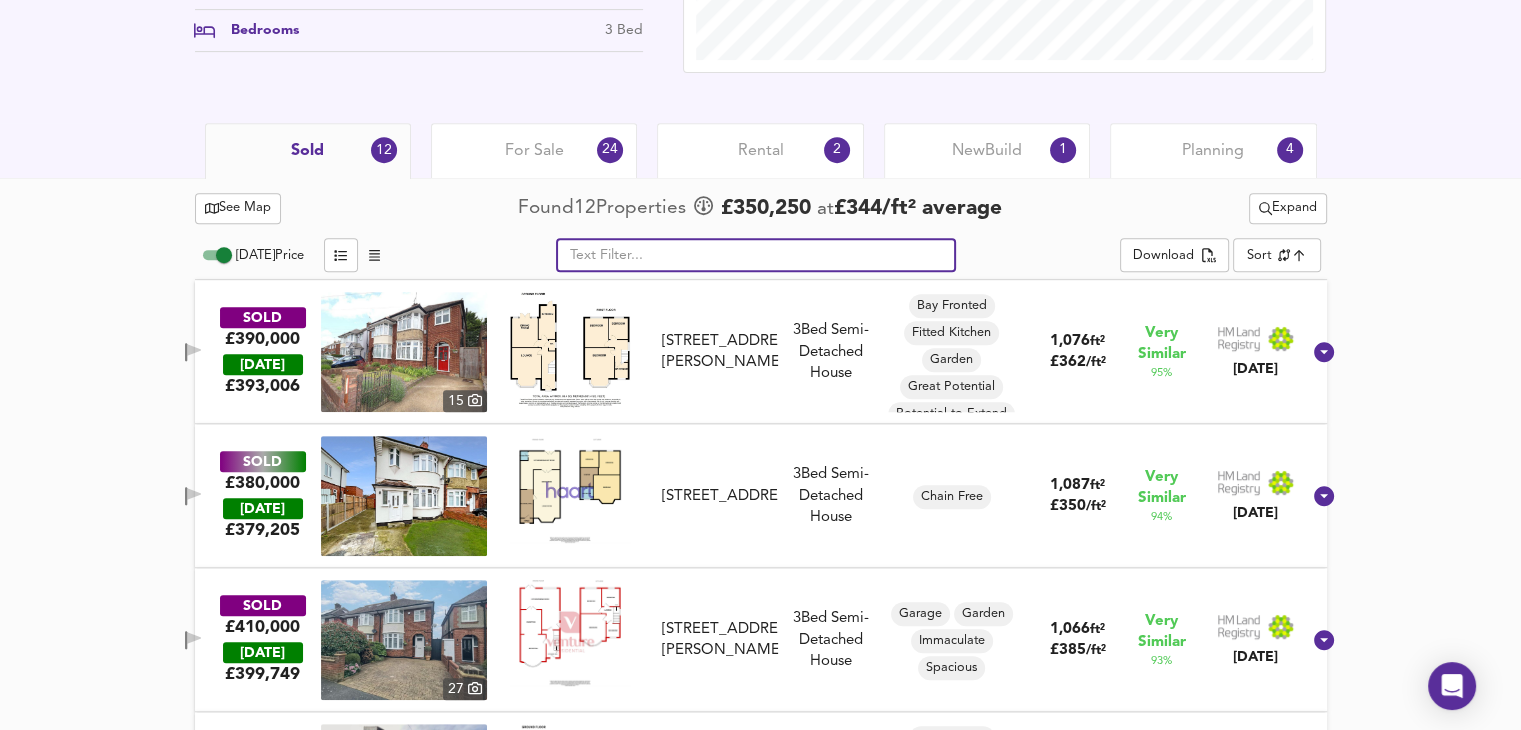 click on "See Map Found  12  Propert ies     £ 350,250   at  £ 344 / ft²   average      Expand Today  Price           ​ Download   Sort   similarityscore ​ SOLD £390,000   TODAY  £ 393,006   15     98 Culverhouse Road, LU3 1PZ 98 Culverhouse Road, LU3 1PZ 3  Bed   Semi-Detached House Bay Fronted Fitted Kitchen Garden Great Potential Potential to Extend S.T.P.P. 1,076 ft² £ 362 / ft² Very Similar 95 % 14 Jan 2025 SOLD £380,000   TODAY  £ 379,205 15 Austin Road, LU3 1TY 15 Austin Road, LU3 1TY 3  Bed   Semi-Detached House Chain Free 1,087 ft² £ 350 / ft² Very Similar 94 % 30 Apr 2025 SOLD £410,000   TODAY  £ 399,749   27     50 Graham Gardens, LU3 1NQ 50 Graham Gardens, LU3 1NQ 3  Bed   Semi-Detached House Garage Garden Immaculate Spacious 1,066 ft² £ 385 / ft² Very Similar 93 % 19 Aug 2024 SOLD £385,000   TODAY  £ 391,461   19     28 Austin Road, LU3 1UA 28 Austin Road, LU3 1UA 3  Bed   Semi-Detached House Bay Fronted Chain Free Driveway Fitted Kitchen Garage £" at bounding box center [760, 1098] 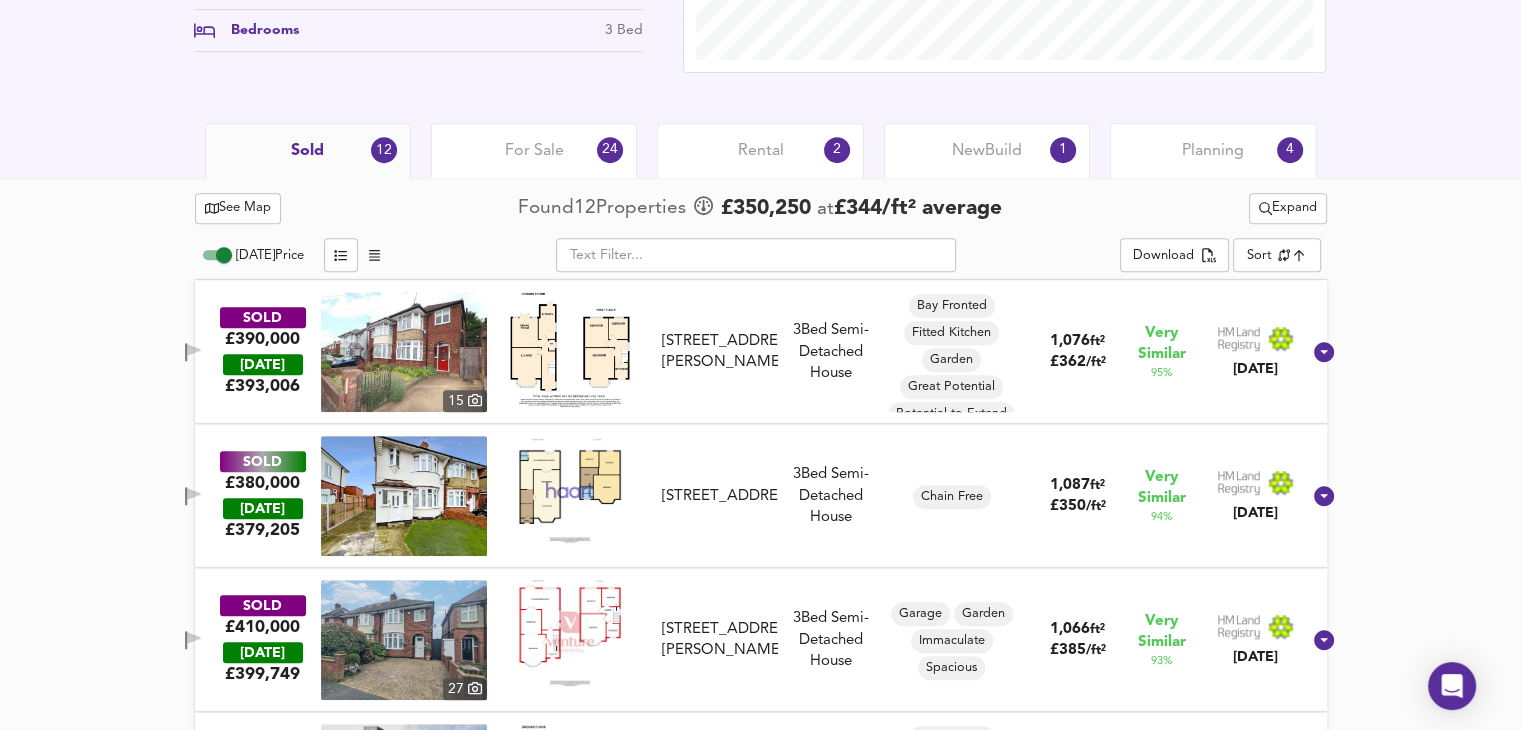 click on "New  Build" at bounding box center [987, 151] 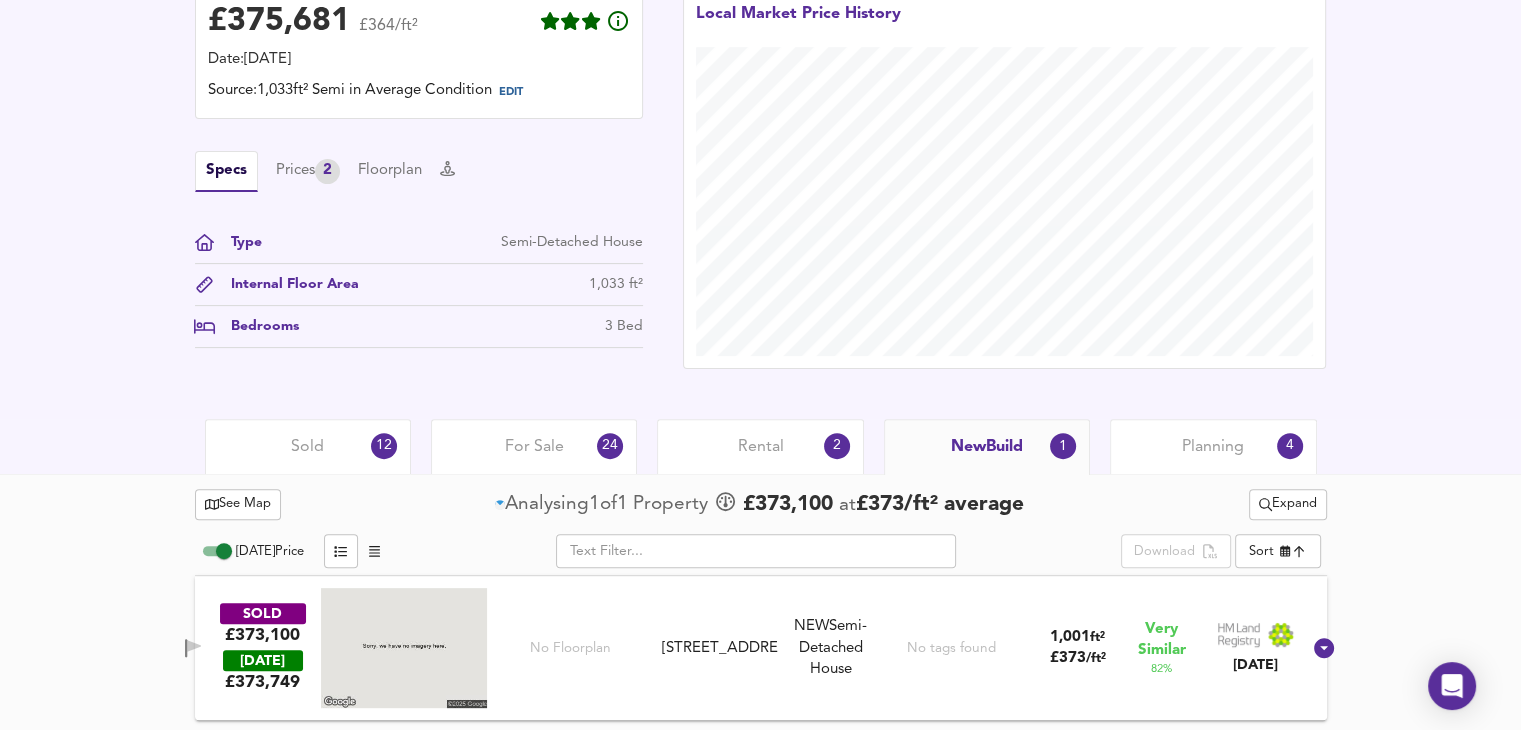 scroll, scrollTop: 536, scrollLeft: 0, axis: vertical 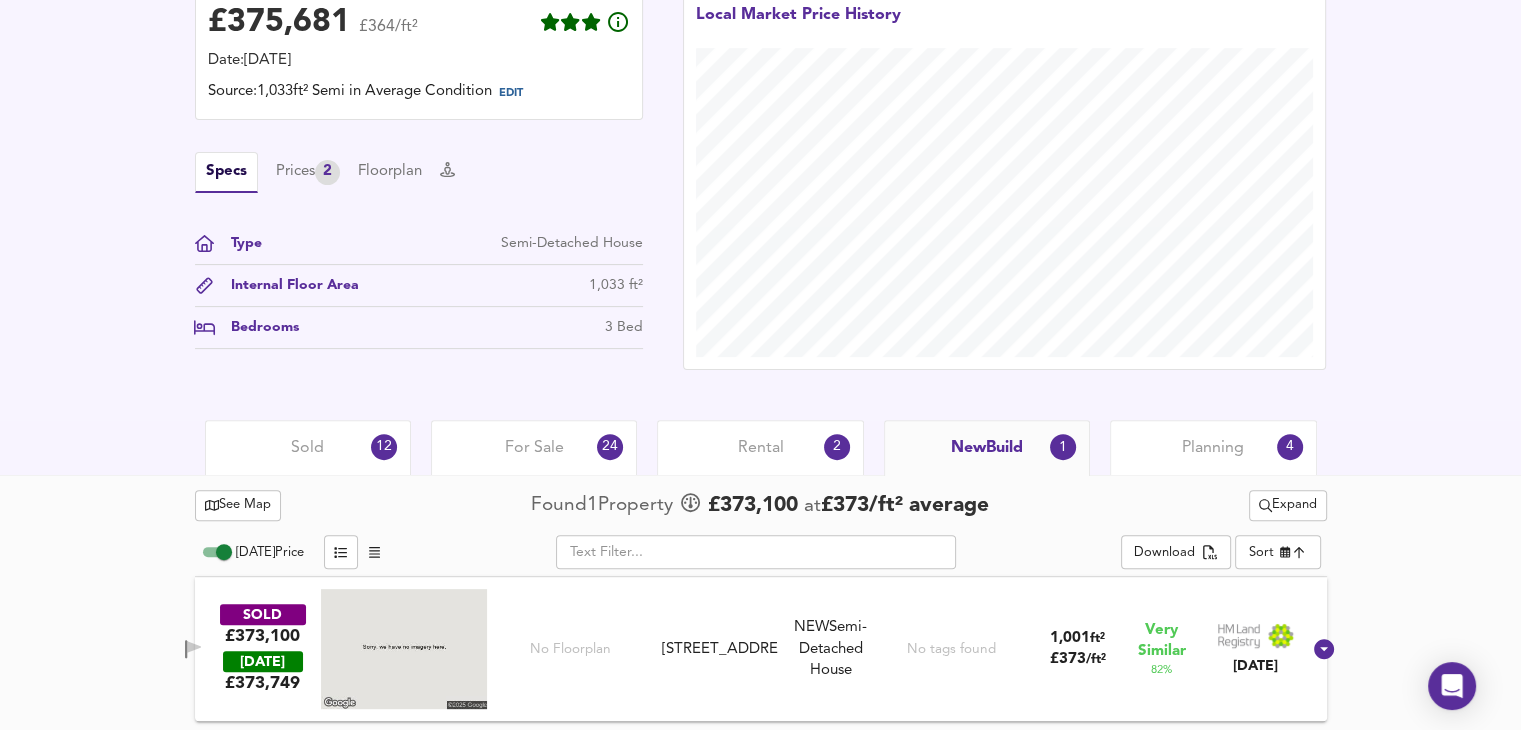 click on "Planning 4" at bounding box center [1213, 447] 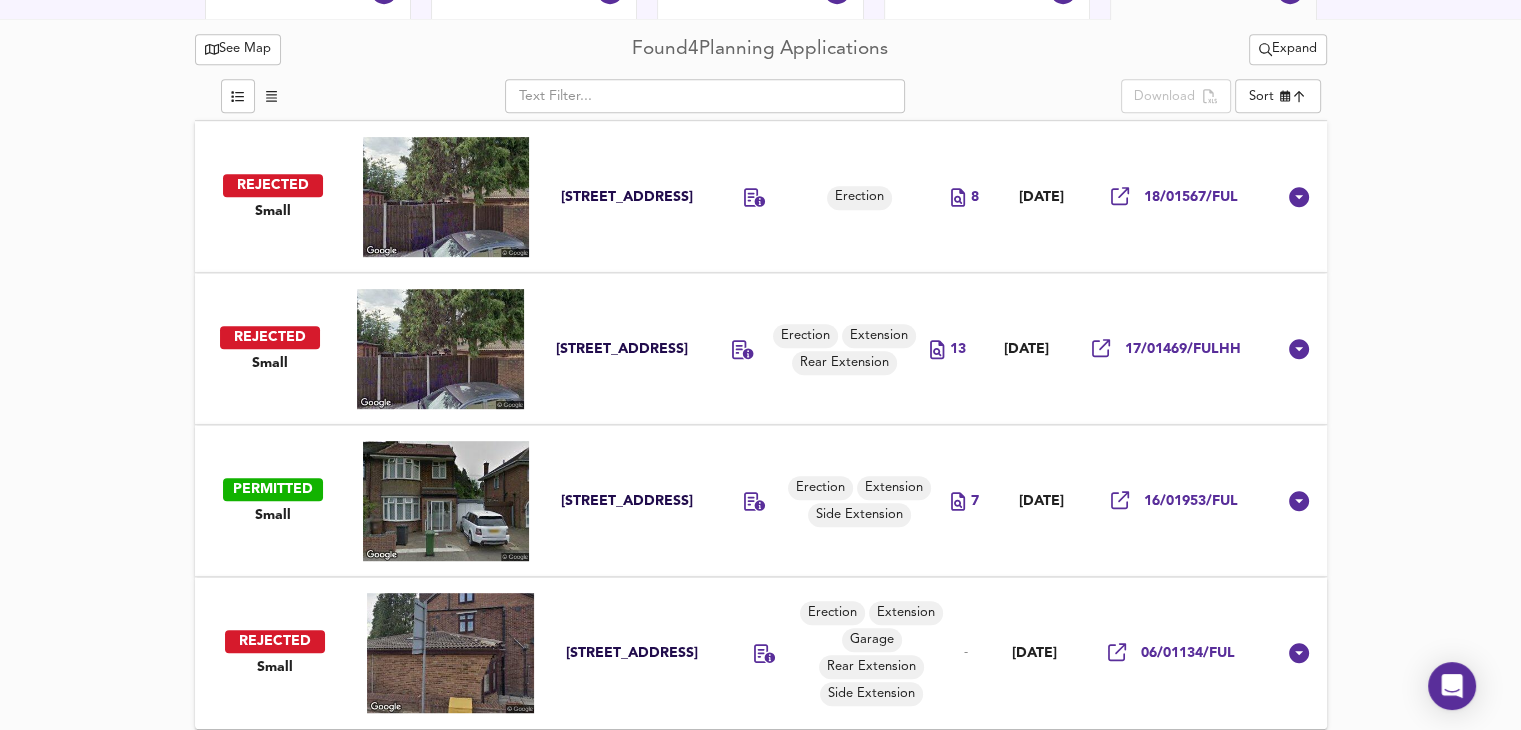 scroll, scrollTop: 1000, scrollLeft: 0, axis: vertical 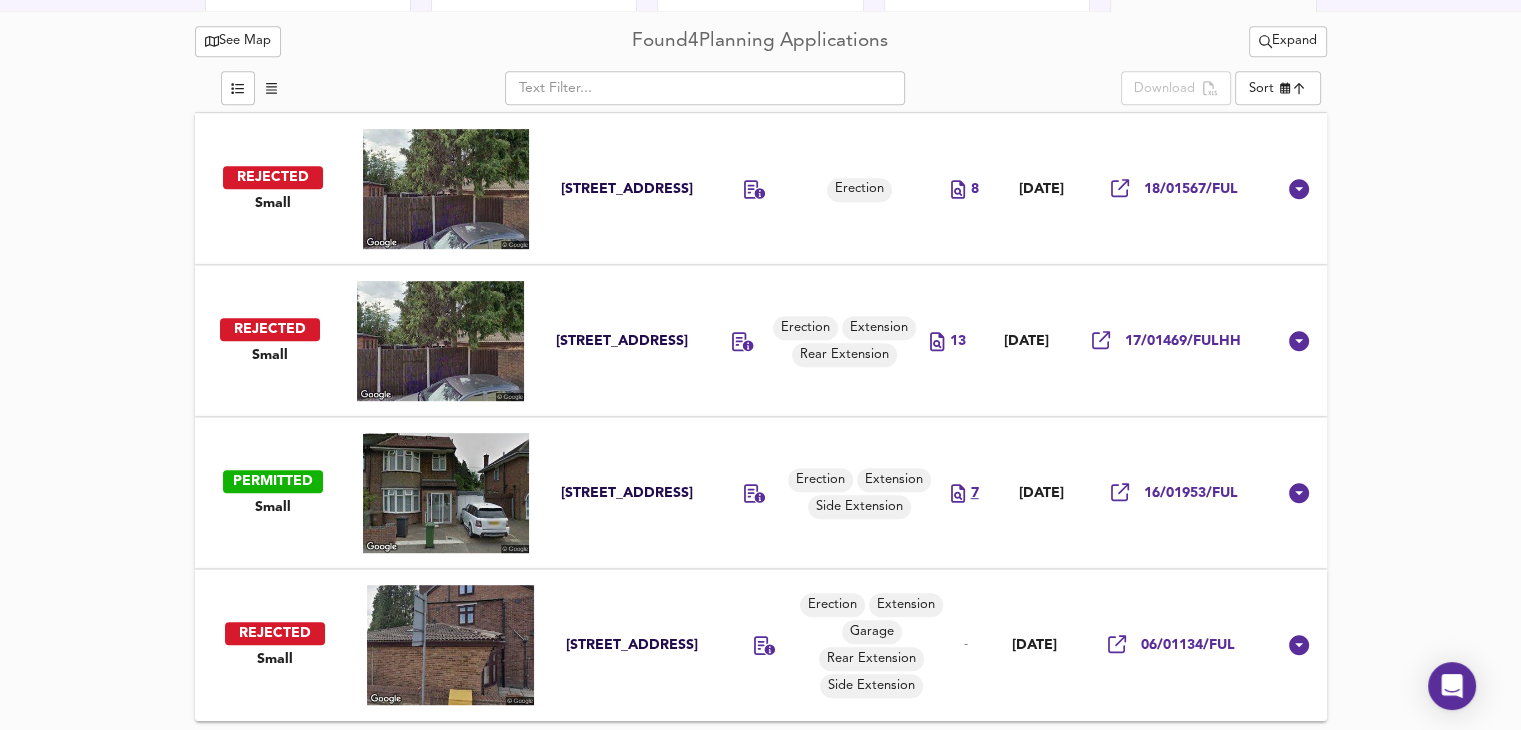 click on "7" at bounding box center (974, 493) 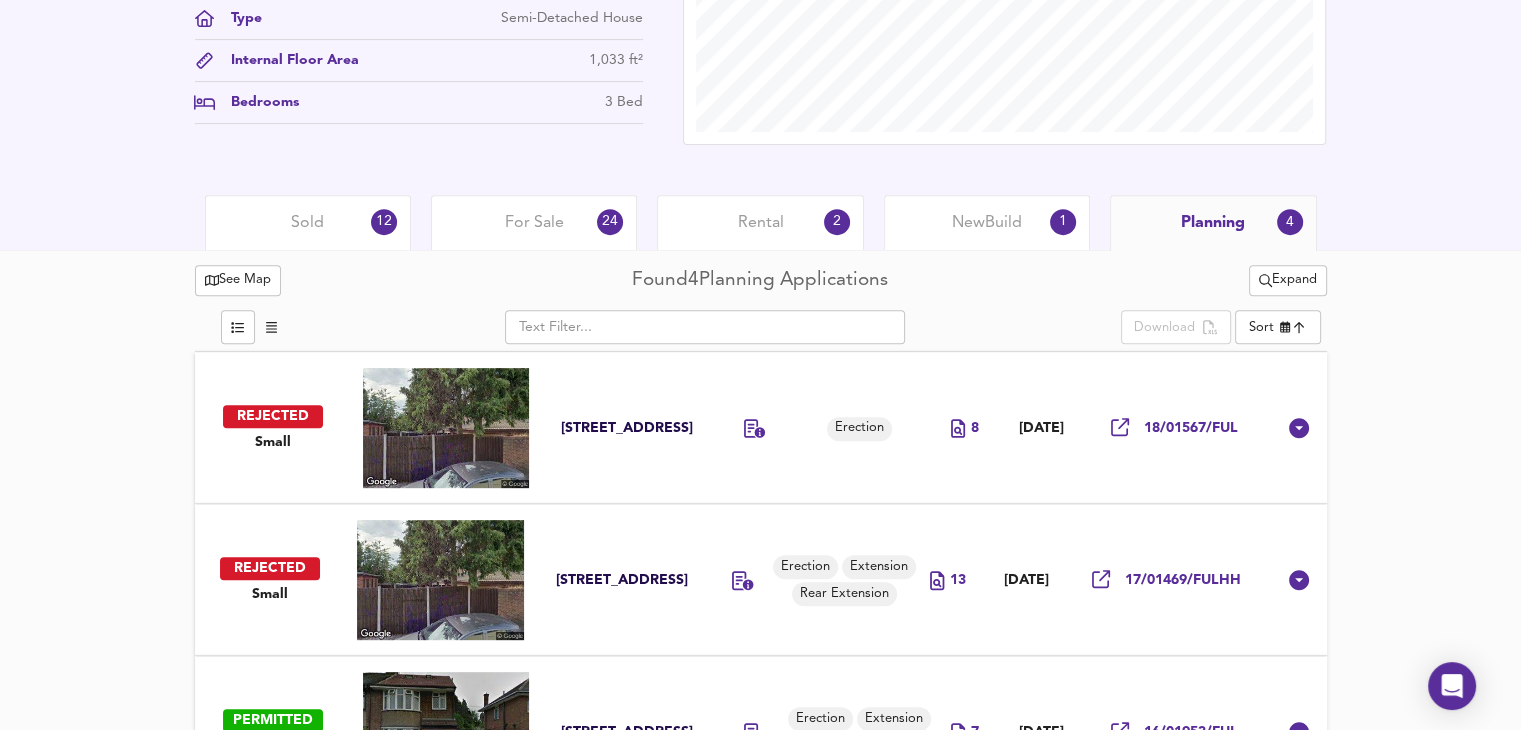 scroll, scrollTop: 766, scrollLeft: 0, axis: vertical 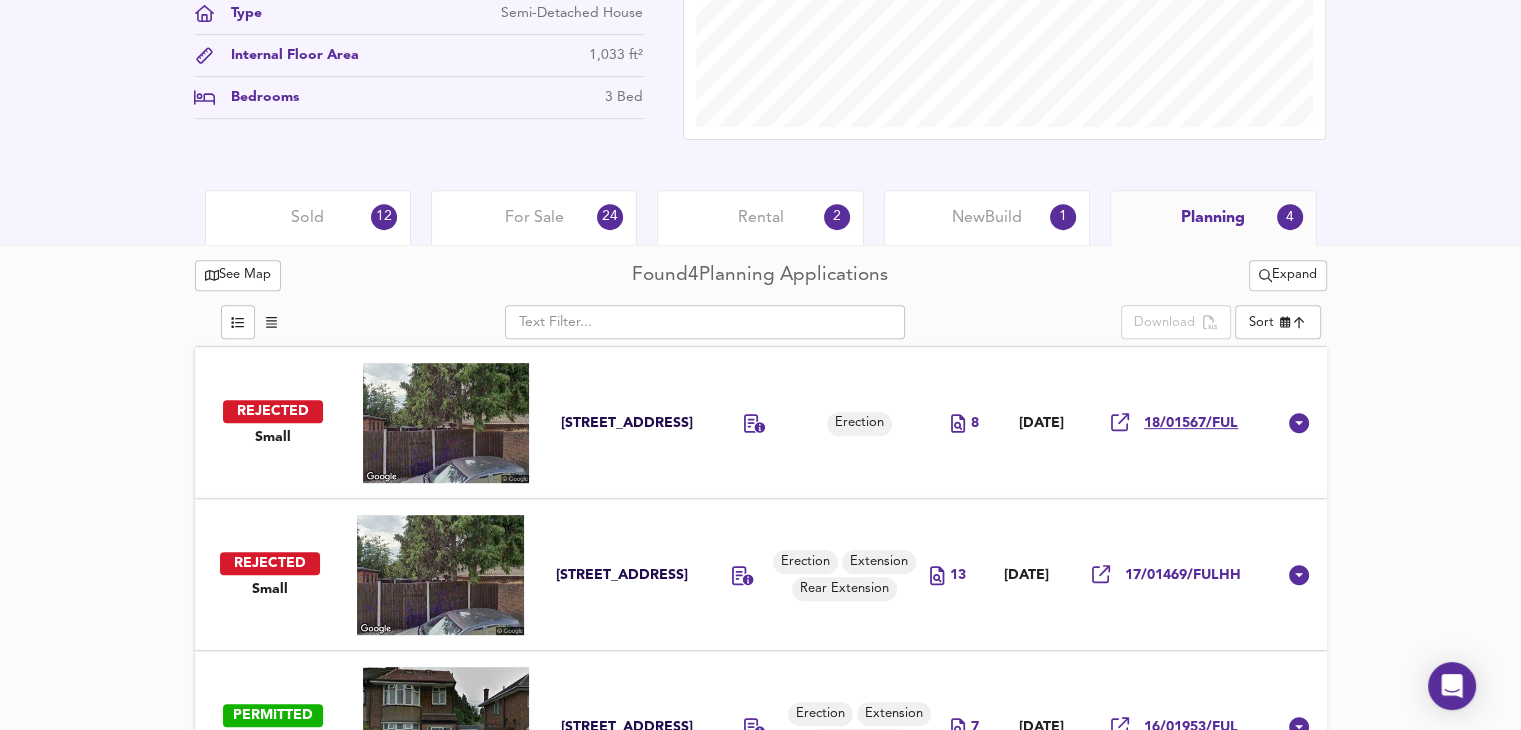 click on "18/01567/FUL" at bounding box center [1191, 423] 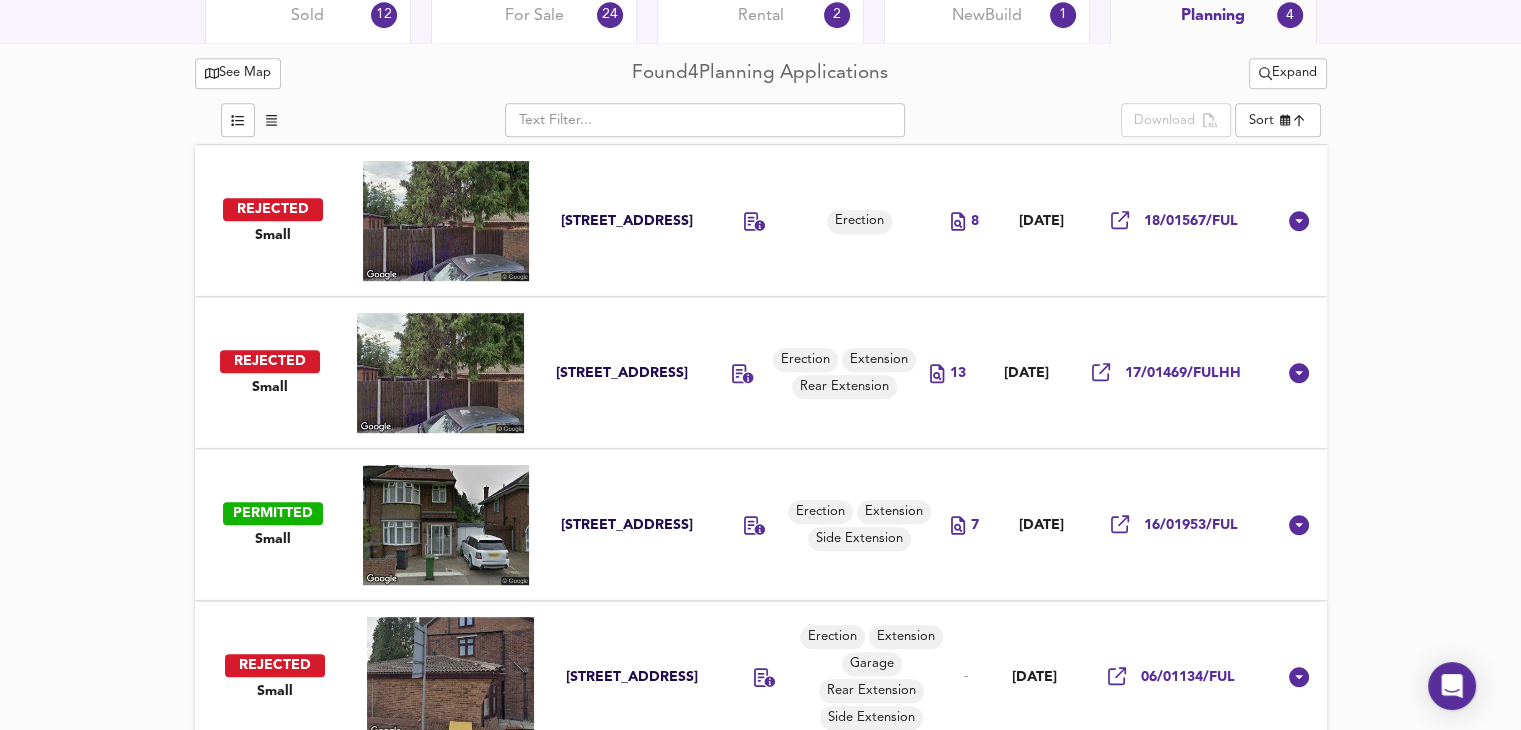 scroll, scrollTop: 1000, scrollLeft: 0, axis: vertical 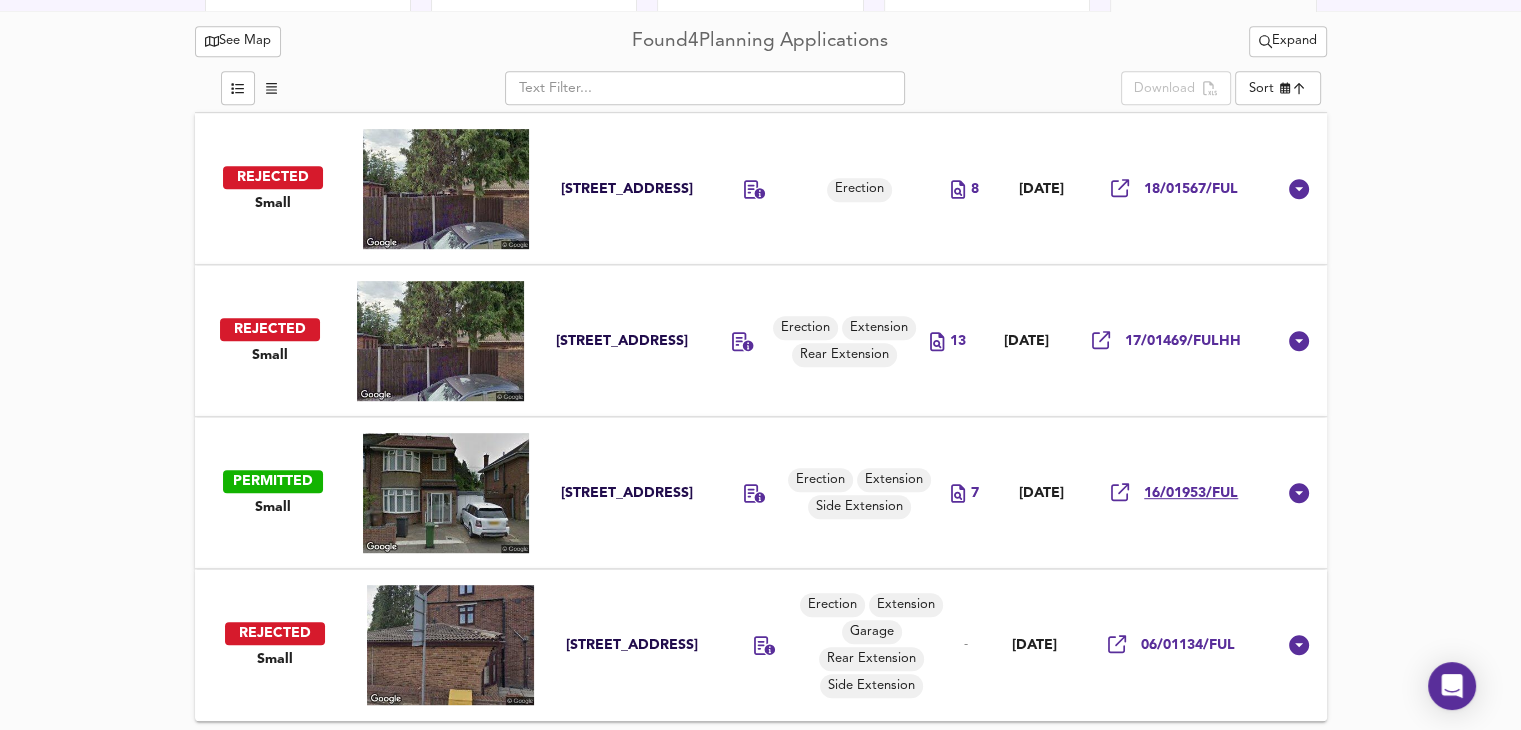click on "16/01953/FUL" at bounding box center [1191, 493] 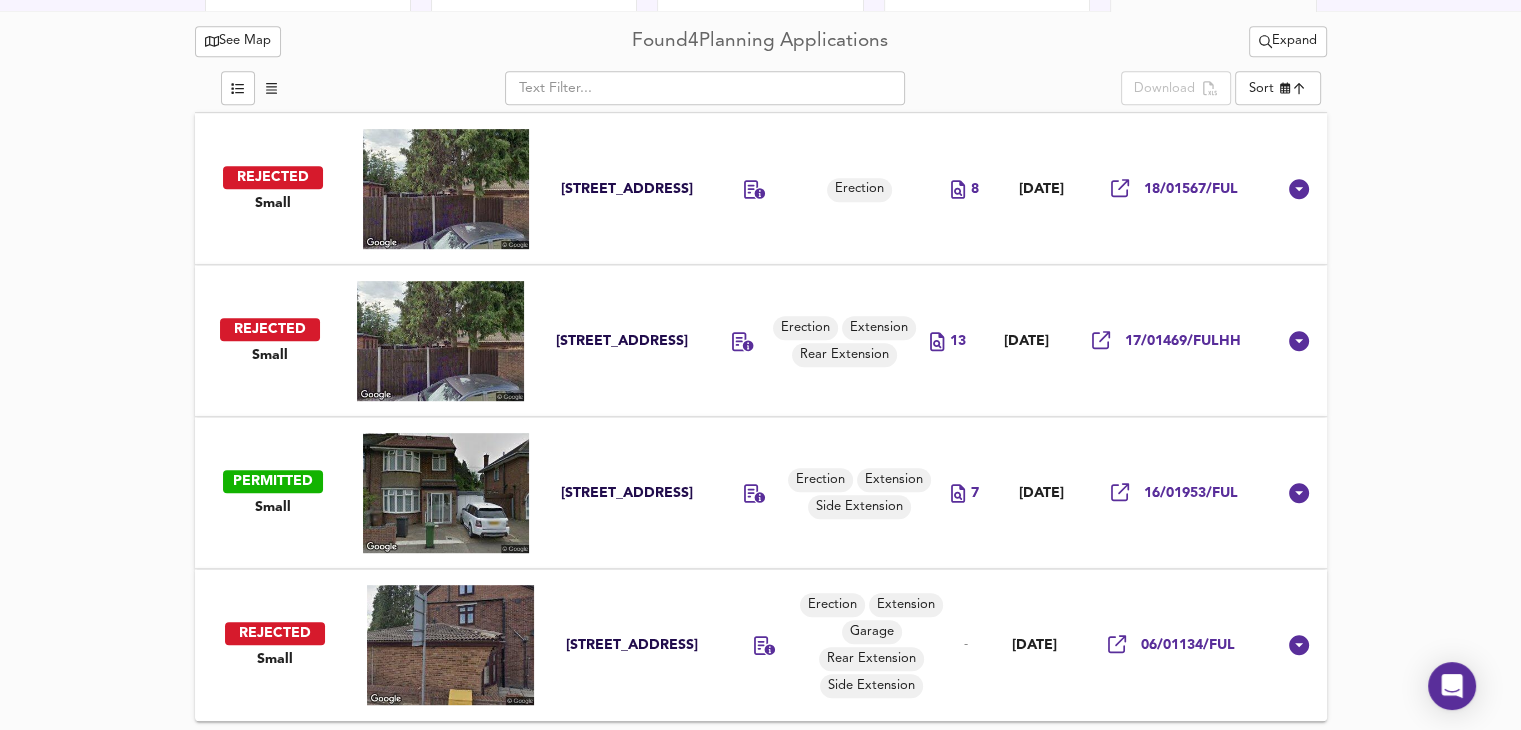 click on "See Map Found  4  Planning Applications      Expand           ​ Download   Sort   newest ​ REJECTED Small 54 St Ethelbert Avenue Luton LU3 1QJ Erection 8 15 Oct 2018 18/01567/FUL REJECTED Small 54 St Ethelbert Avenue Luton Bedfordshire LU3 1QJ Erection Extension Rear Extension 13 14 Aug 2017 17/01469/FULHH PERMITTED Small 52 St Ethelbert Avenue Luton LU3 1QJ Erection Extension Side Extension 7 1 Nov 2016 16/01953/FUL REJECTED Small 54 St Ethelbert Avenue Luton Bedfordshire LU3 1QJ Erection Extension Garage Rear Extension Side Extension - 15 Aug 2006 06/01134/FUL" at bounding box center [760, 371] 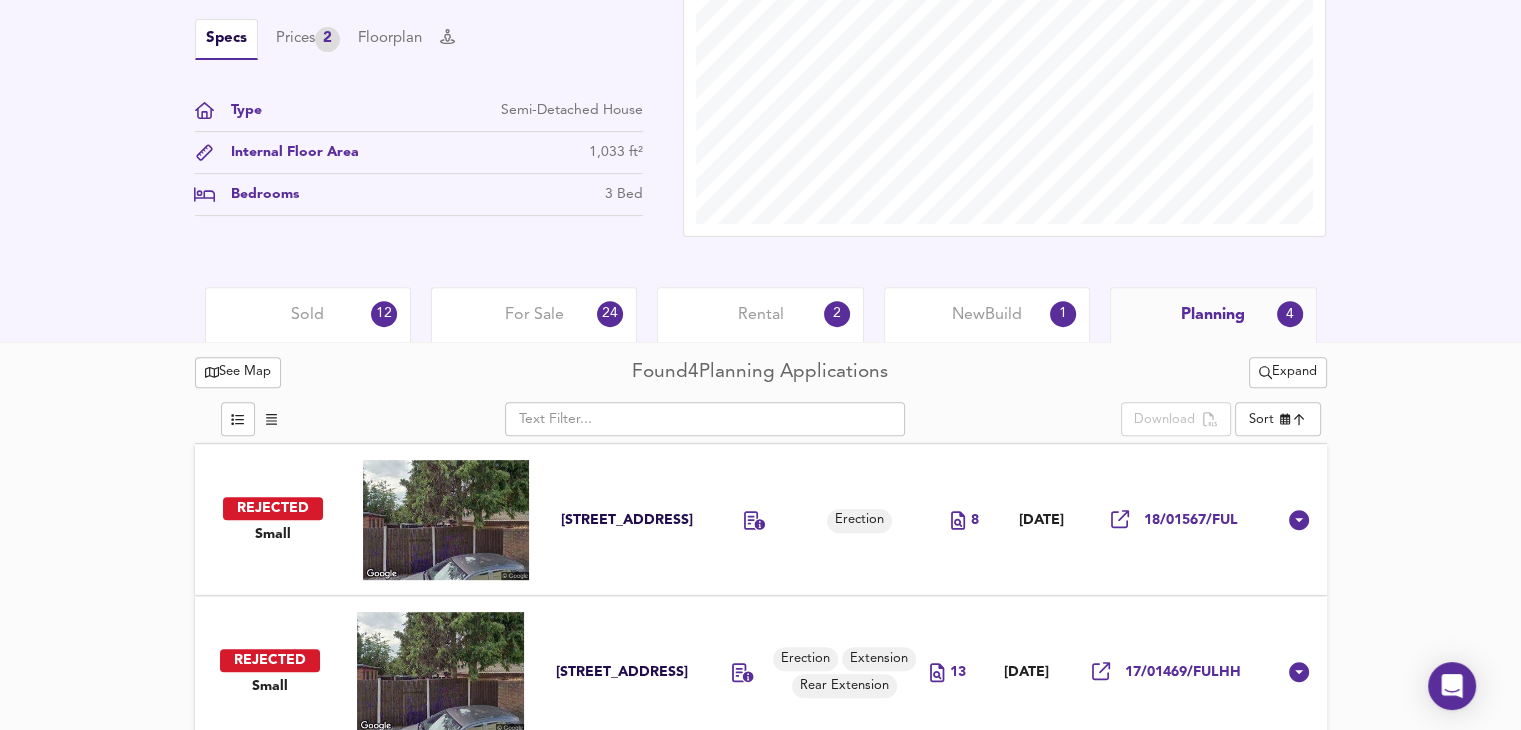 scroll, scrollTop: 666, scrollLeft: 0, axis: vertical 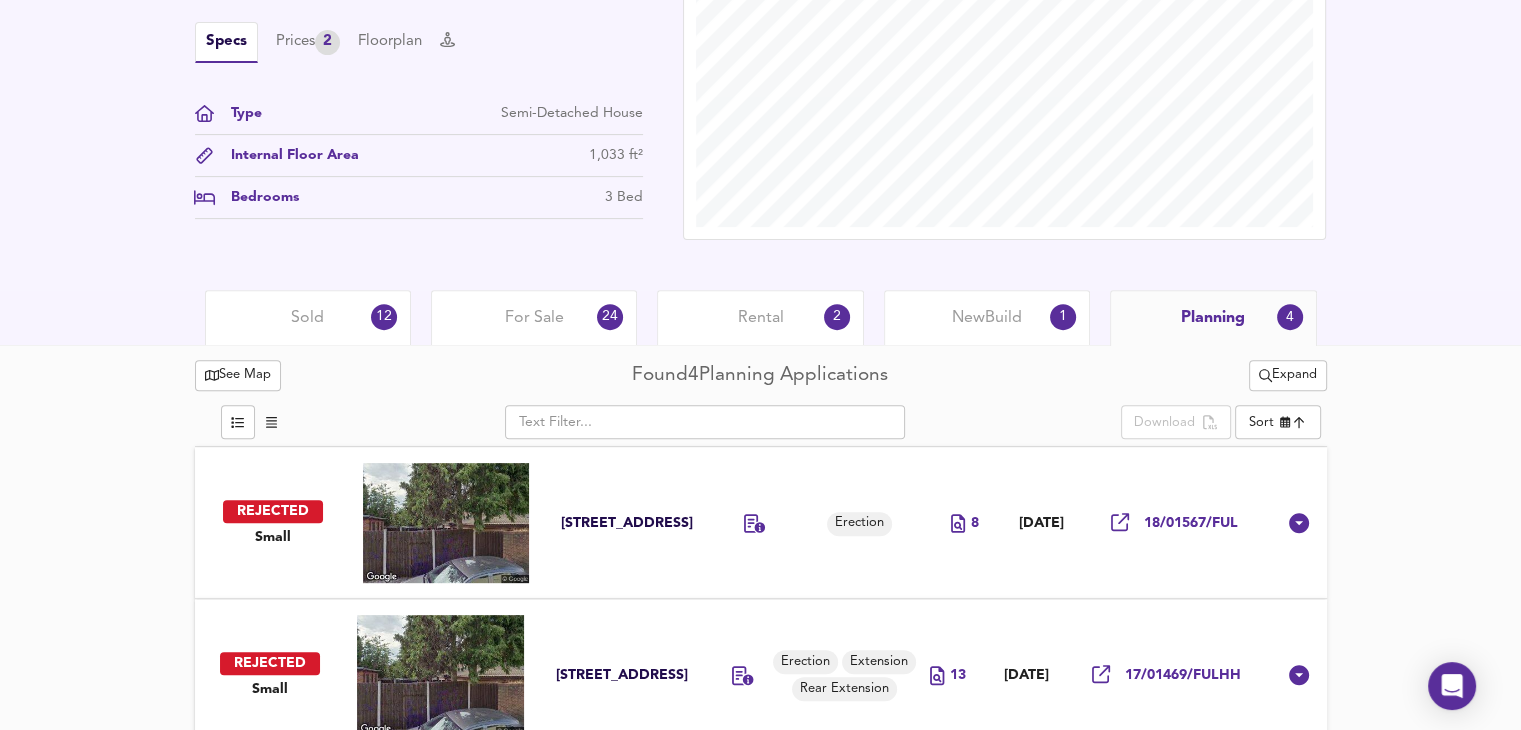 click on "£ 375,681   £364/ft²   Date:  18 July 2025 Source:  1,033ft² Semi in Average Condition EDIT Specs Prices   2 Floorplan Type Semi-Detached House Internal Floor Area 1,033 ft² Bedrooms 3 Bed" at bounding box center (419, 50) 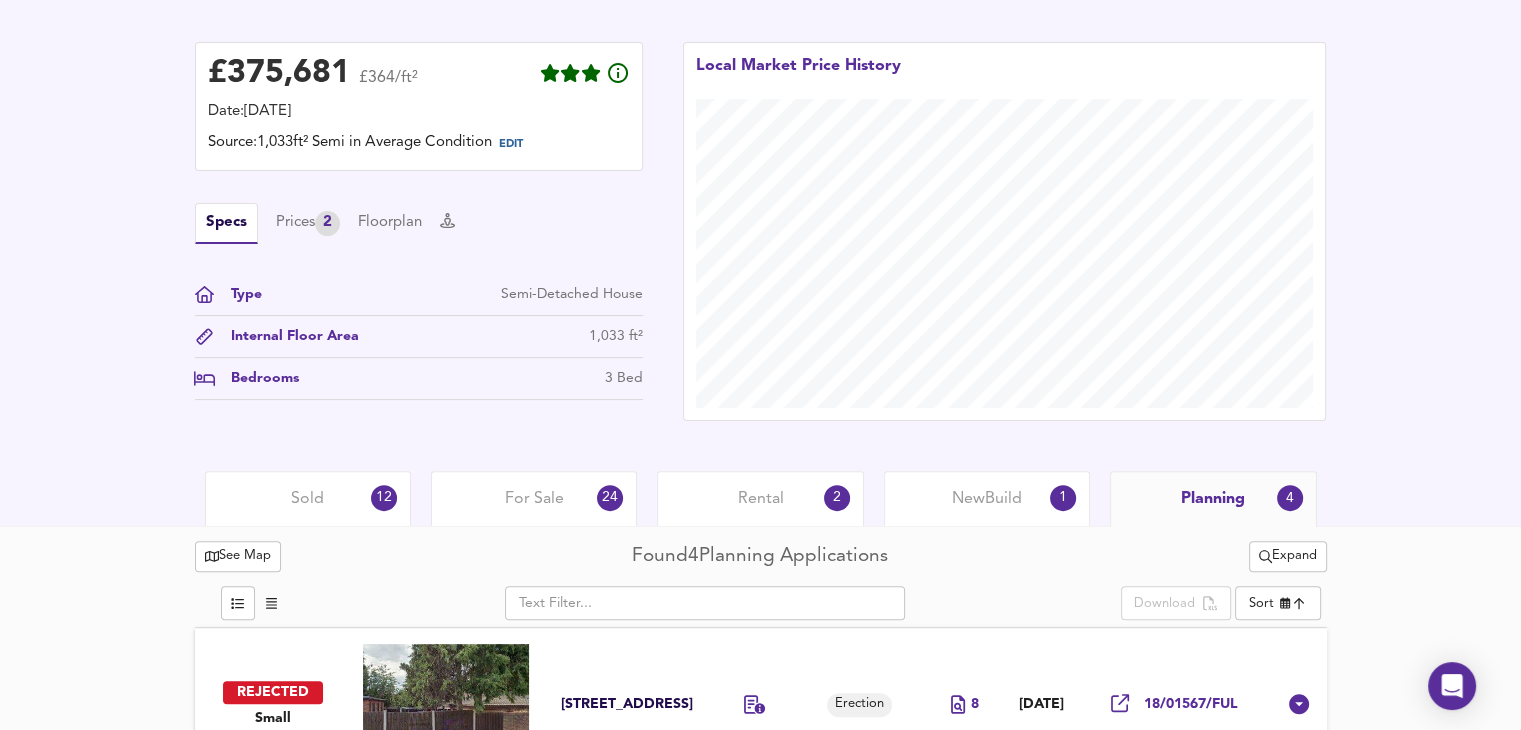 scroll, scrollTop: 483, scrollLeft: 0, axis: vertical 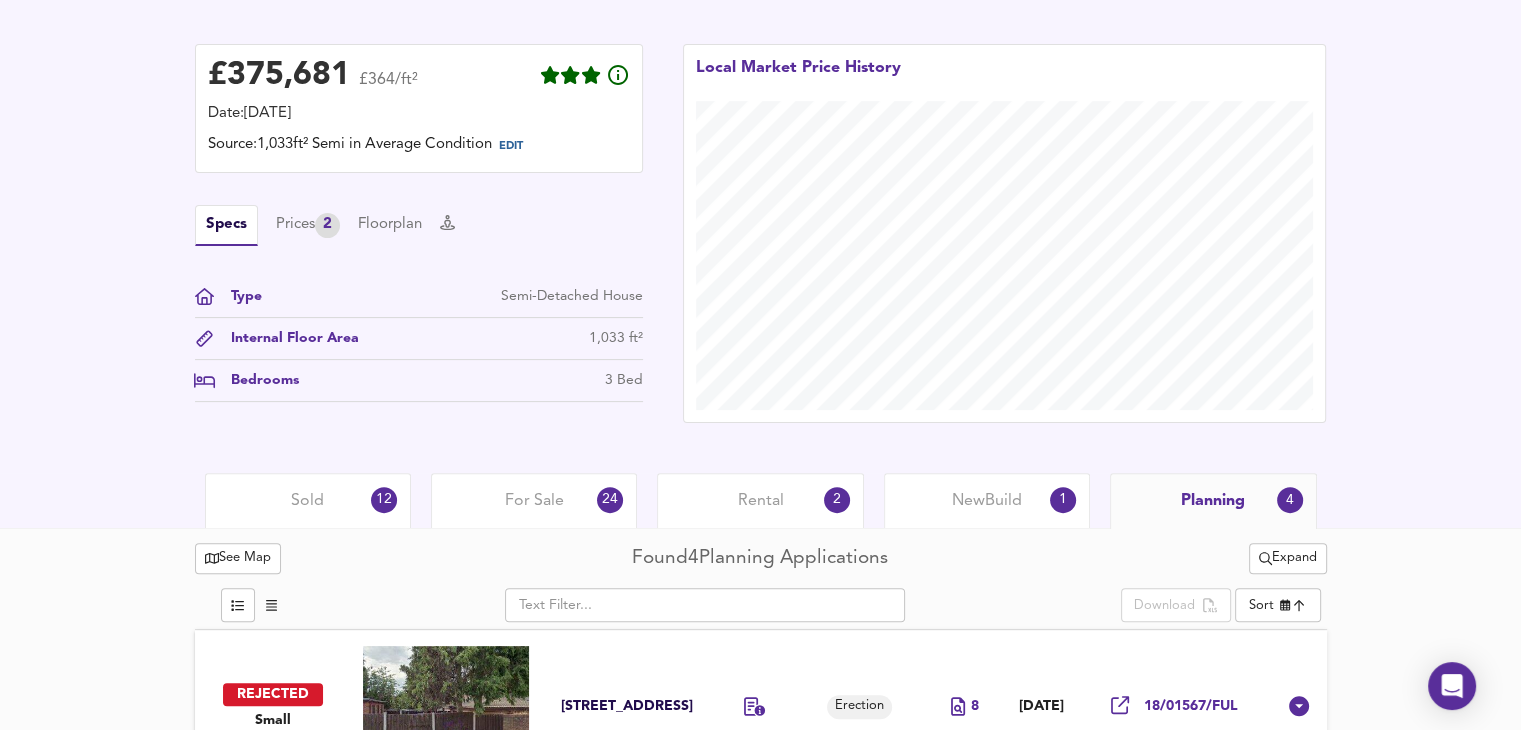 click on "Specs Prices   2 Floorplan" at bounding box center [419, 225] 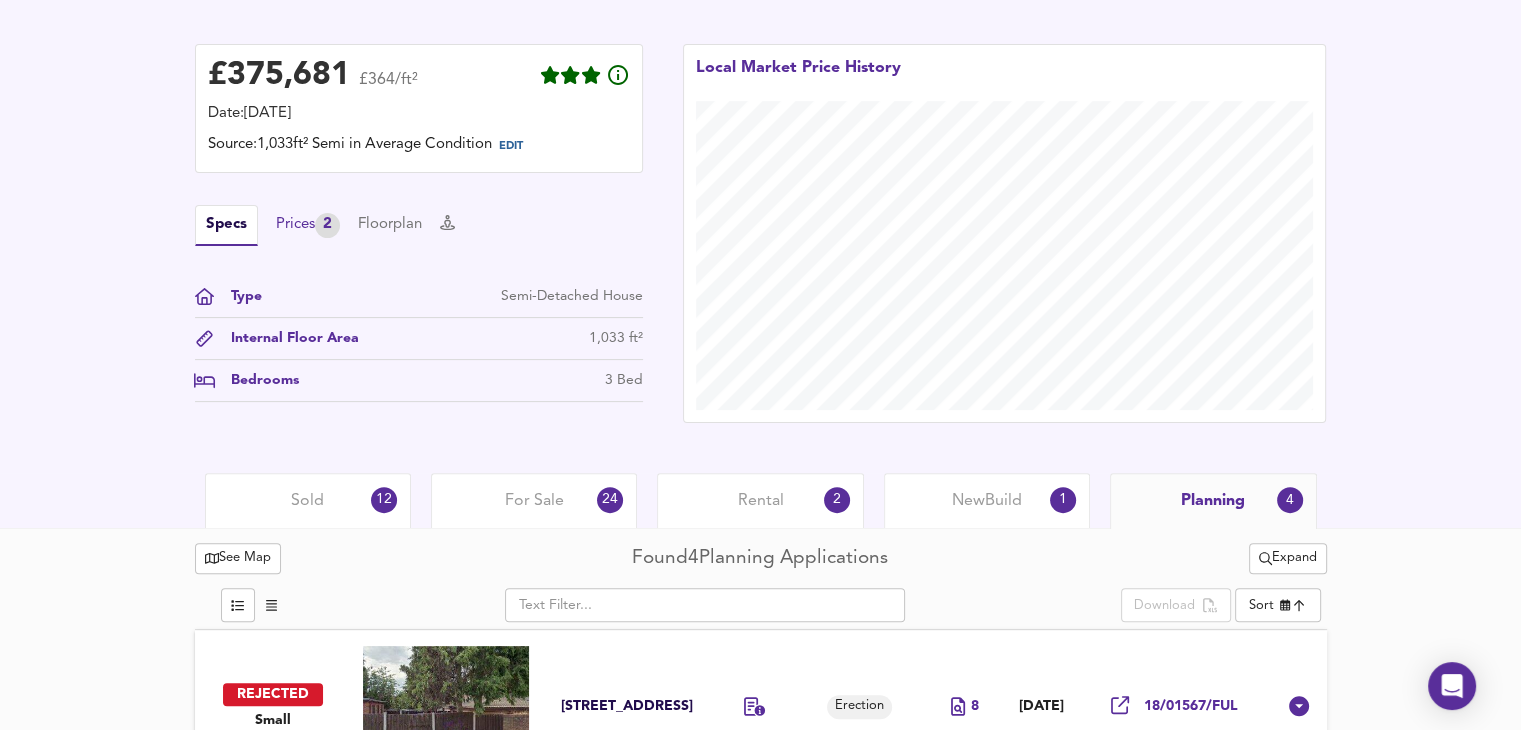 click on "Prices   2" at bounding box center [308, 225] 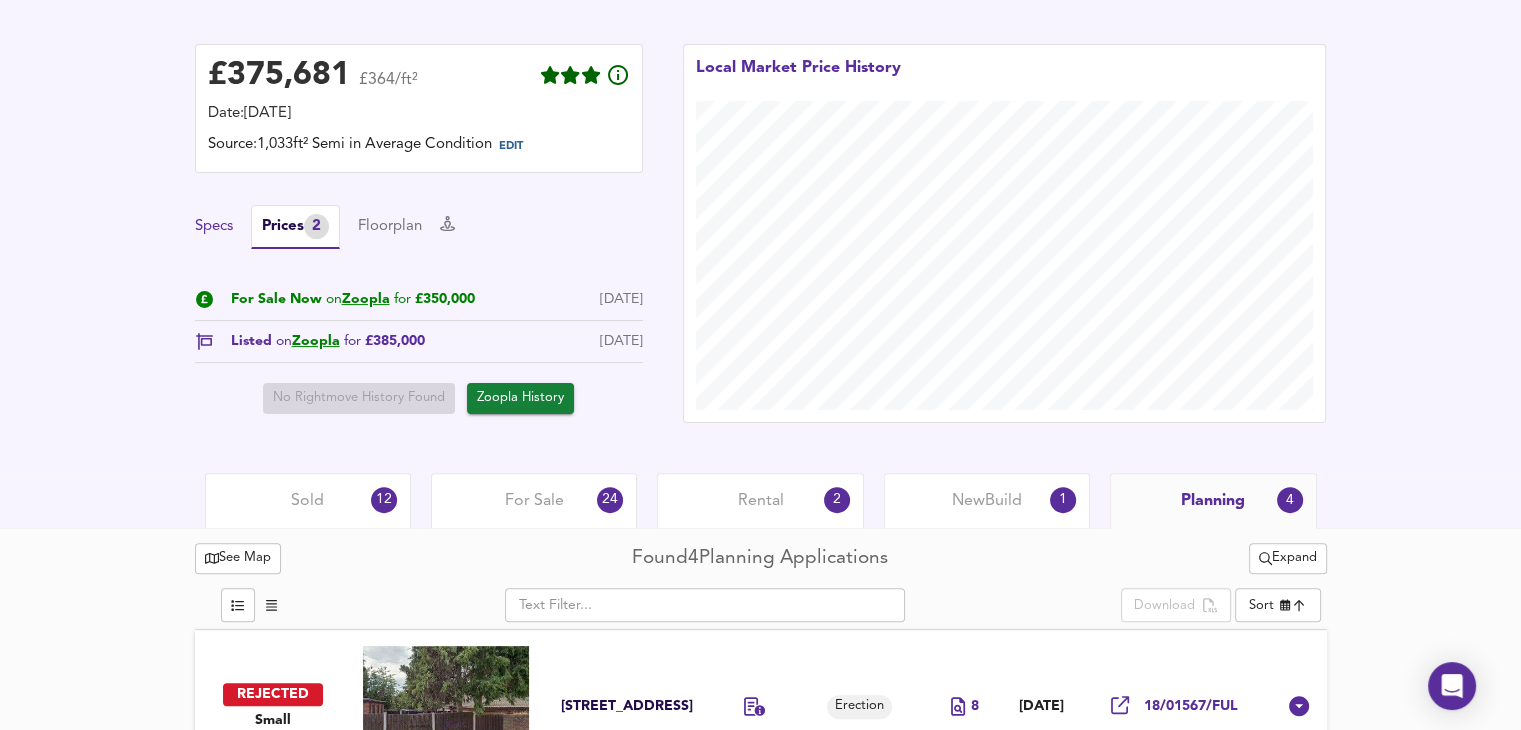 click on "Specs" at bounding box center [214, 227] 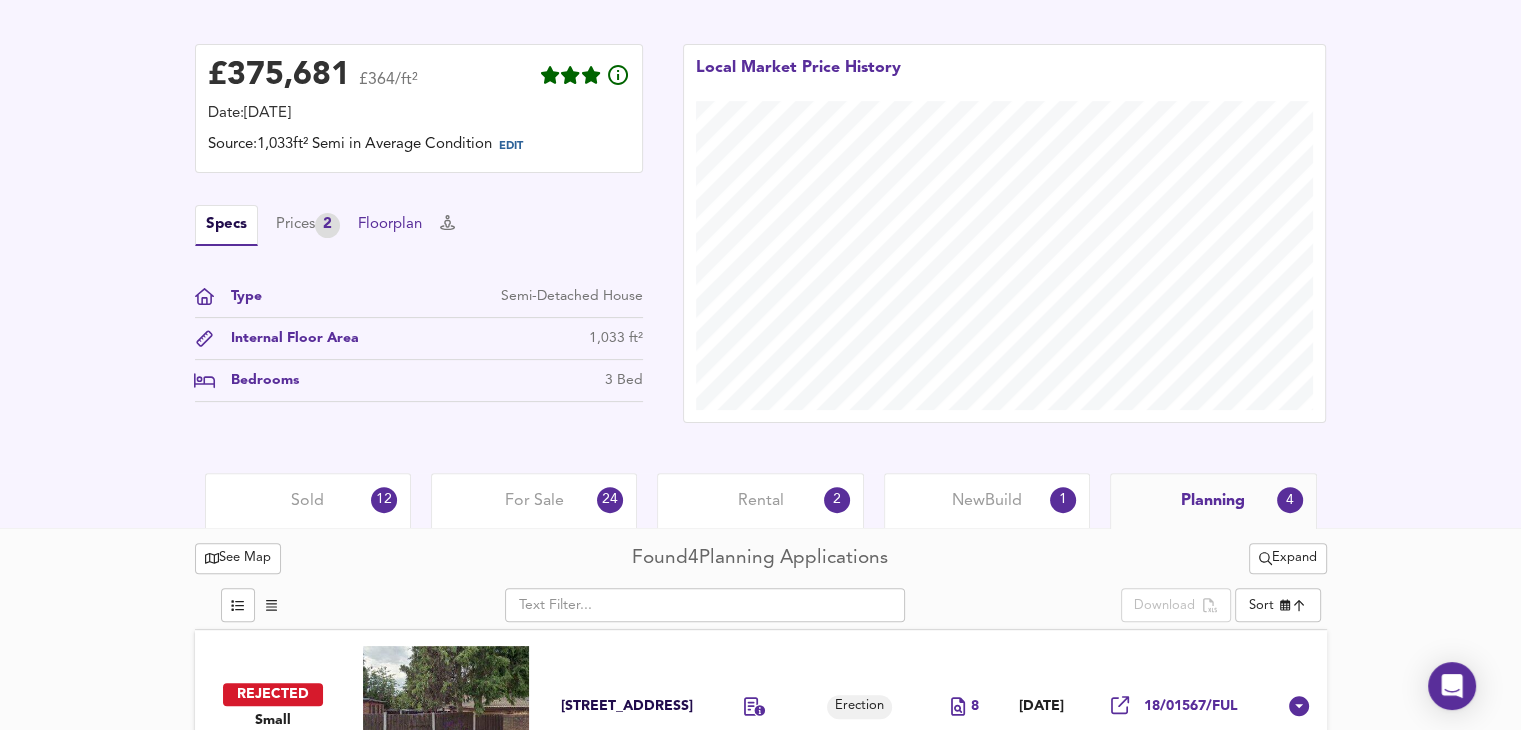 click on "Floorplan" at bounding box center [390, 225] 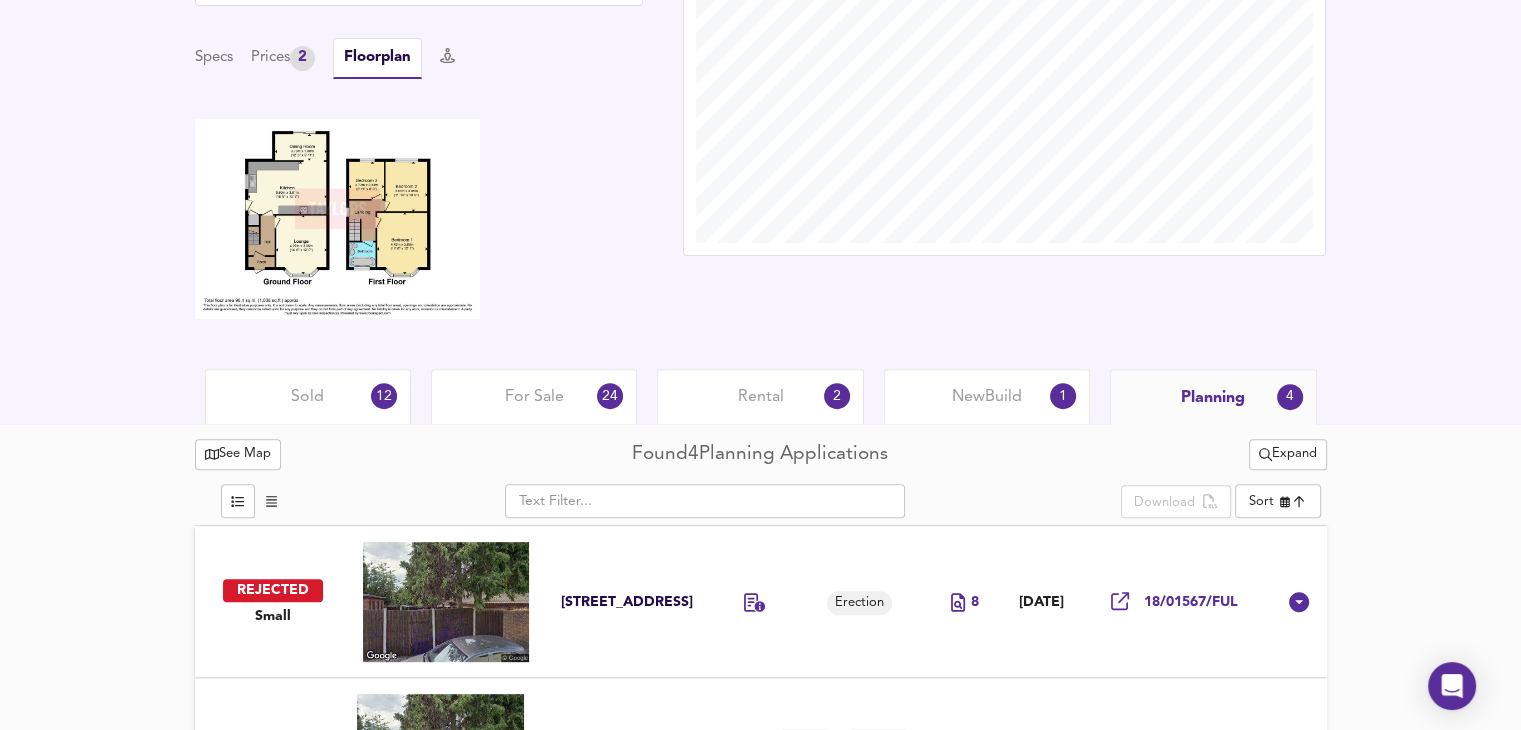 scroll, scrollTop: 633, scrollLeft: 0, axis: vertical 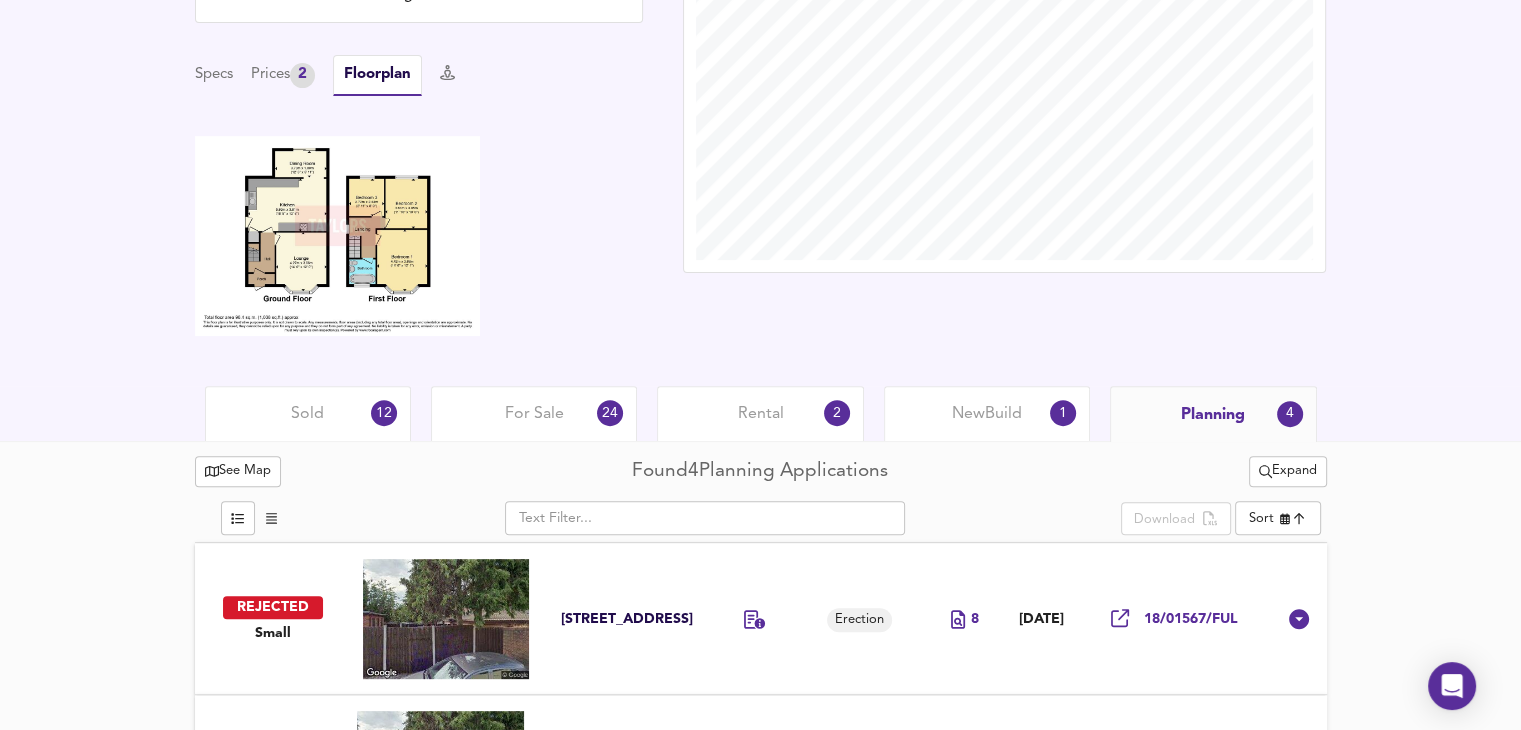 click on "Sold 12" at bounding box center (308, 413) 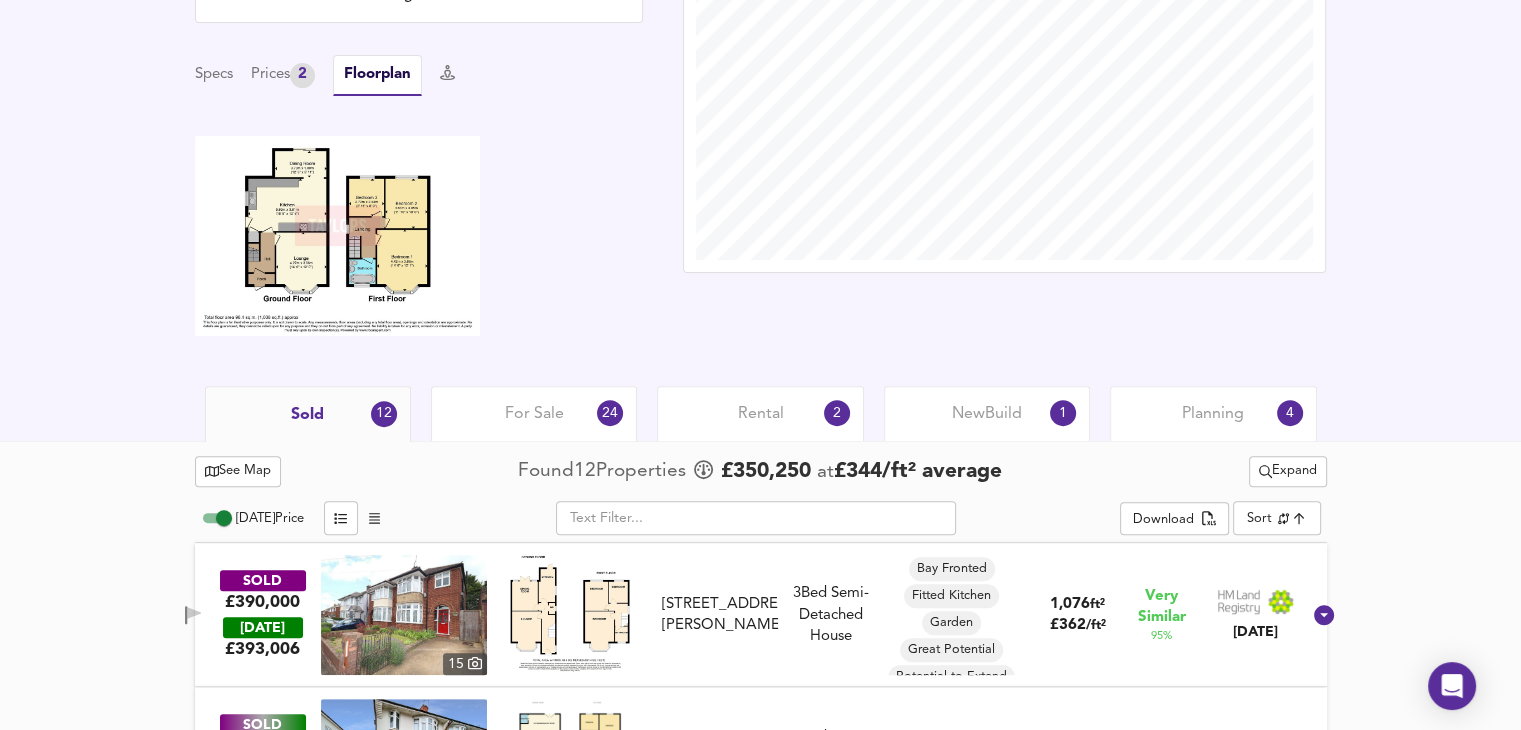 click on "Today  Price" at bounding box center (224, 518) 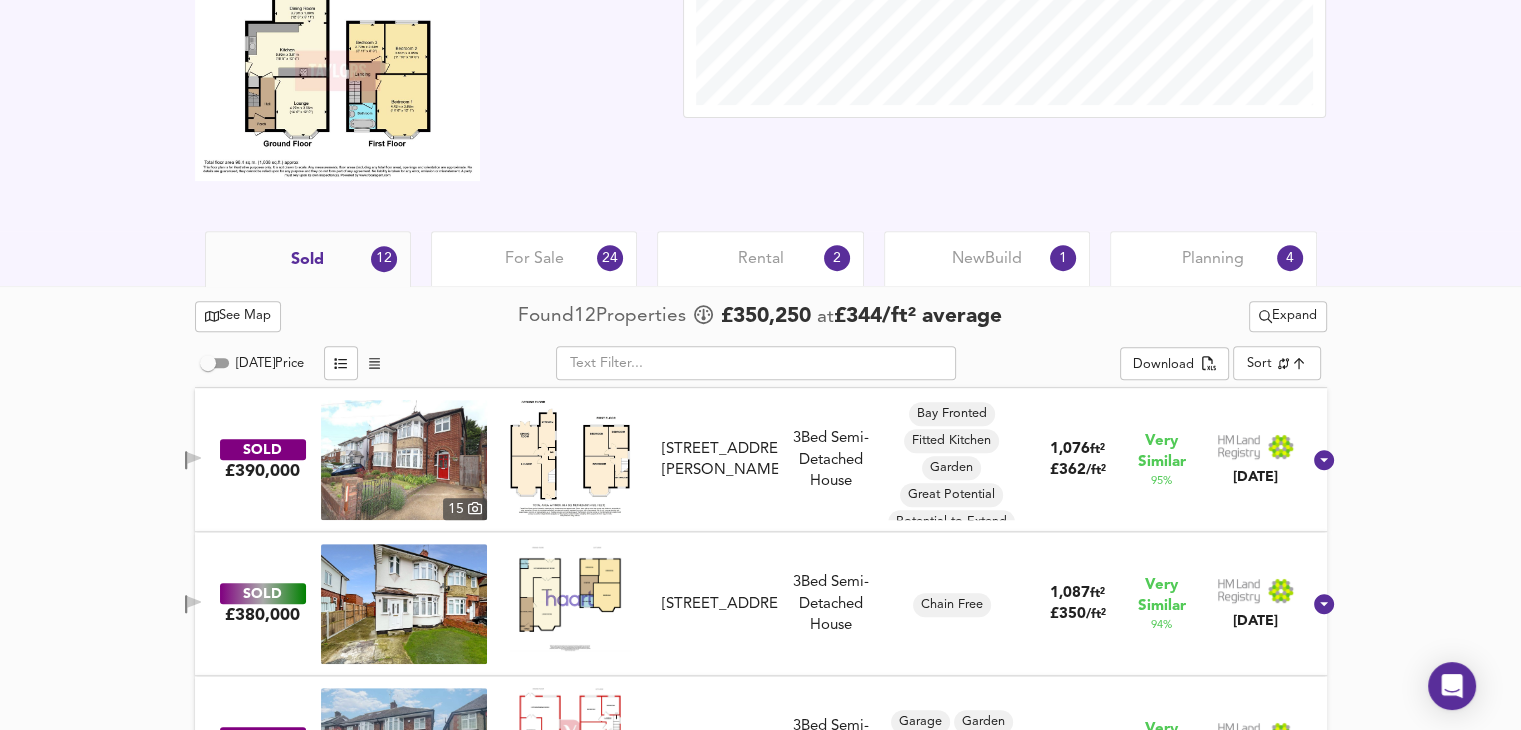 scroll, scrollTop: 833, scrollLeft: 0, axis: vertical 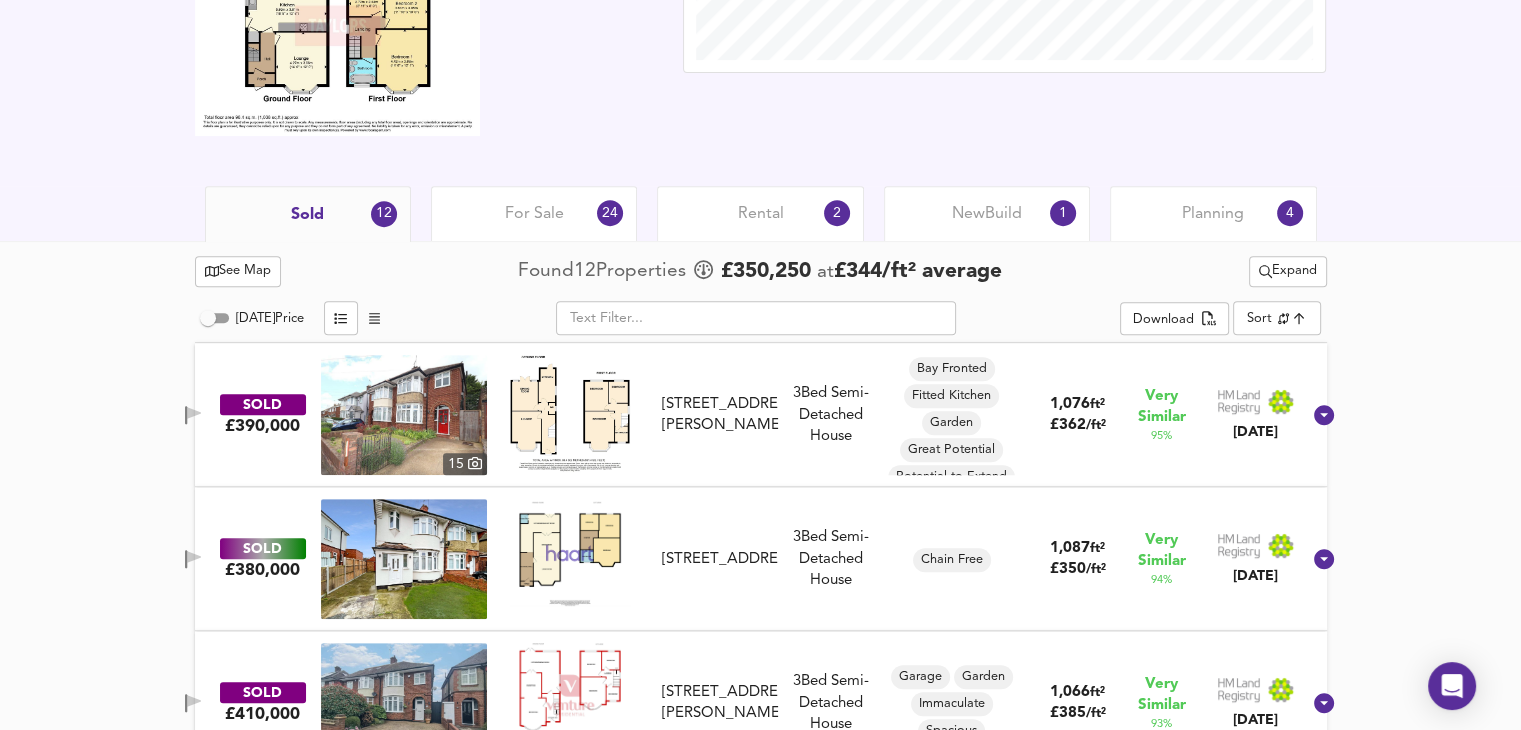 click at bounding box center [404, 415] 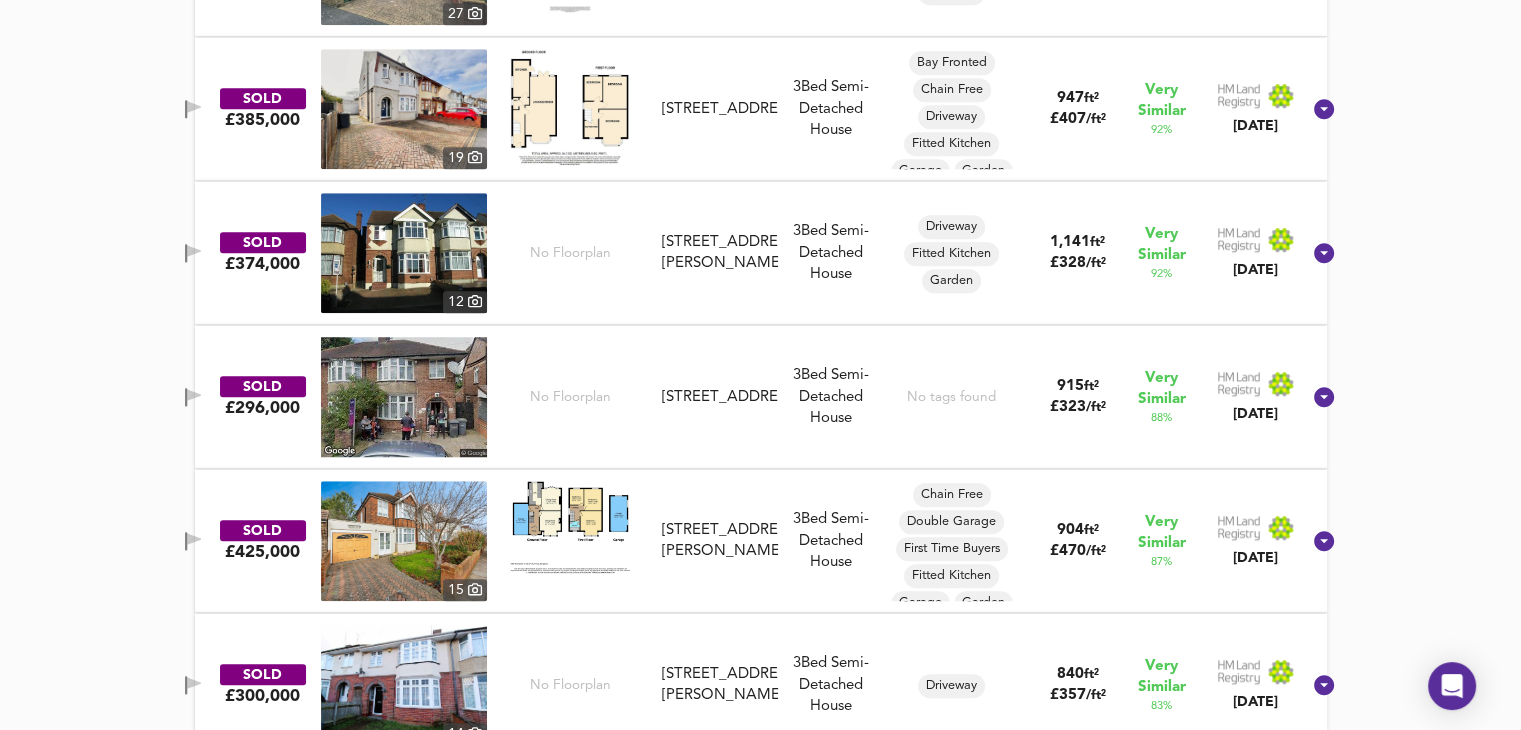 scroll, scrollTop: 1533, scrollLeft: 0, axis: vertical 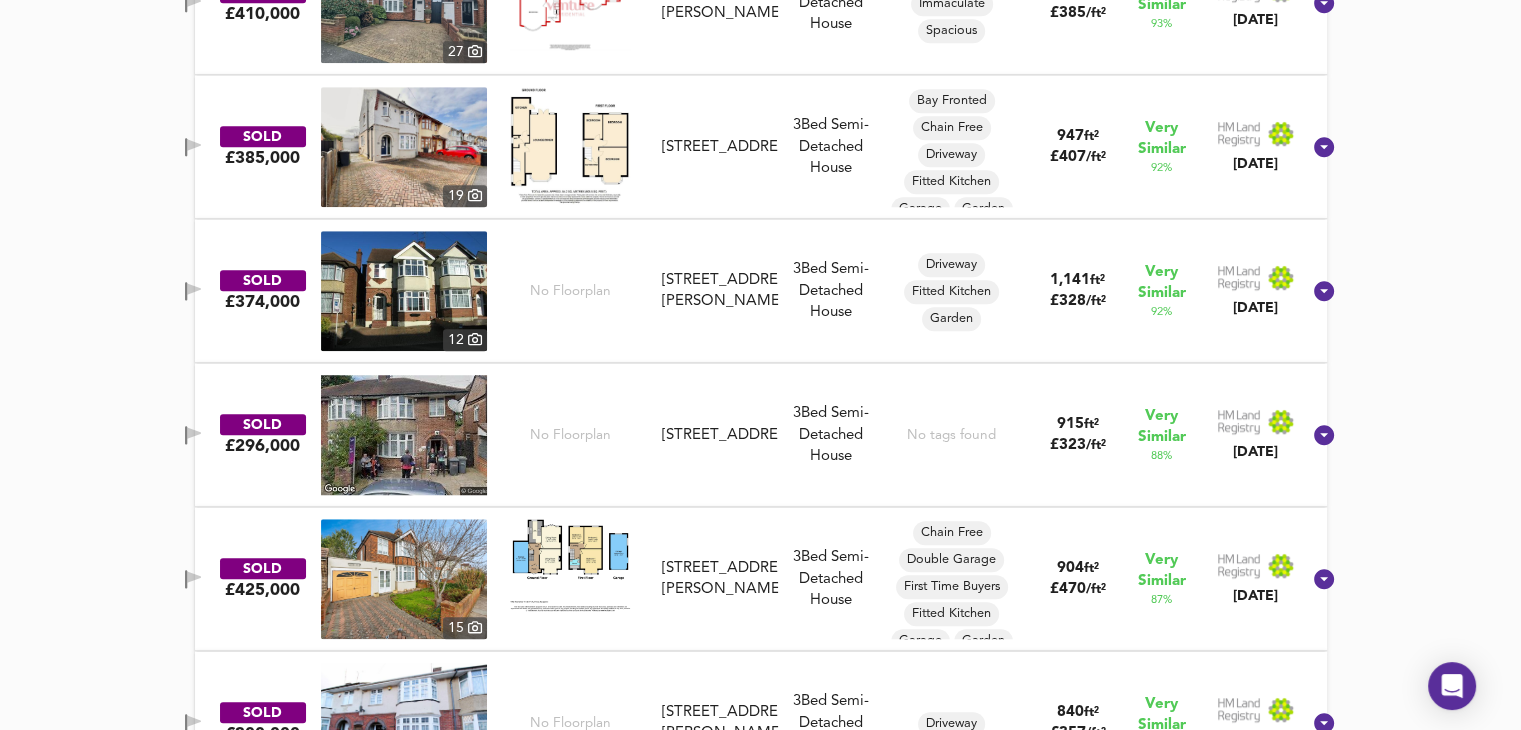 click at bounding box center [404, 435] 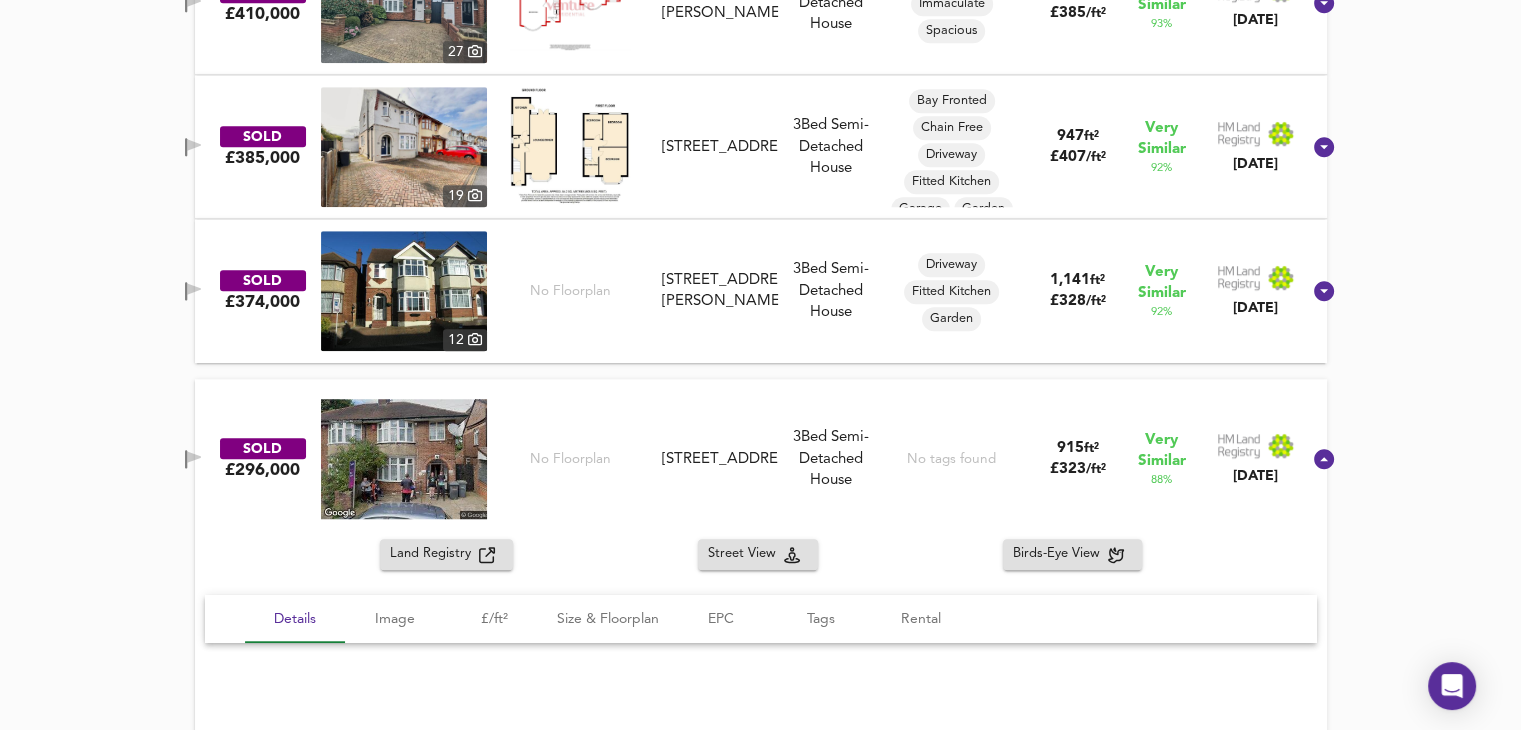 click on "No Floorplan" at bounding box center (570, 291) 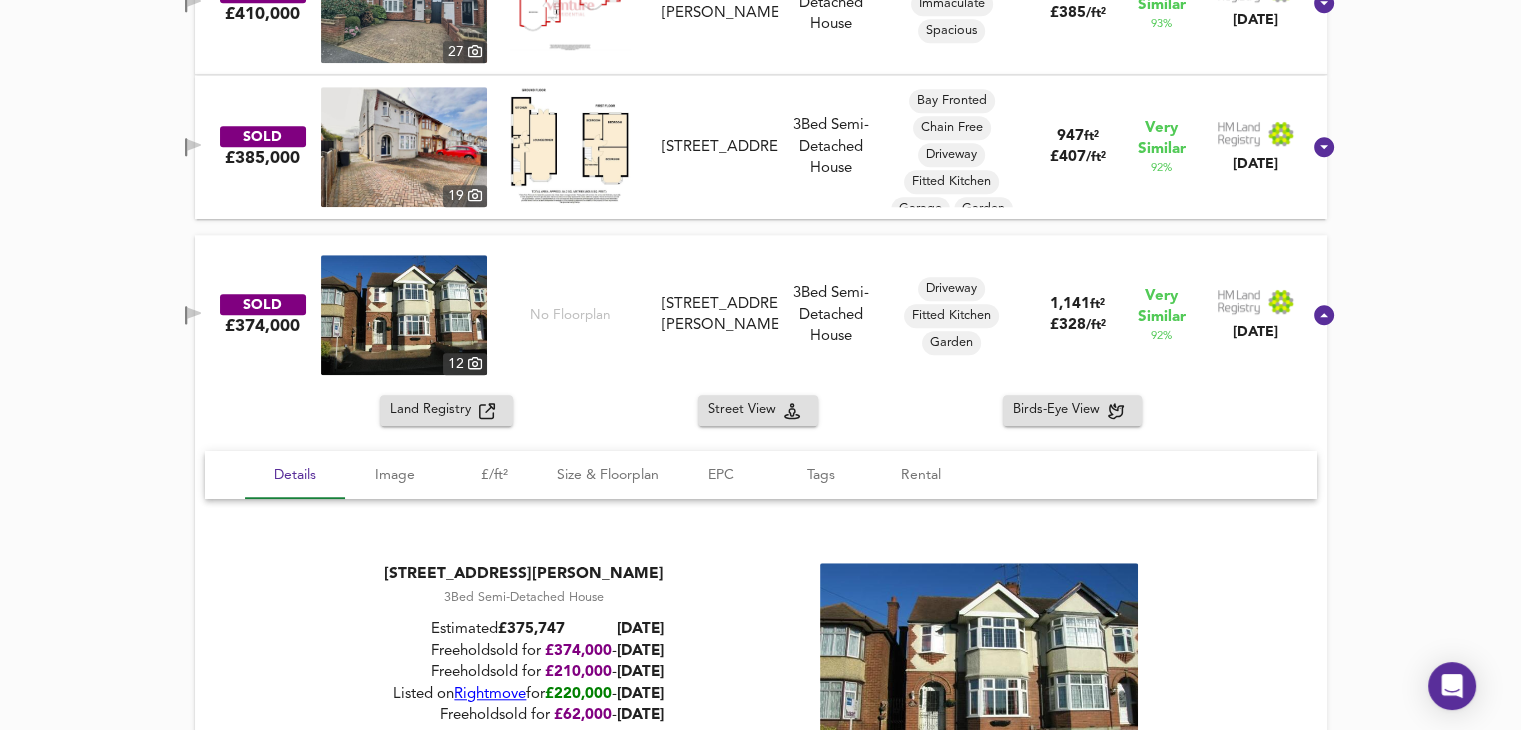 click on "No Floorplan" at bounding box center [570, 315] 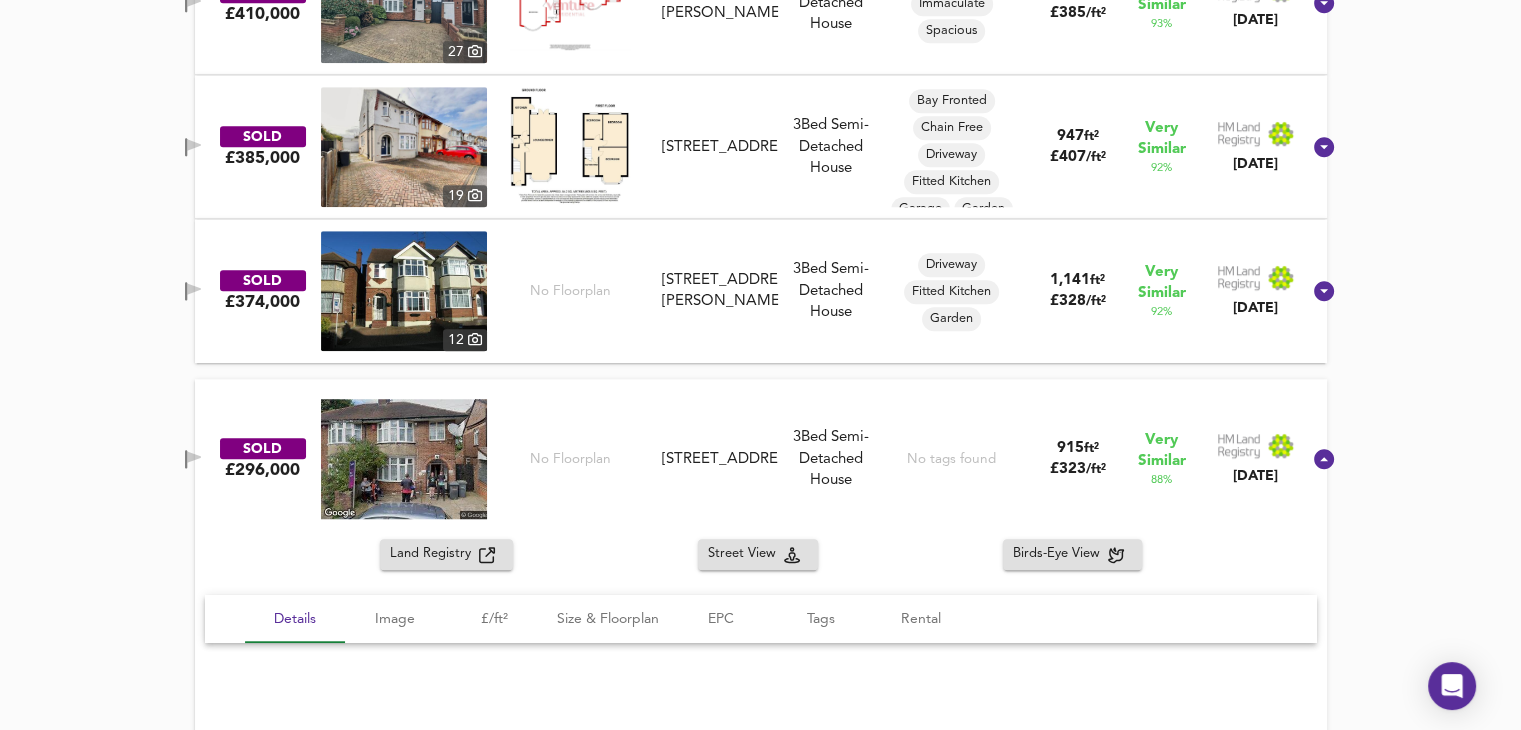 click on "No Floorplan" at bounding box center (570, 291) 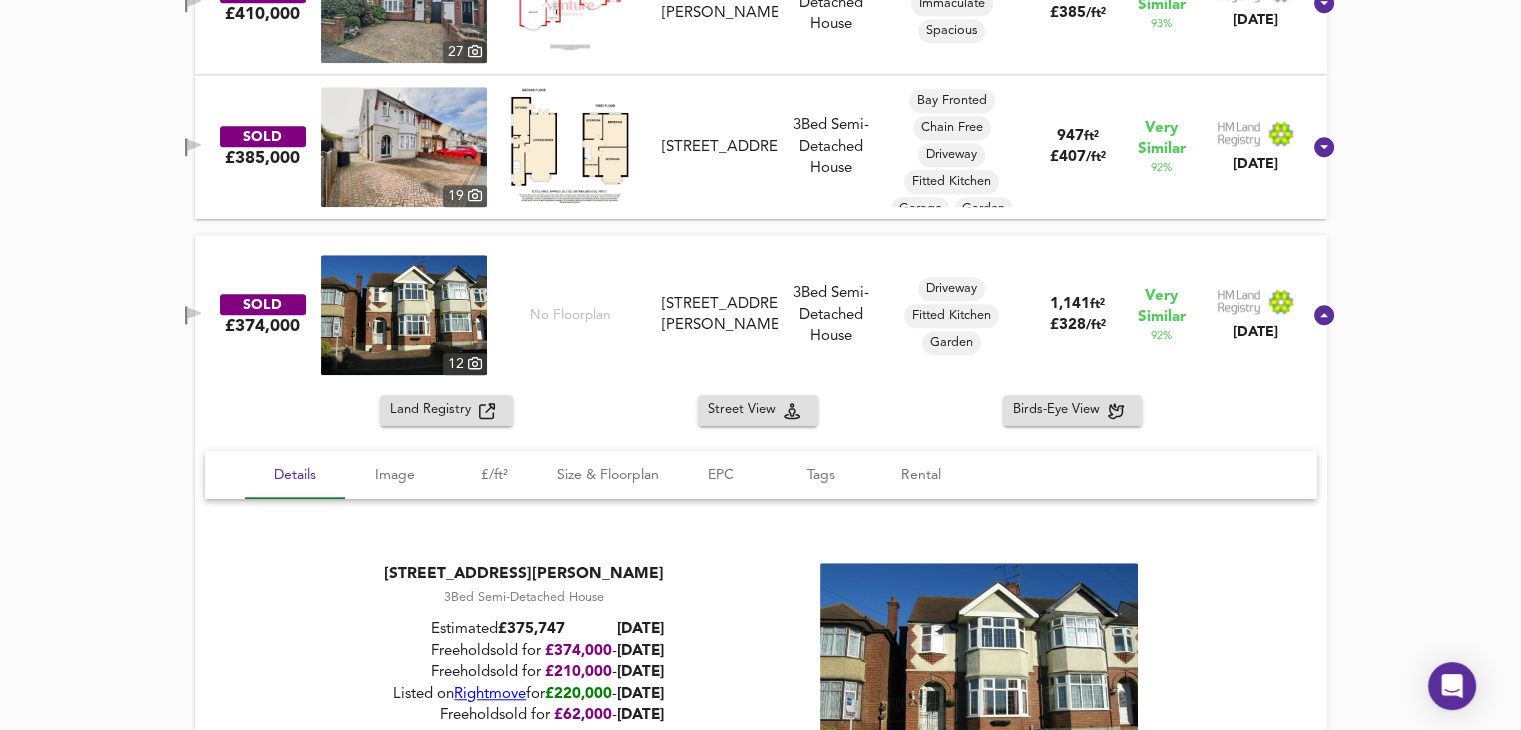 click on "No Floorplan" at bounding box center (570, 315) 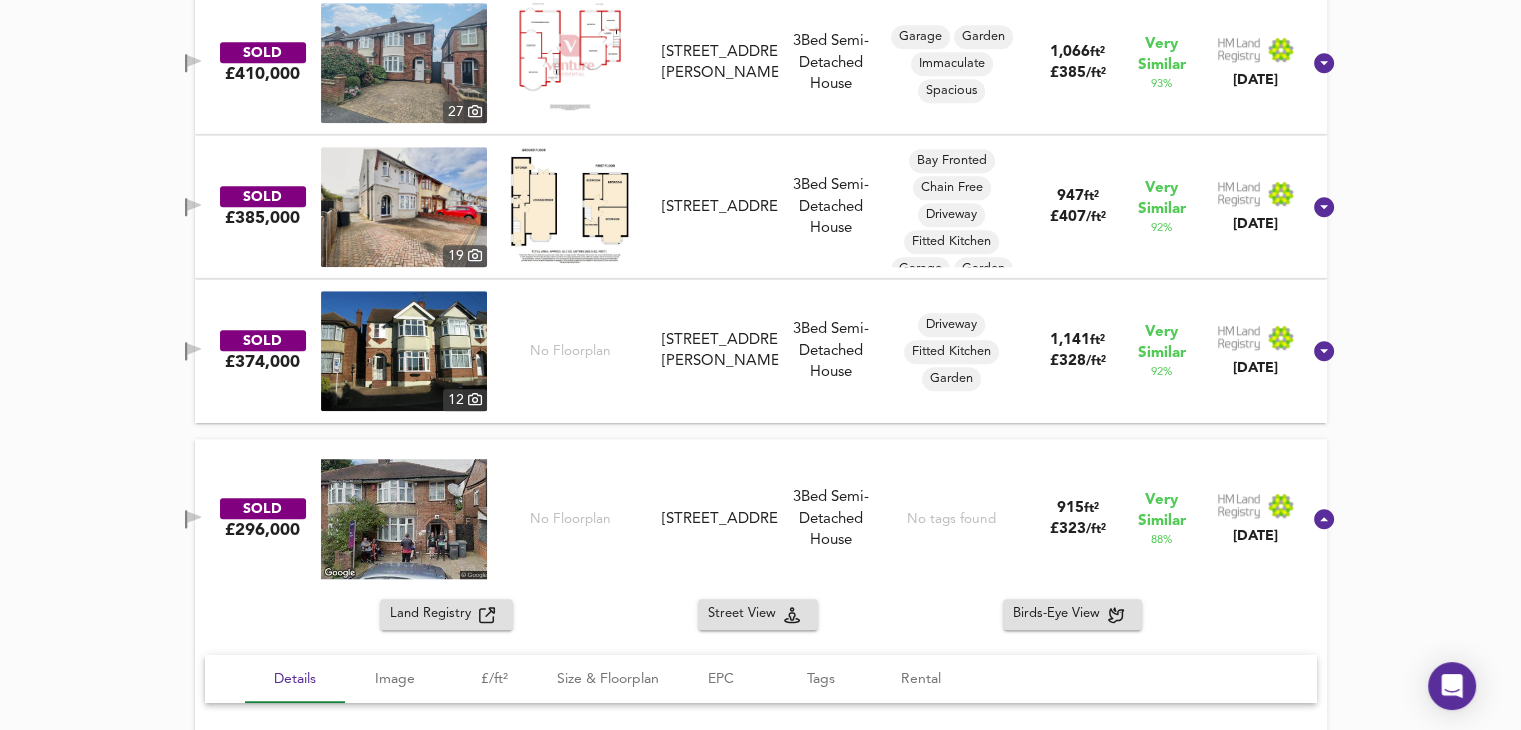 scroll, scrollTop: 1483, scrollLeft: 0, axis: vertical 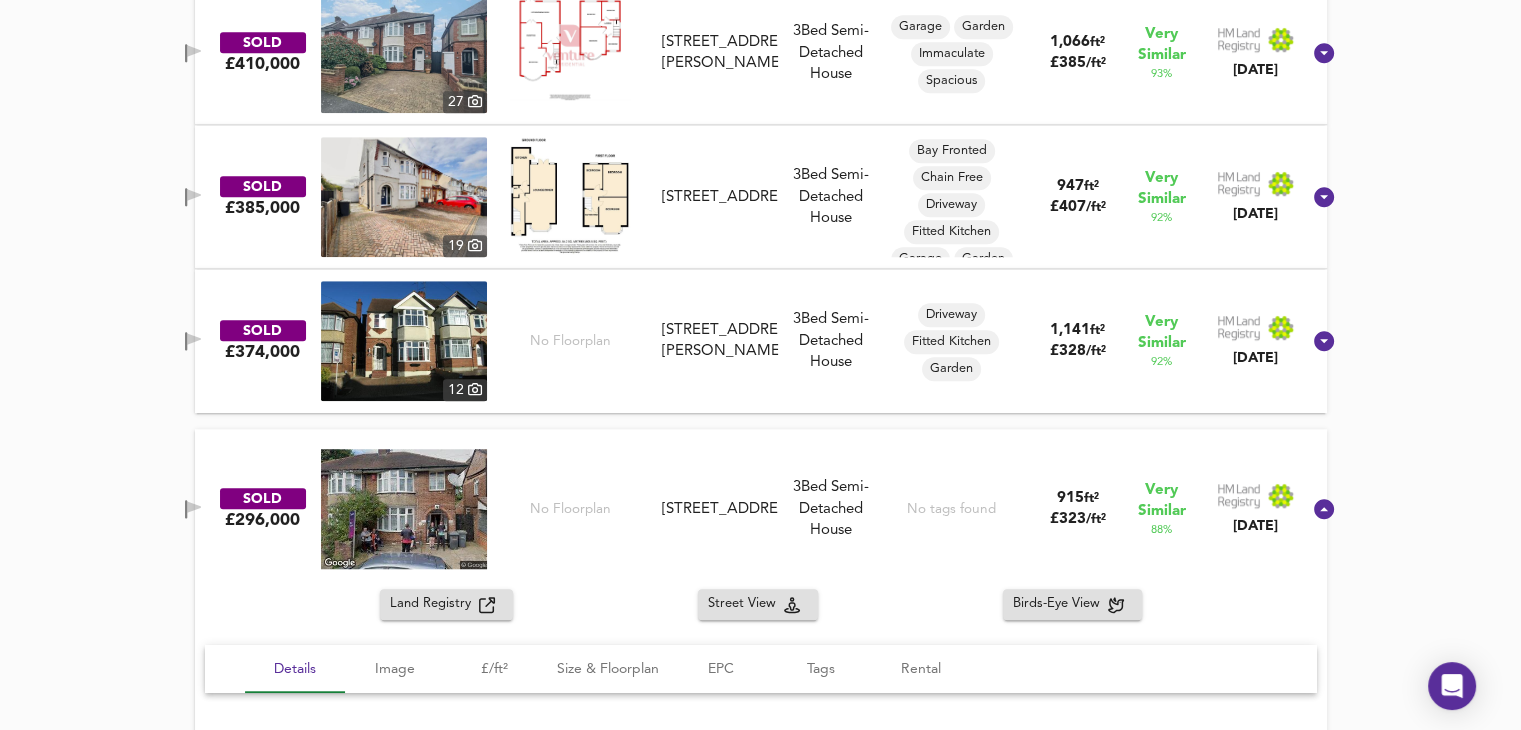 click on "No Floorplan" at bounding box center (570, 509) 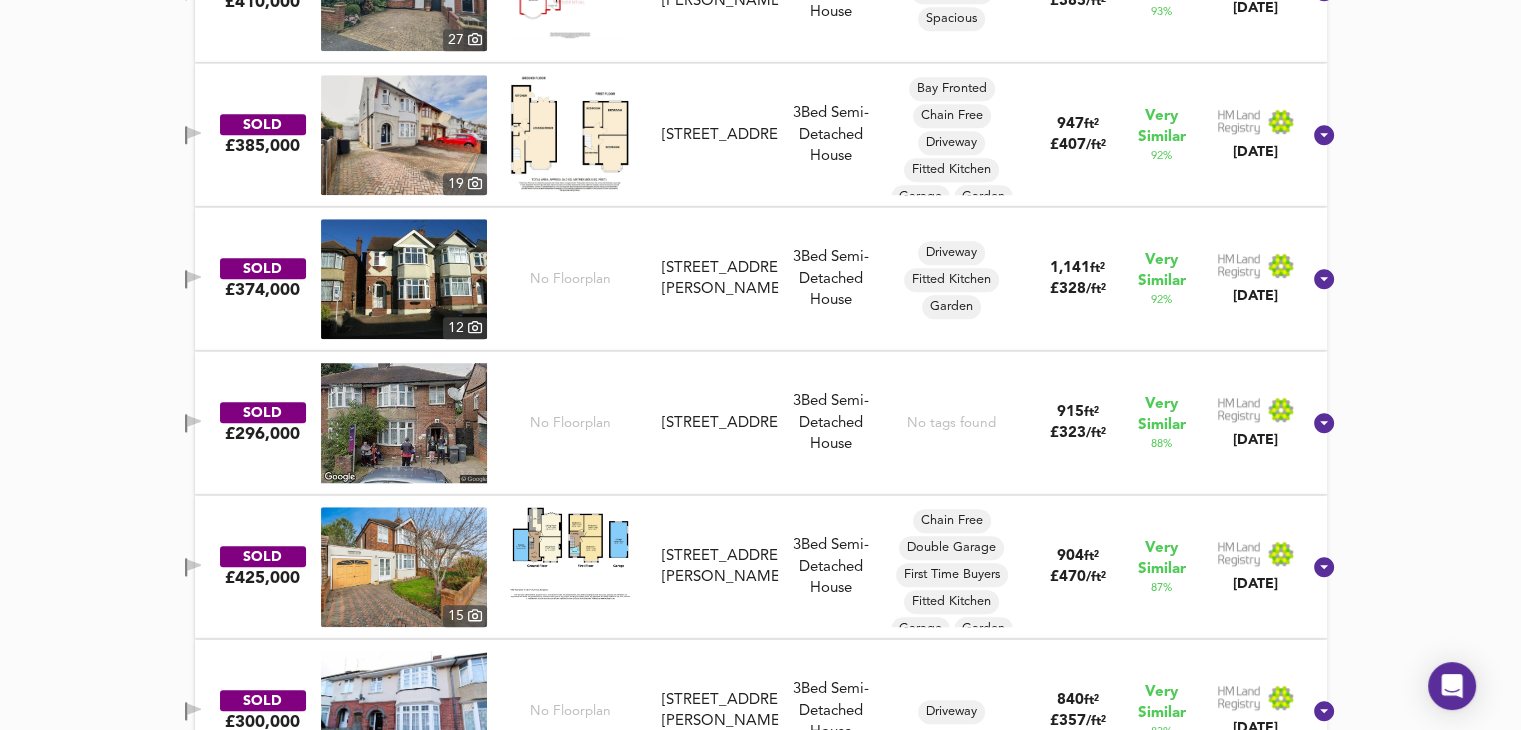 scroll, scrollTop: 1550, scrollLeft: 0, axis: vertical 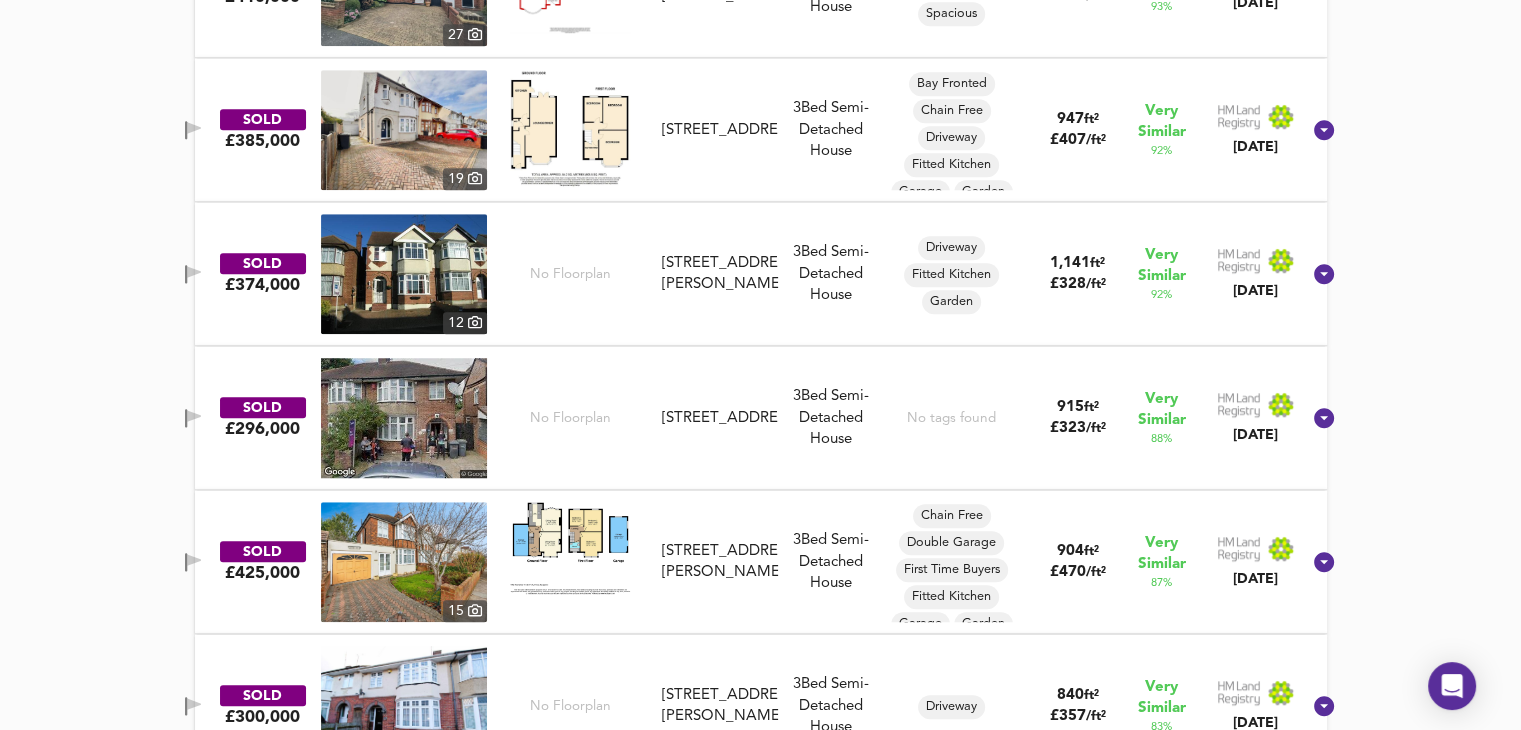 click on "No Floorplan" at bounding box center (570, 418) 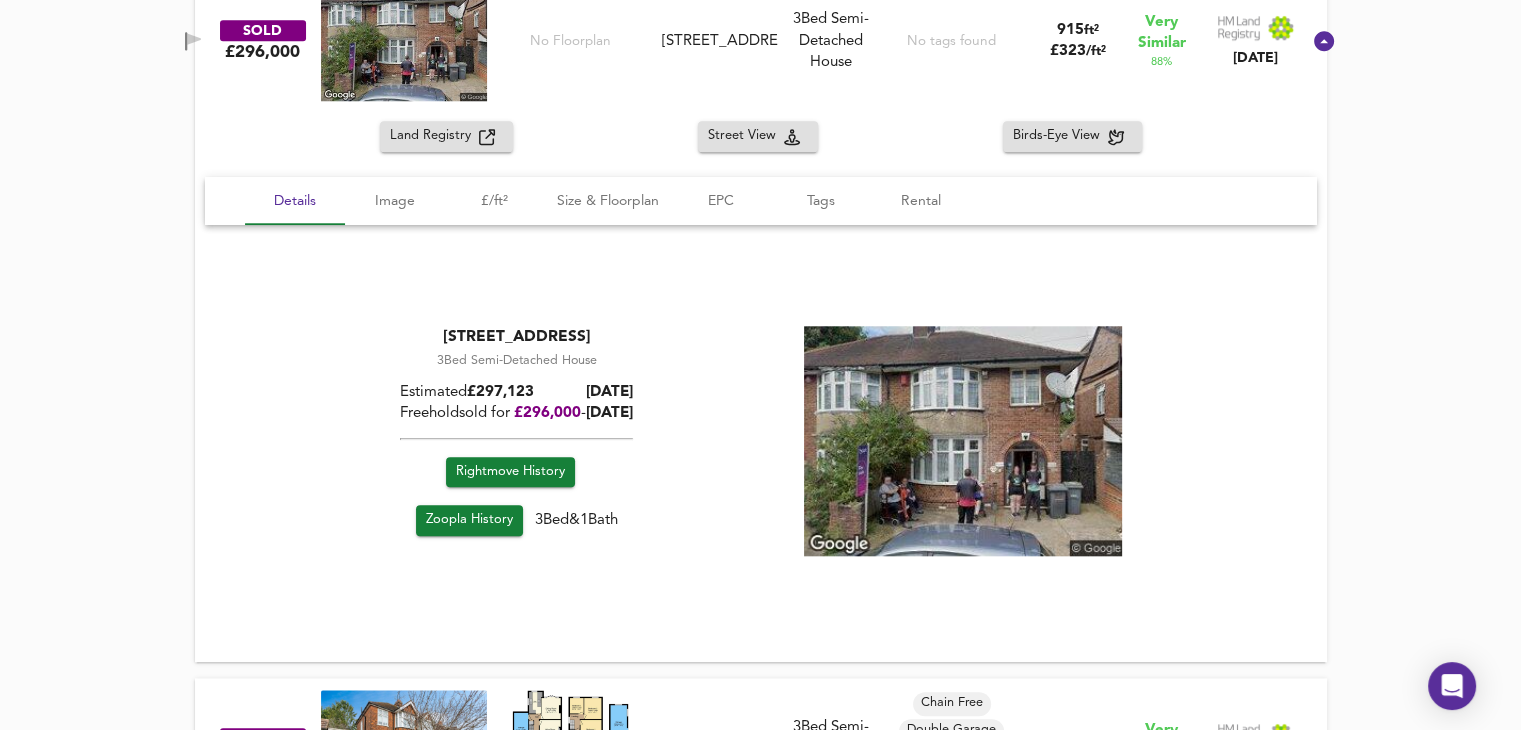 scroll, scrollTop: 2000, scrollLeft: 0, axis: vertical 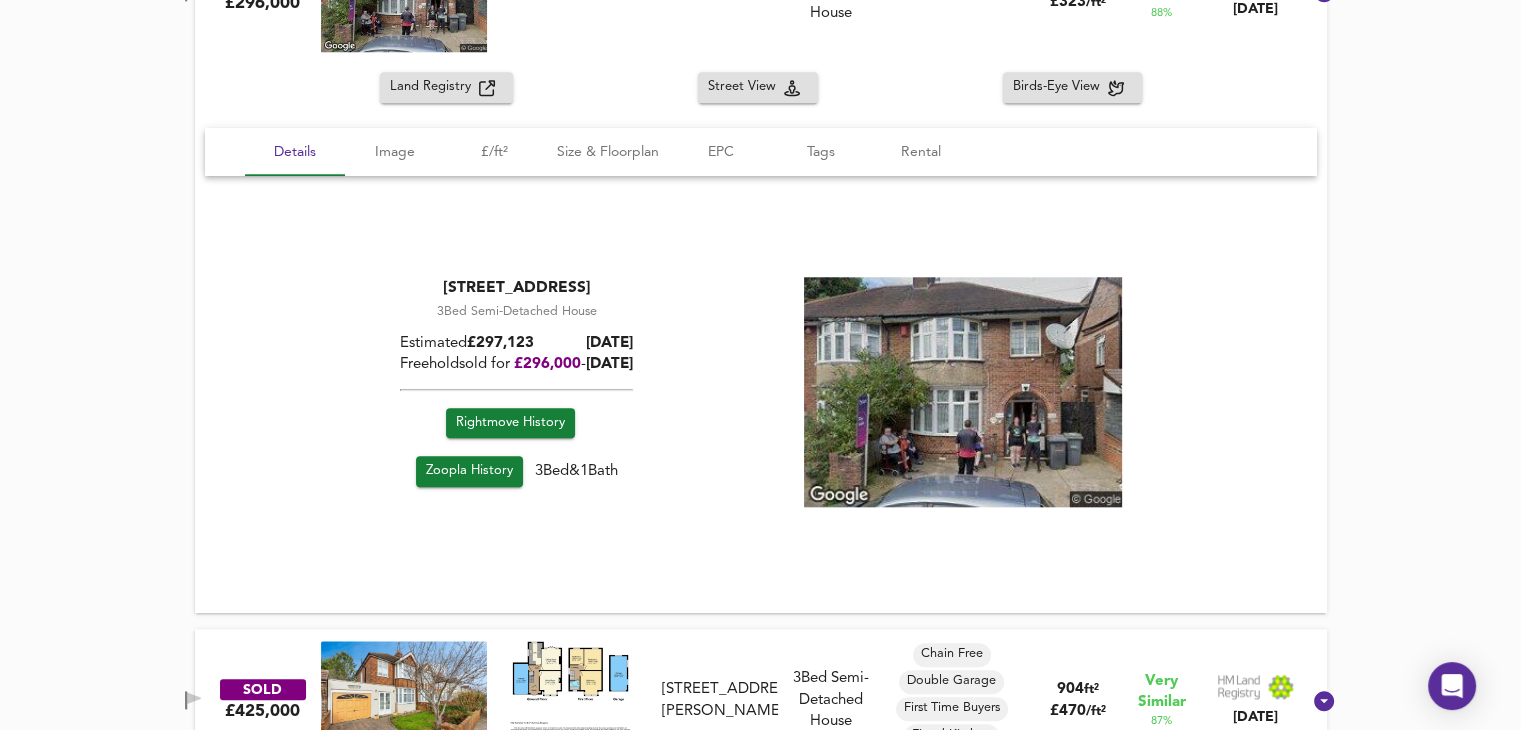 click on "Zoopla History" at bounding box center [468, 472] 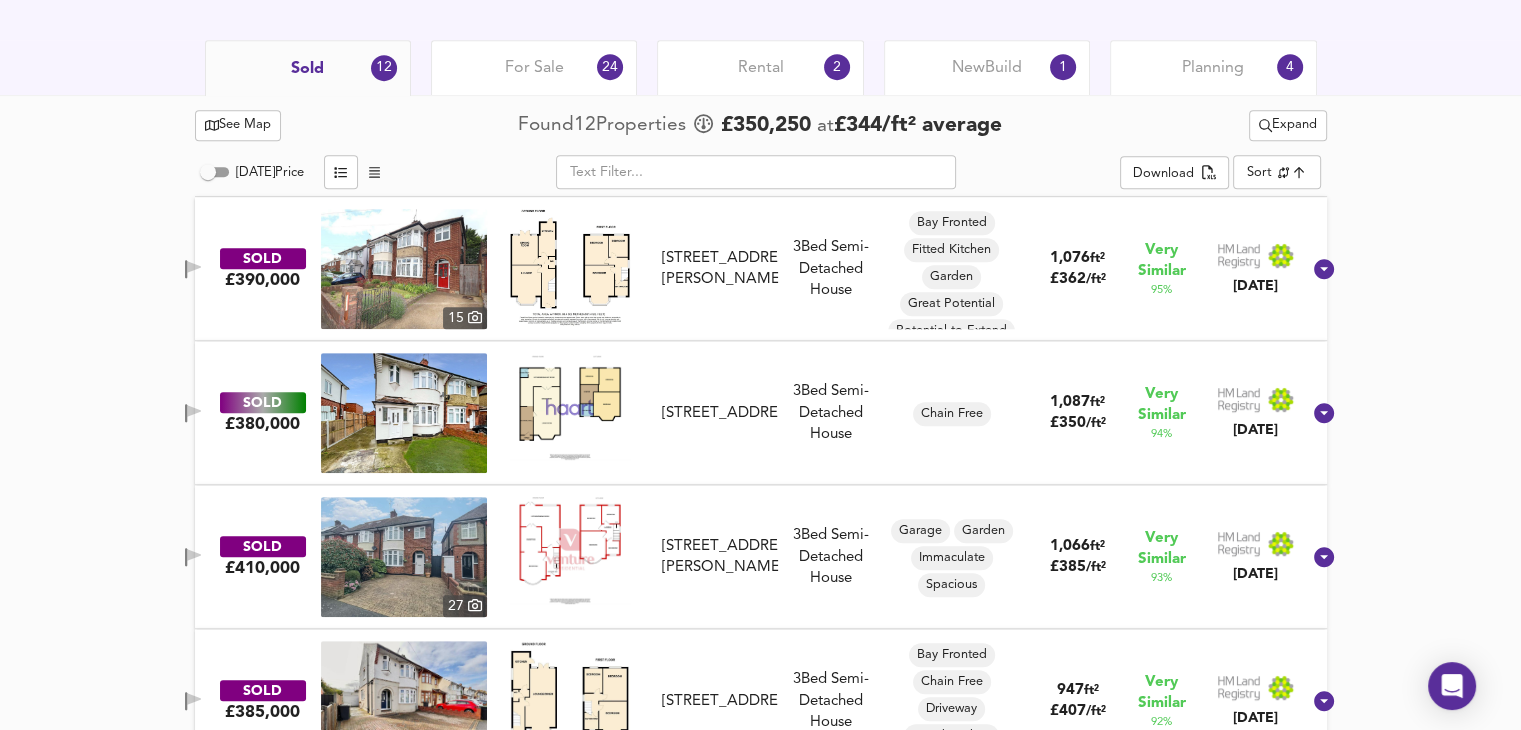 scroll, scrollTop: 983, scrollLeft: 0, axis: vertical 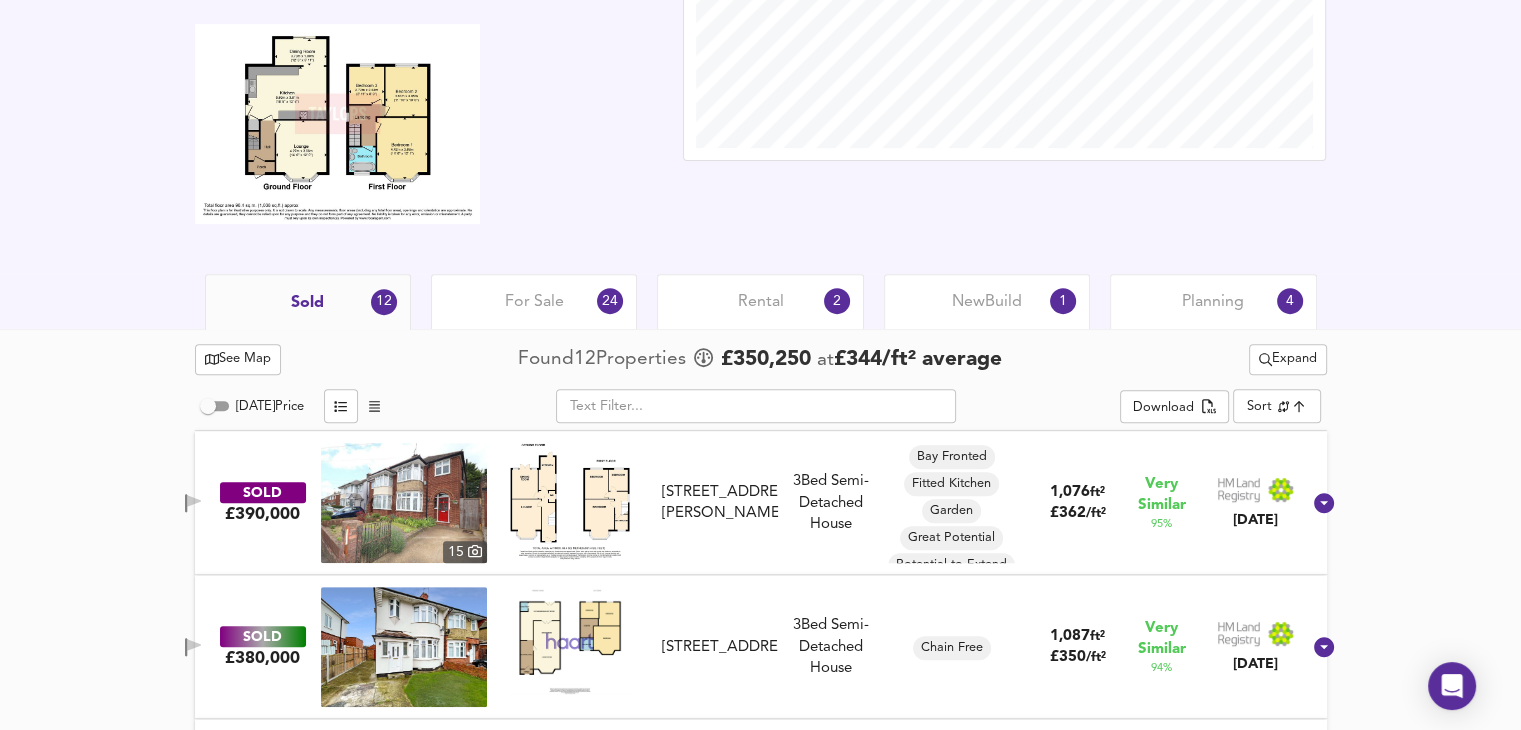 click on "Rental 2" at bounding box center (760, 301) 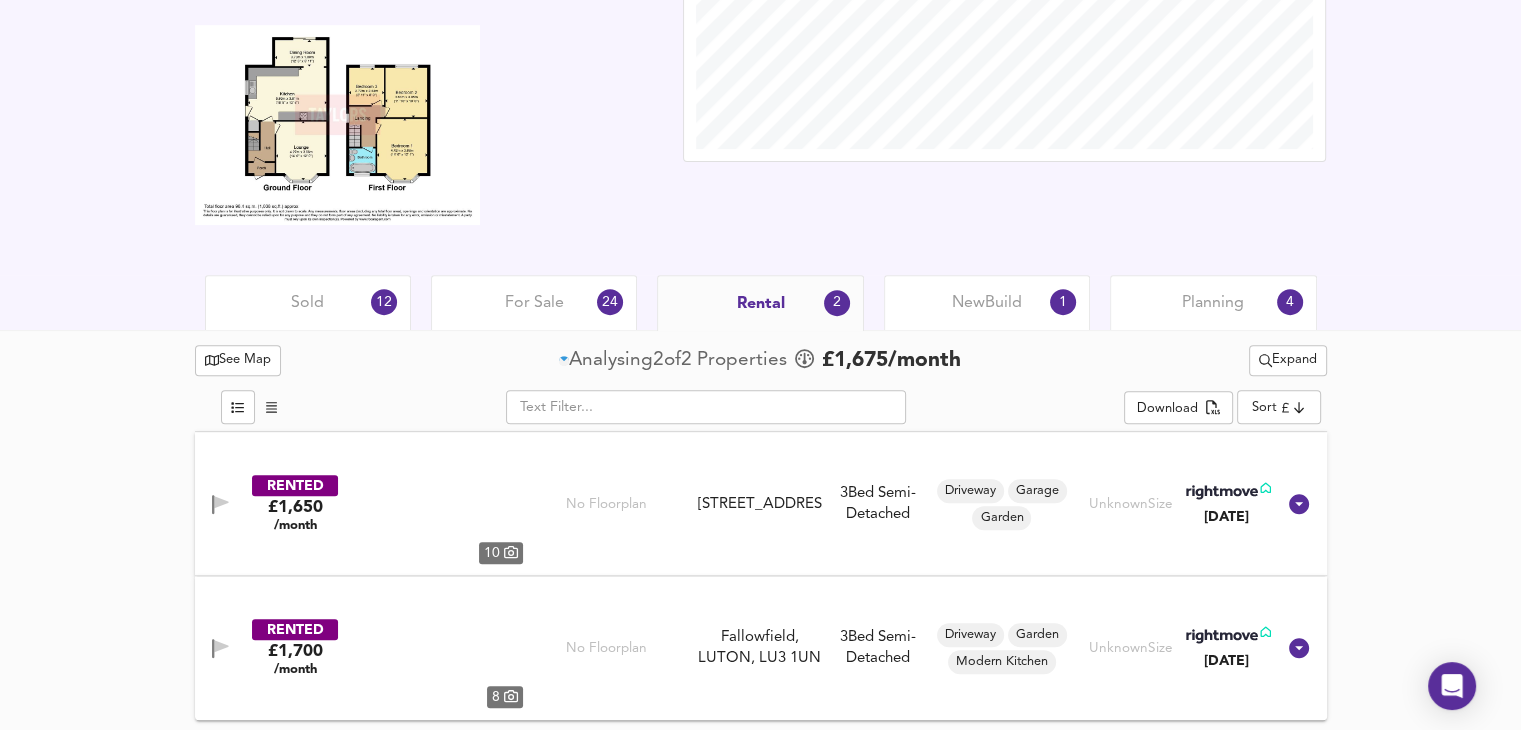 scroll, scrollTop: 743, scrollLeft: 0, axis: vertical 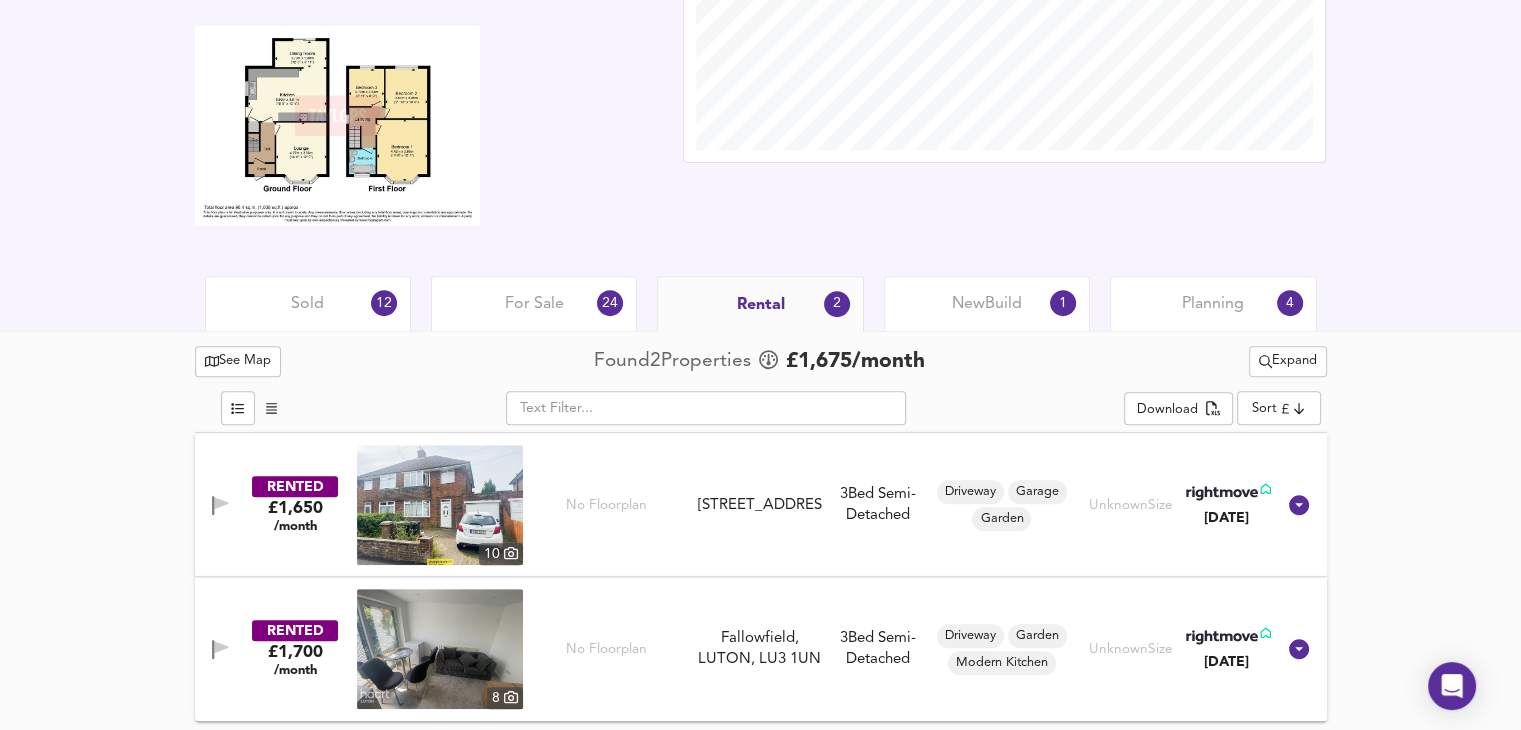 click 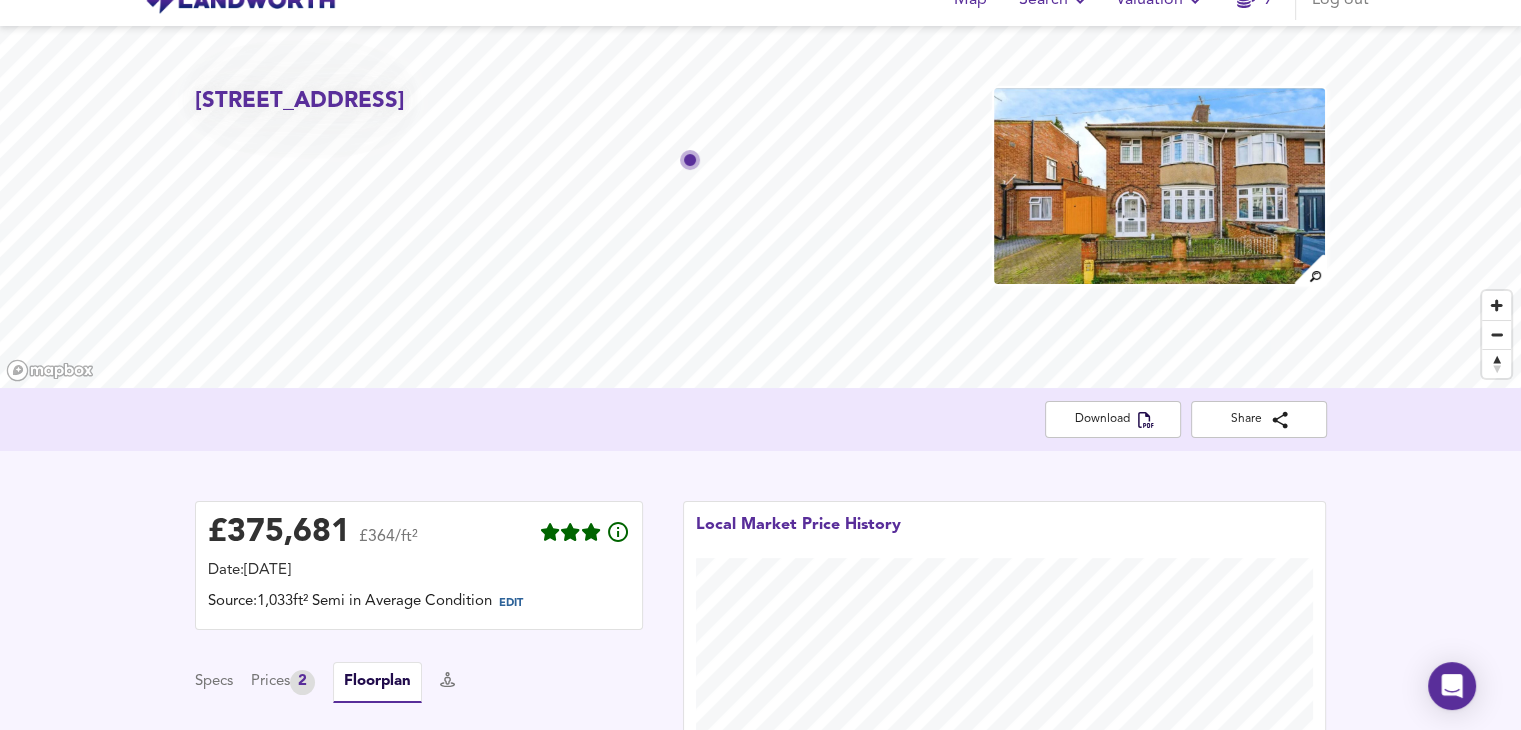 scroll, scrollTop: 0, scrollLeft: 0, axis: both 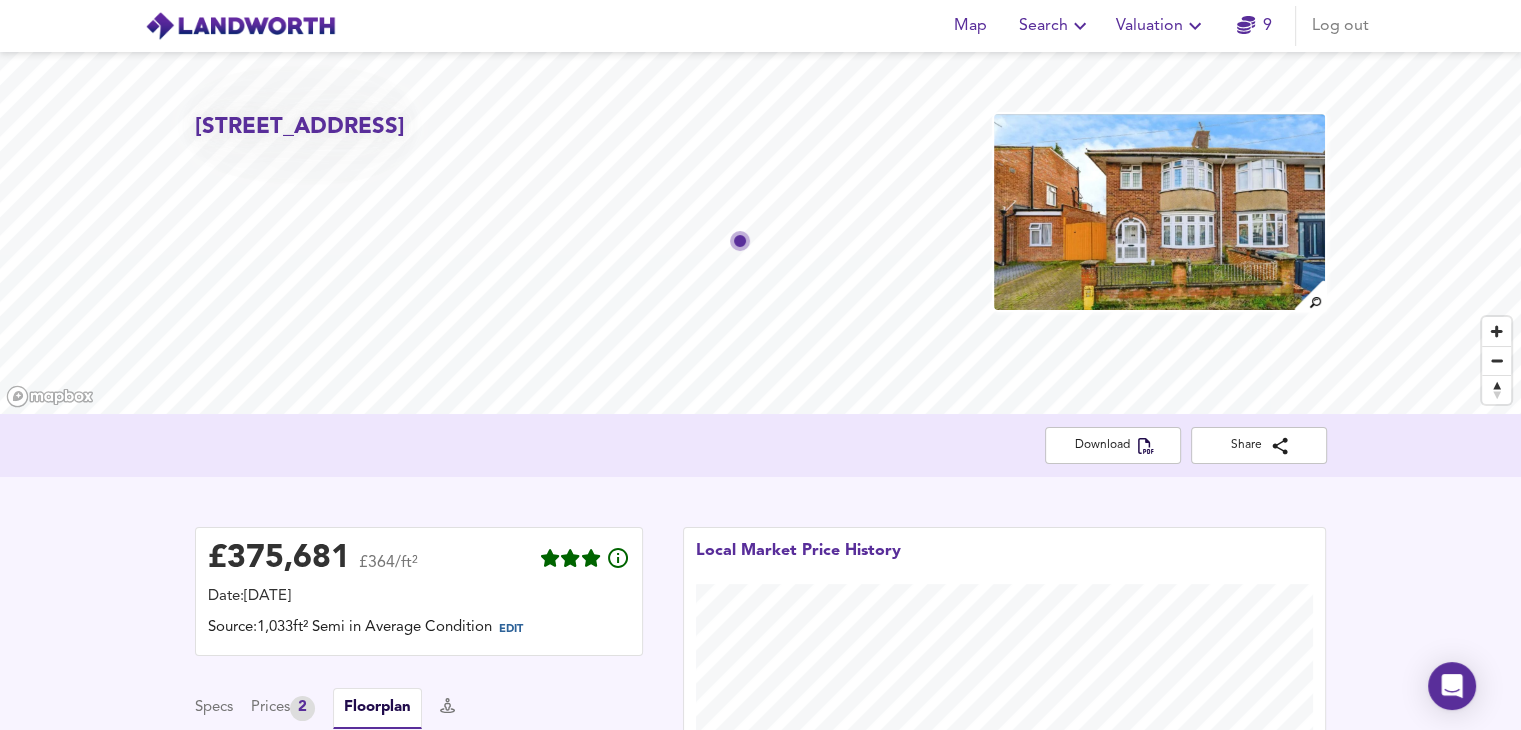 click on "9" at bounding box center (1254, 26) 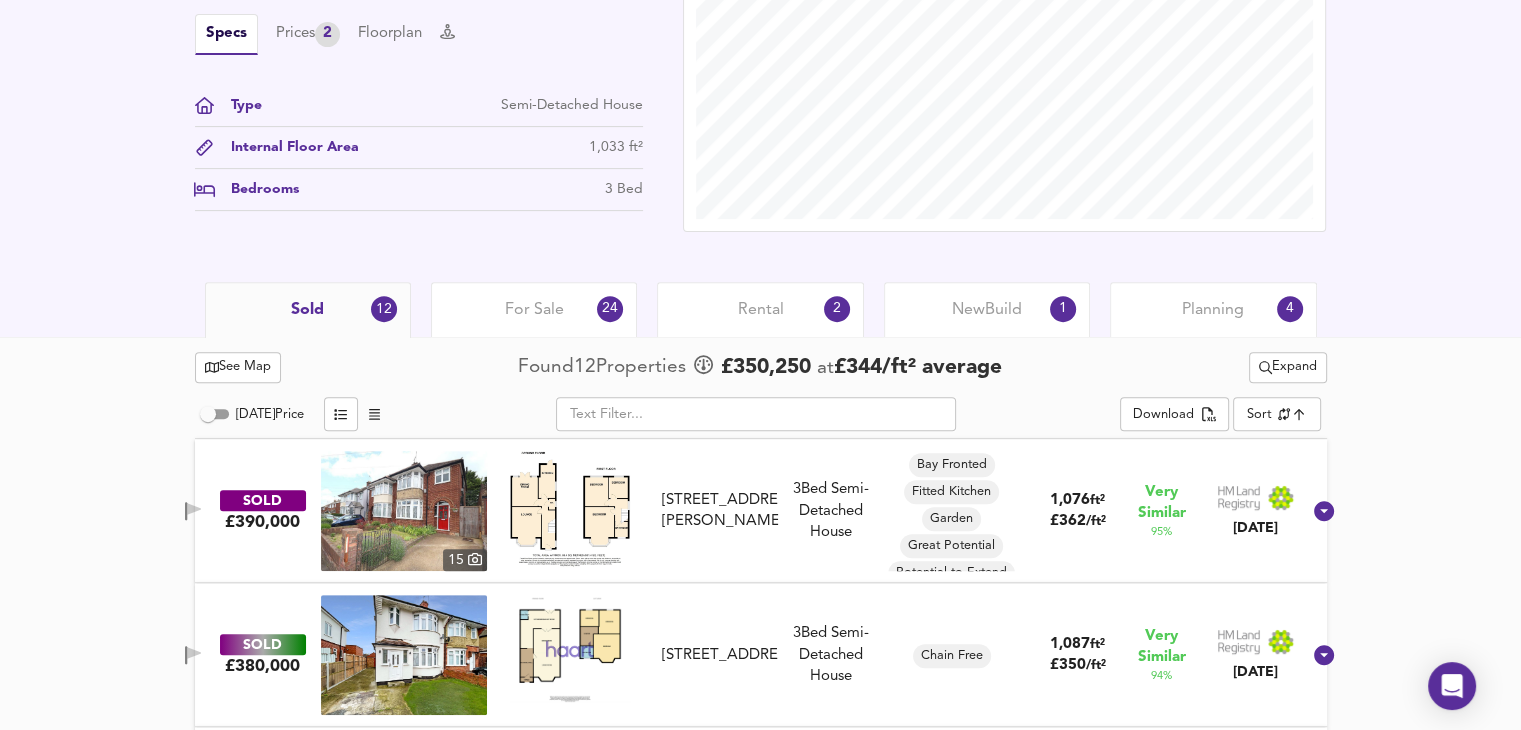 scroll, scrollTop: 700, scrollLeft: 0, axis: vertical 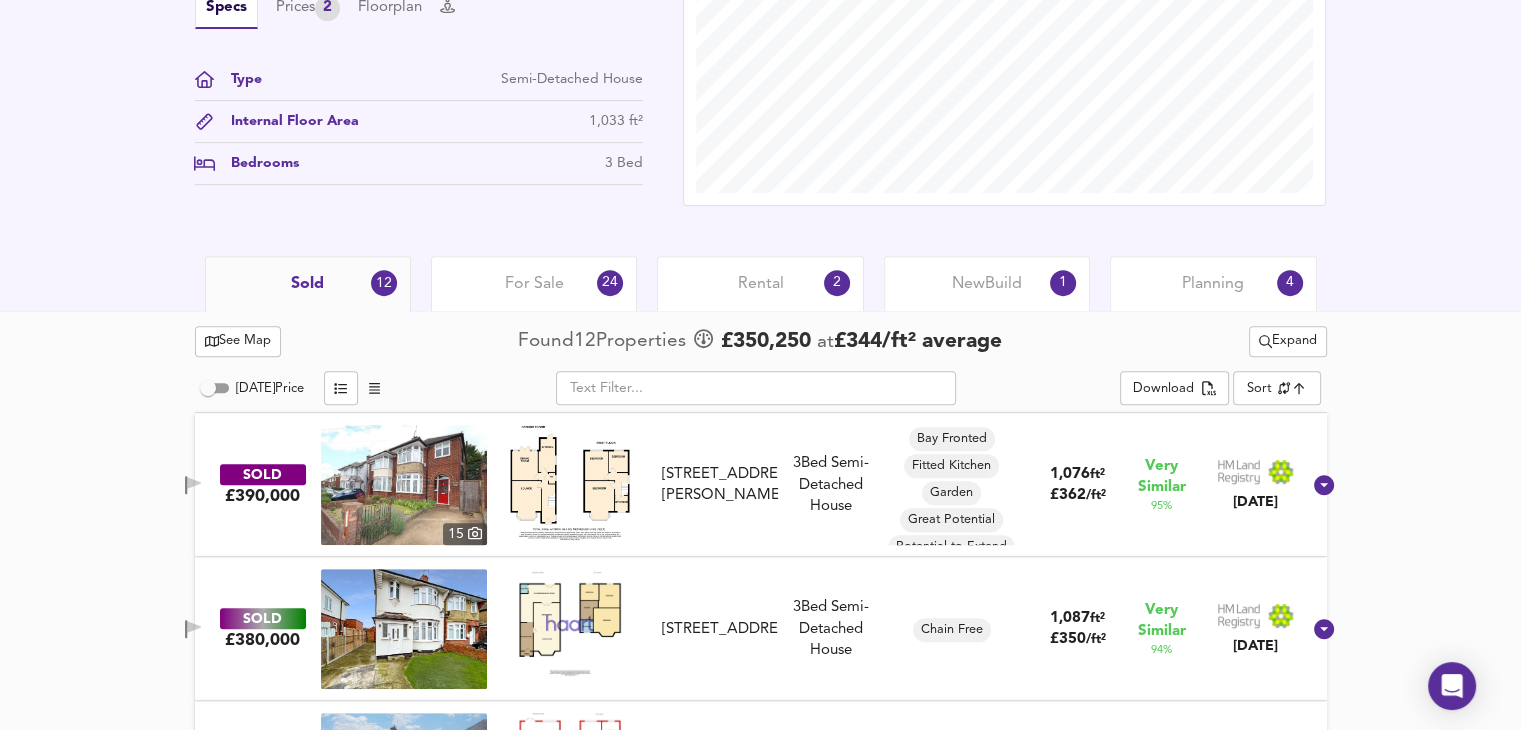 click on "For Sale" at bounding box center [534, 284] 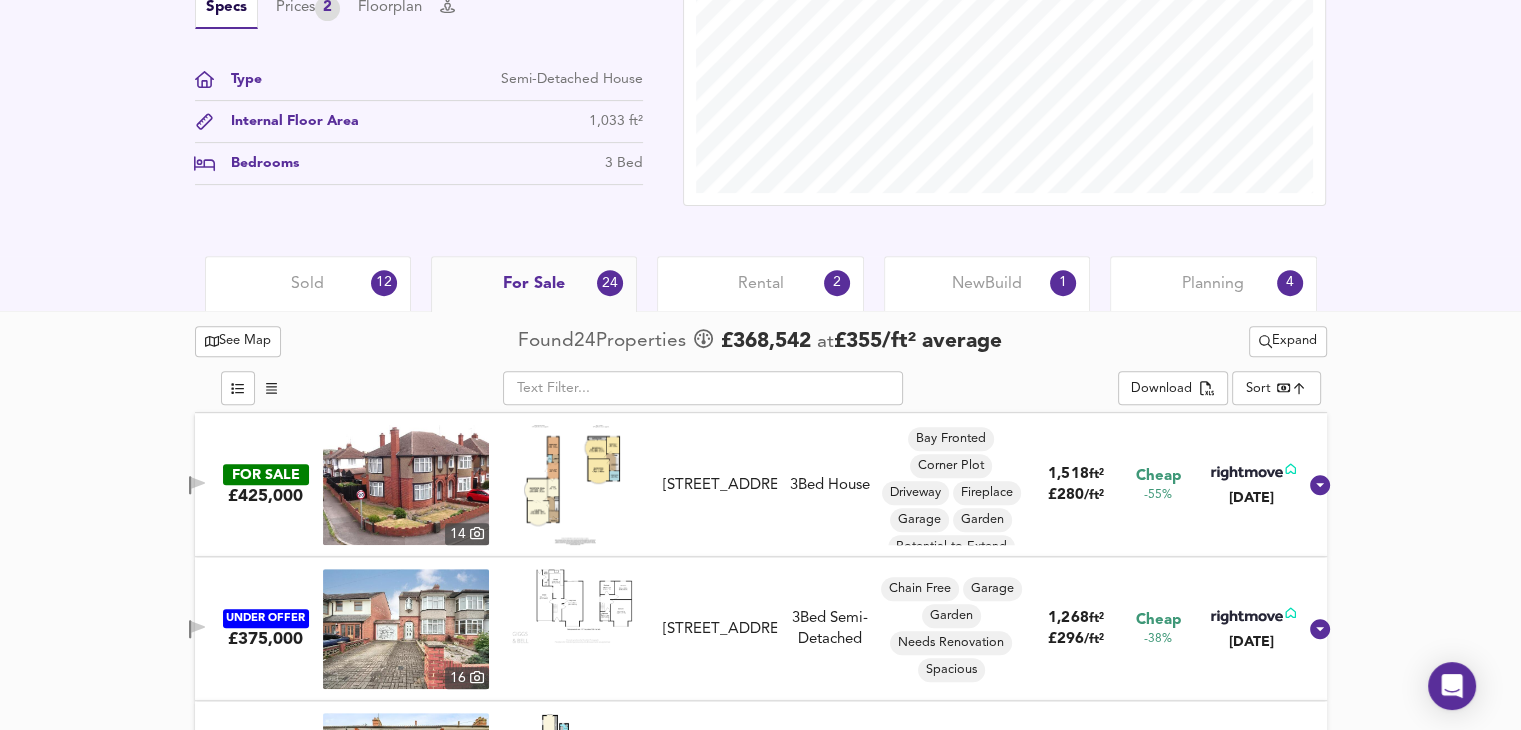 click on "Rental" at bounding box center [761, 284] 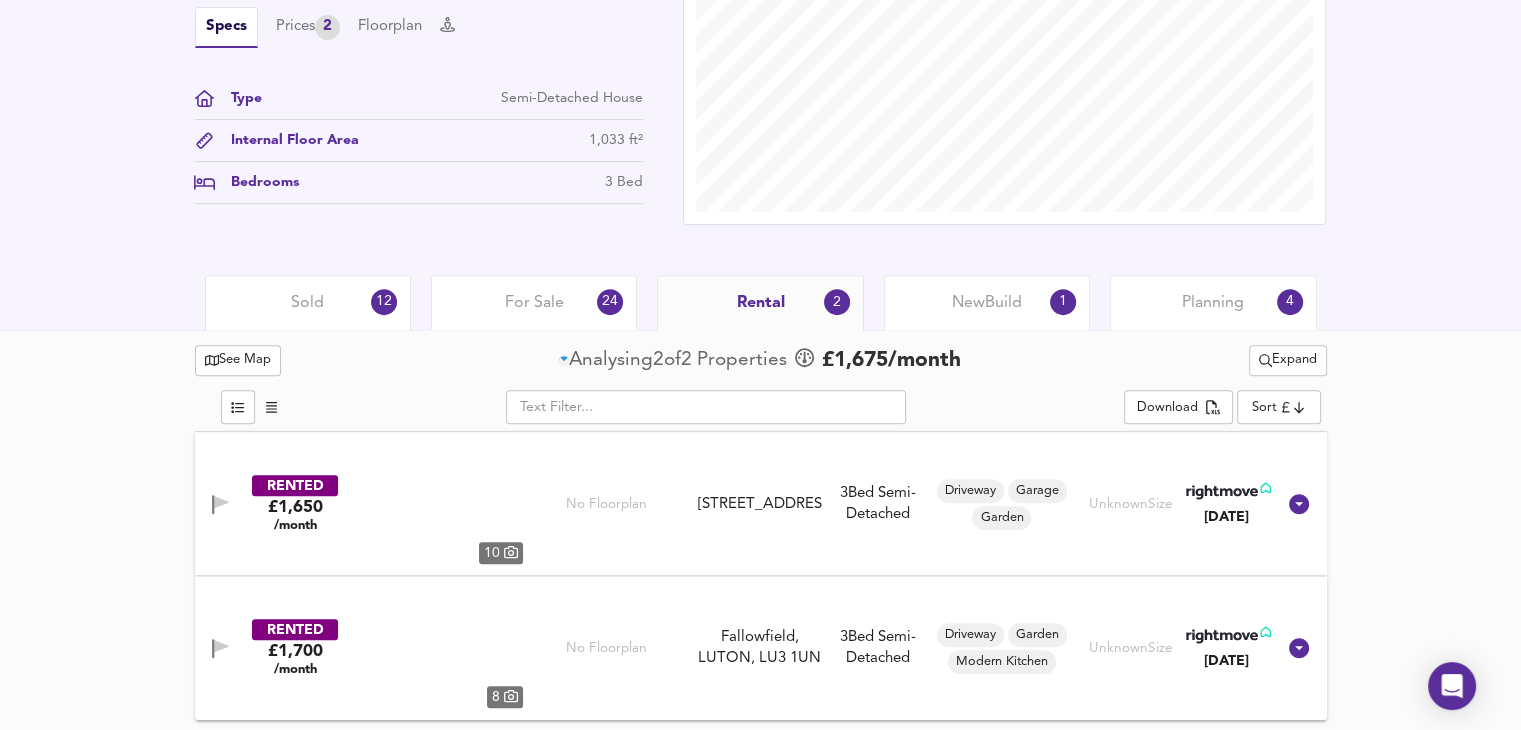 scroll, scrollTop: 680, scrollLeft: 0, axis: vertical 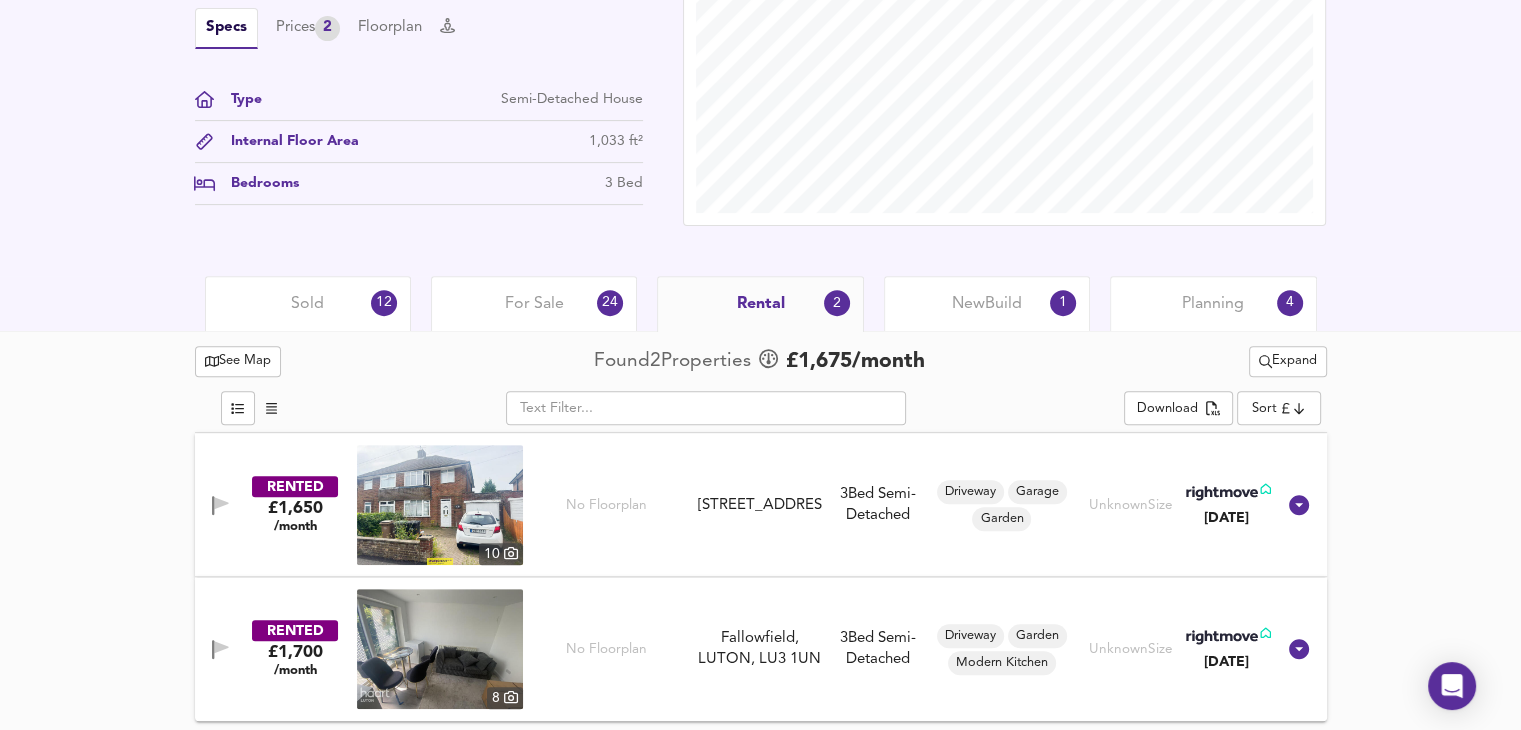 click on "New  Build 1" at bounding box center (987, 303) 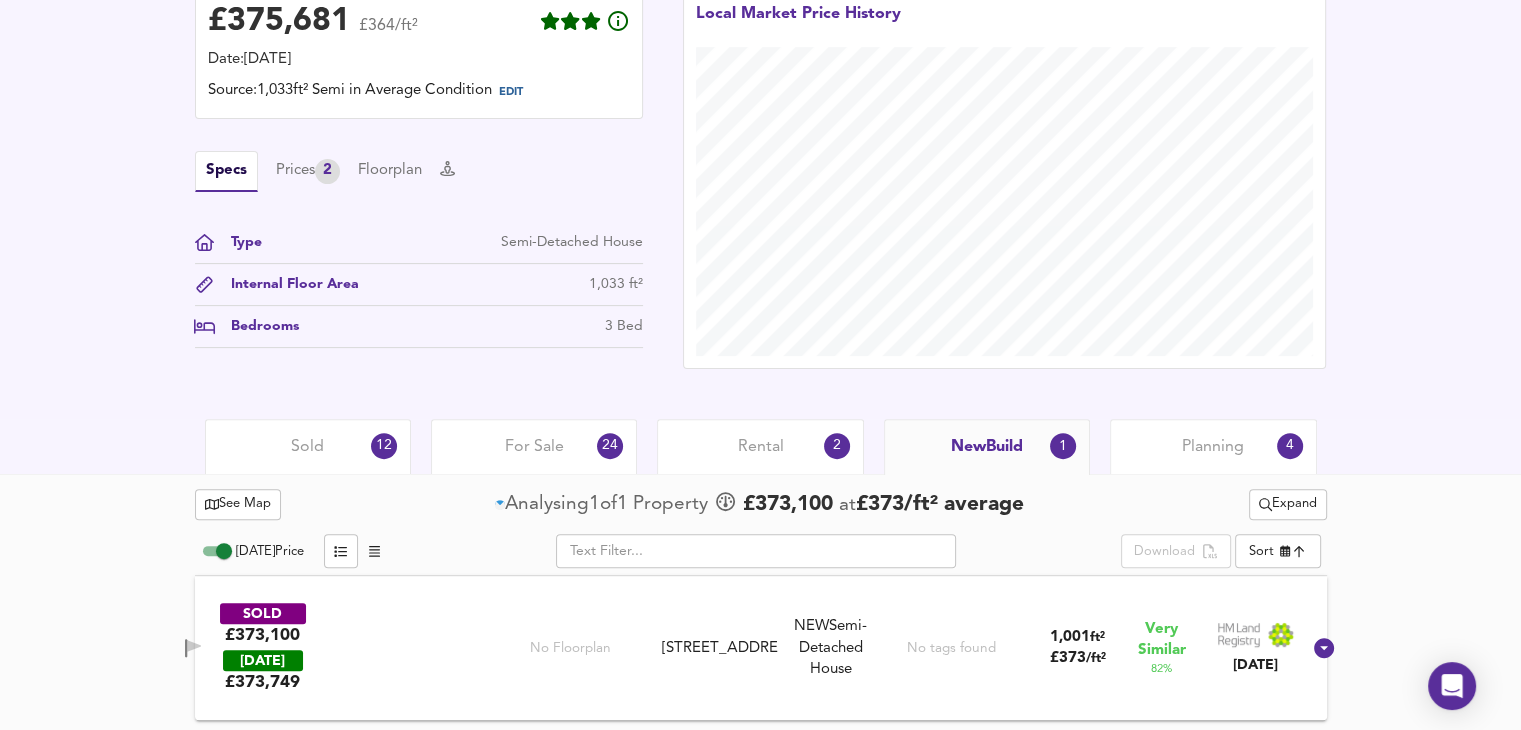 scroll, scrollTop: 536, scrollLeft: 0, axis: vertical 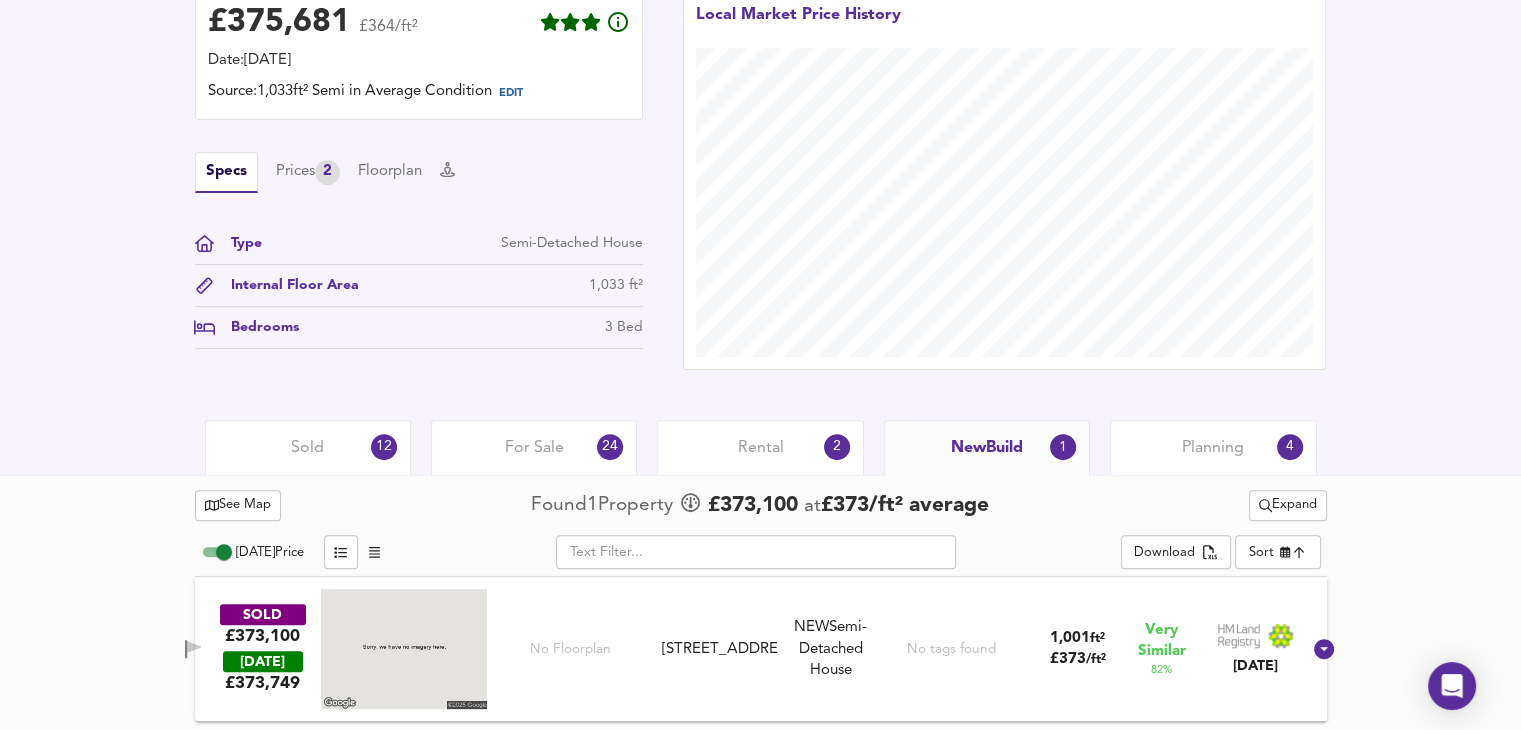 click on "Planning 4" at bounding box center [1213, 447] 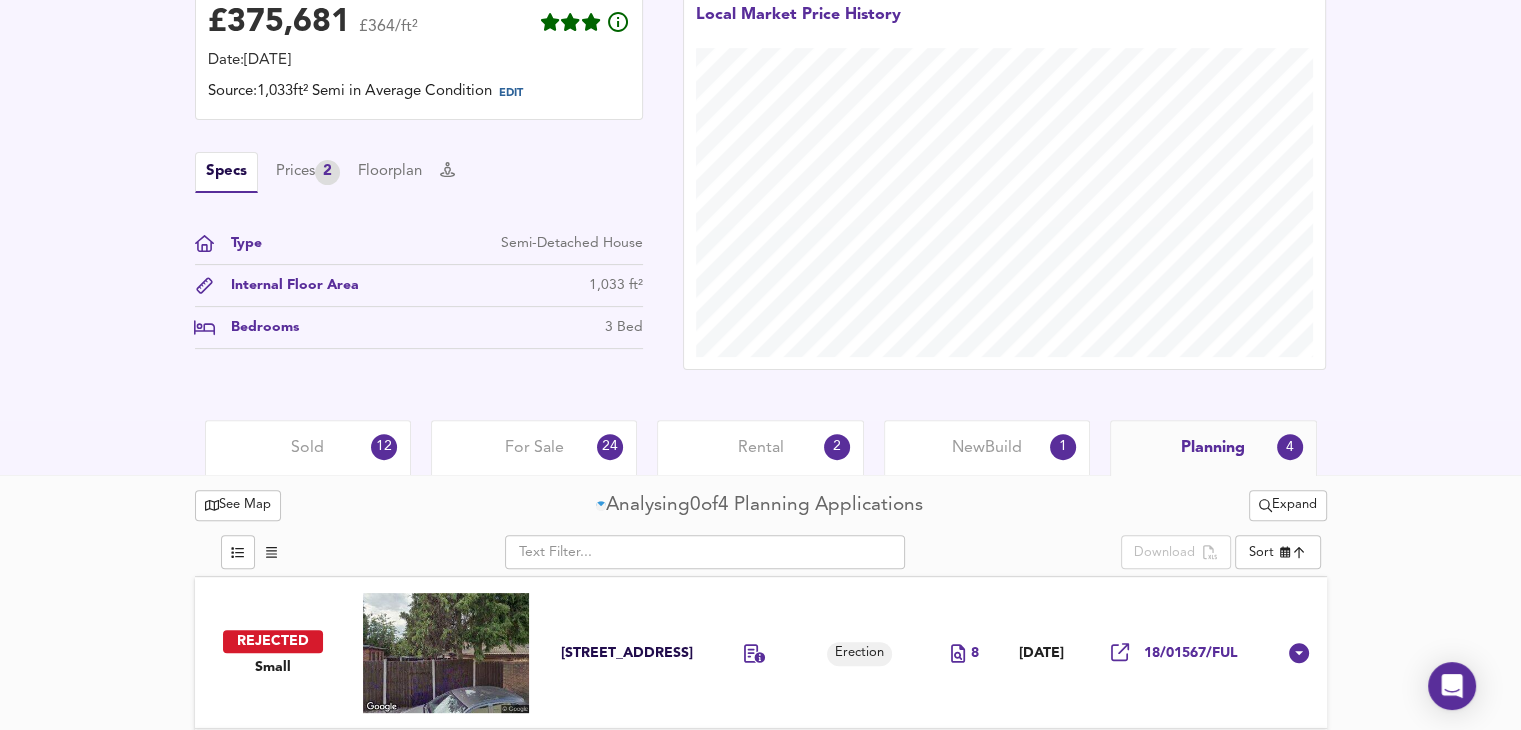 scroll, scrollTop: 700, scrollLeft: 0, axis: vertical 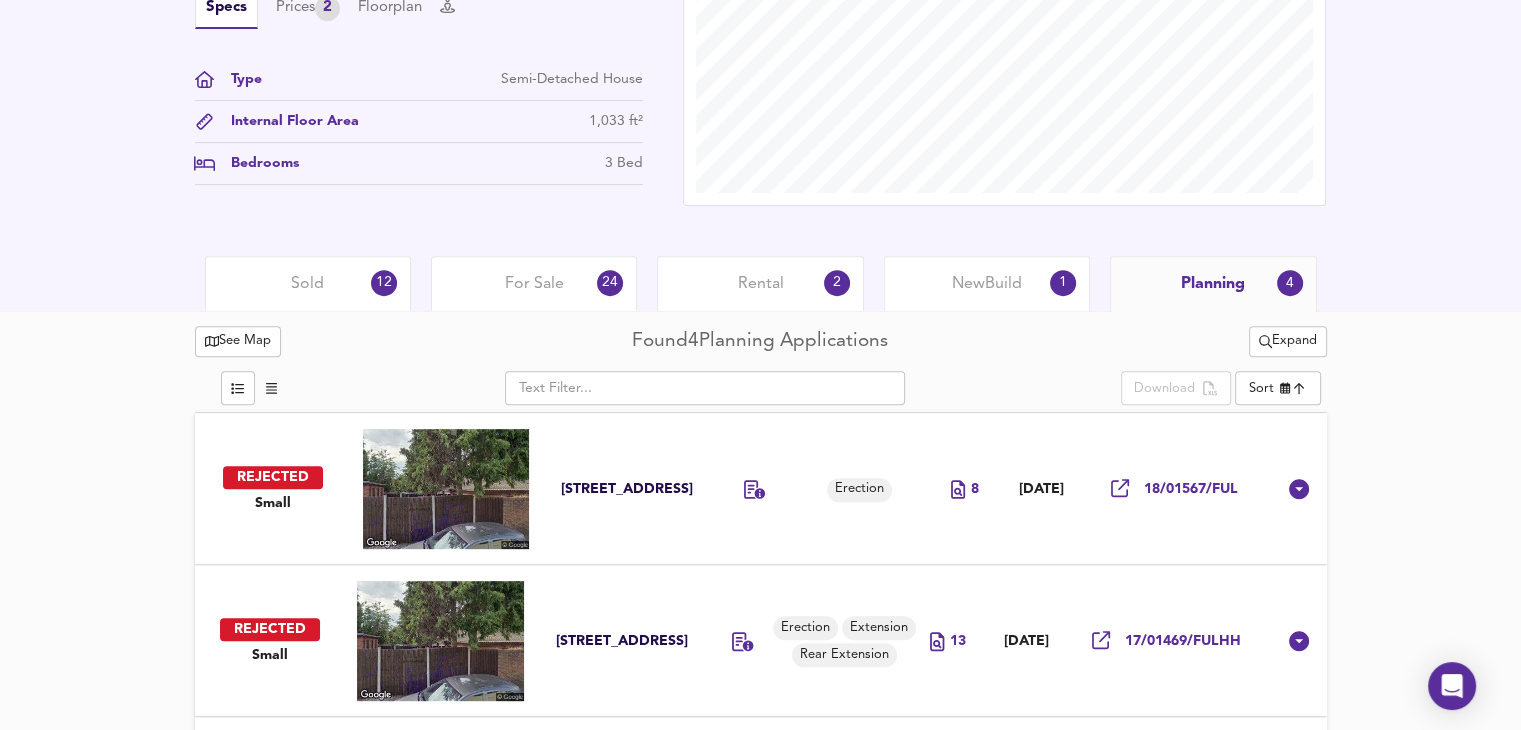 click on "Sold 12" at bounding box center (308, 283) 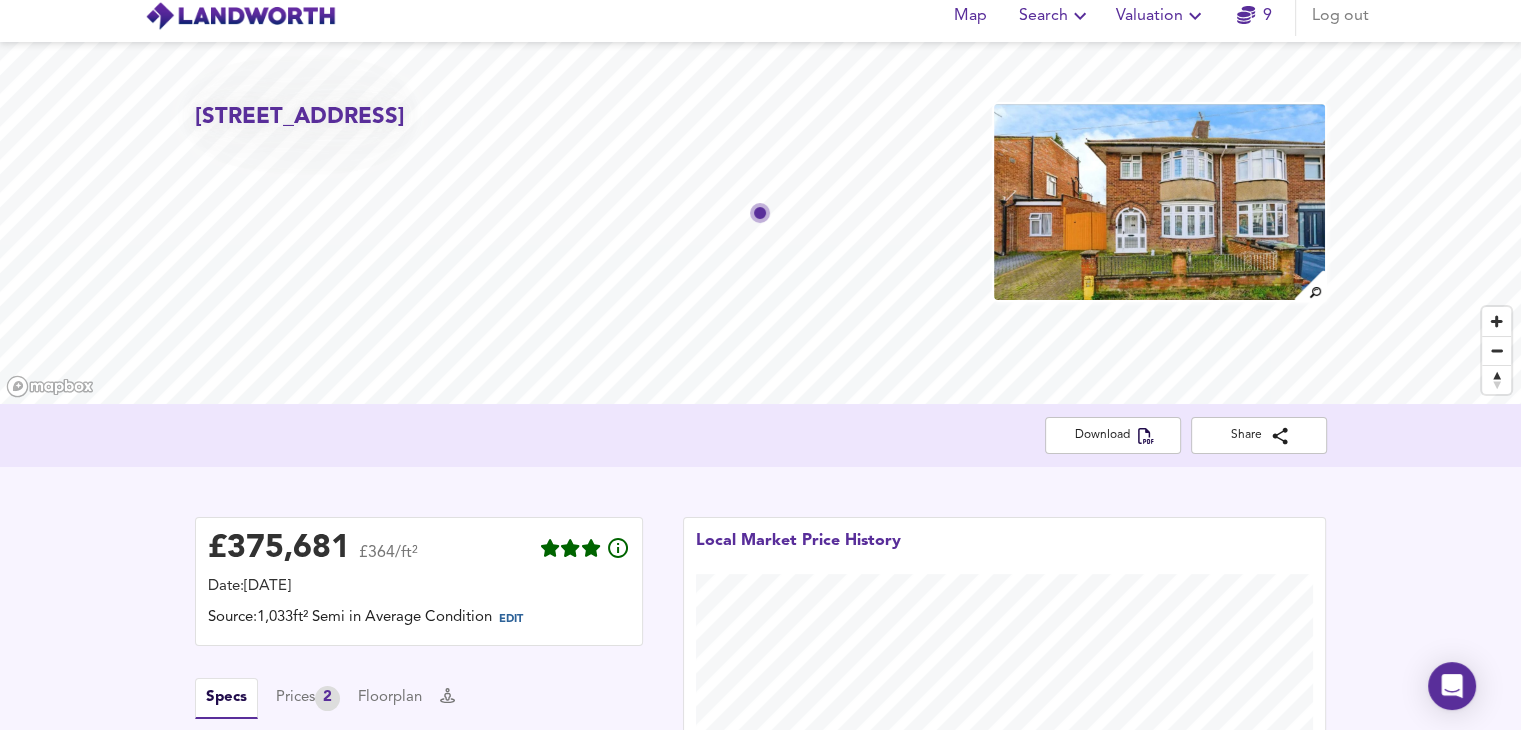 scroll, scrollTop: 0, scrollLeft: 0, axis: both 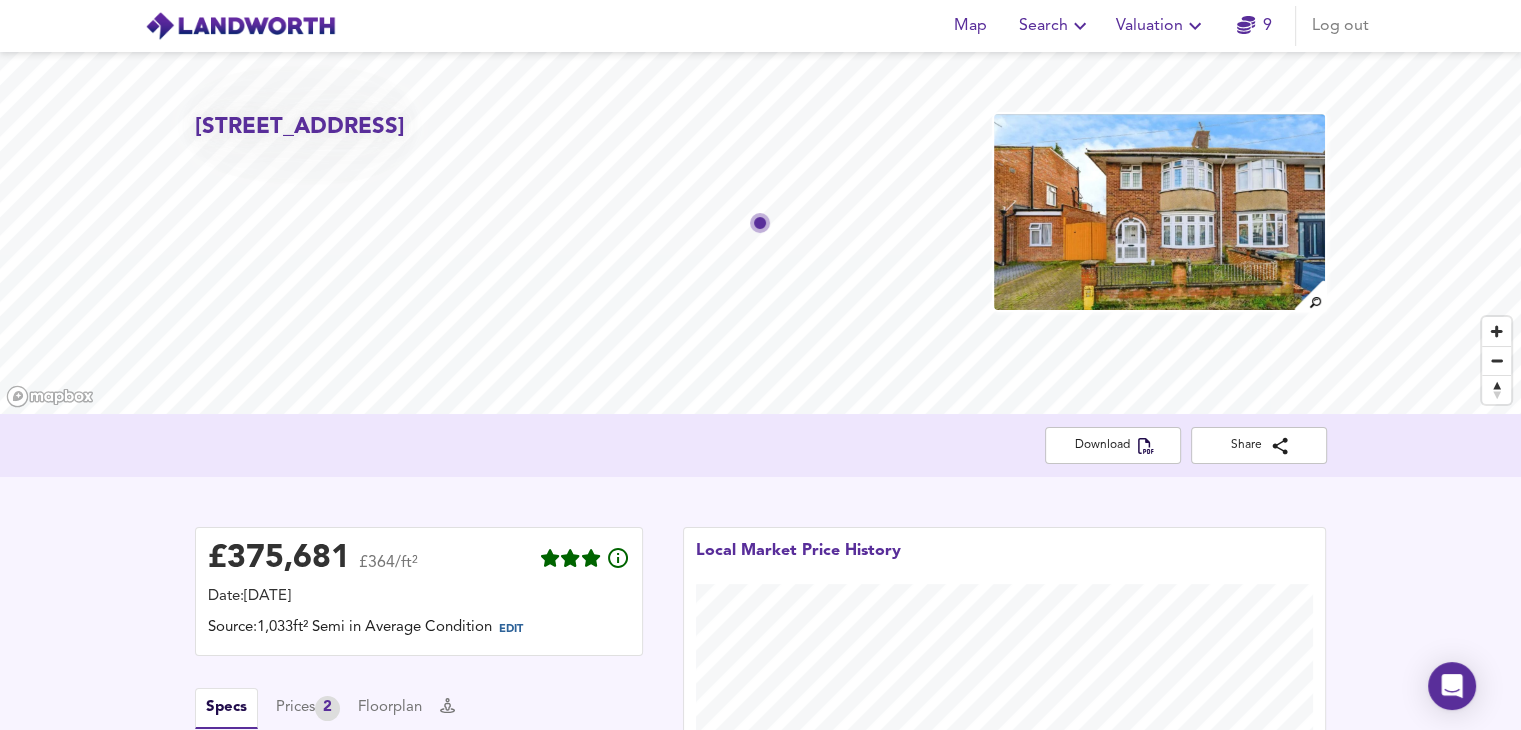 click on "50 St Ethelbert Avenue, Luton, LU3 1QJ Download Share £ 375,681   £364/ft²   Date:  18 July 2025 Source:  1,033ft² Semi in Average Condition EDIT Specs Prices   2 Floorplan Type Semi-Detached House Internal Floor Area 1,033 ft² Bedrooms 3 Bed   Local Market Price History" at bounding box center (760, 504) 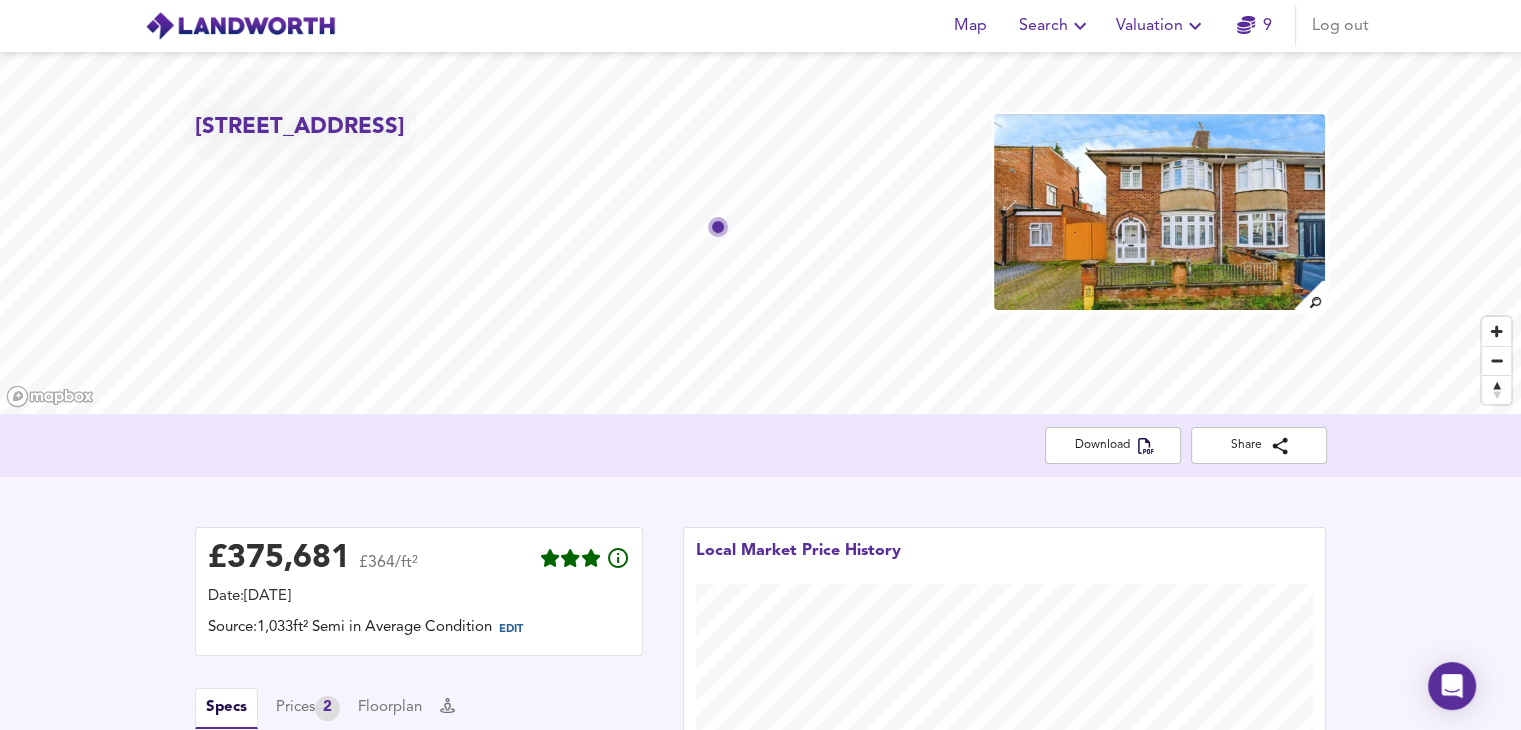click at bounding box center (1159, 212) 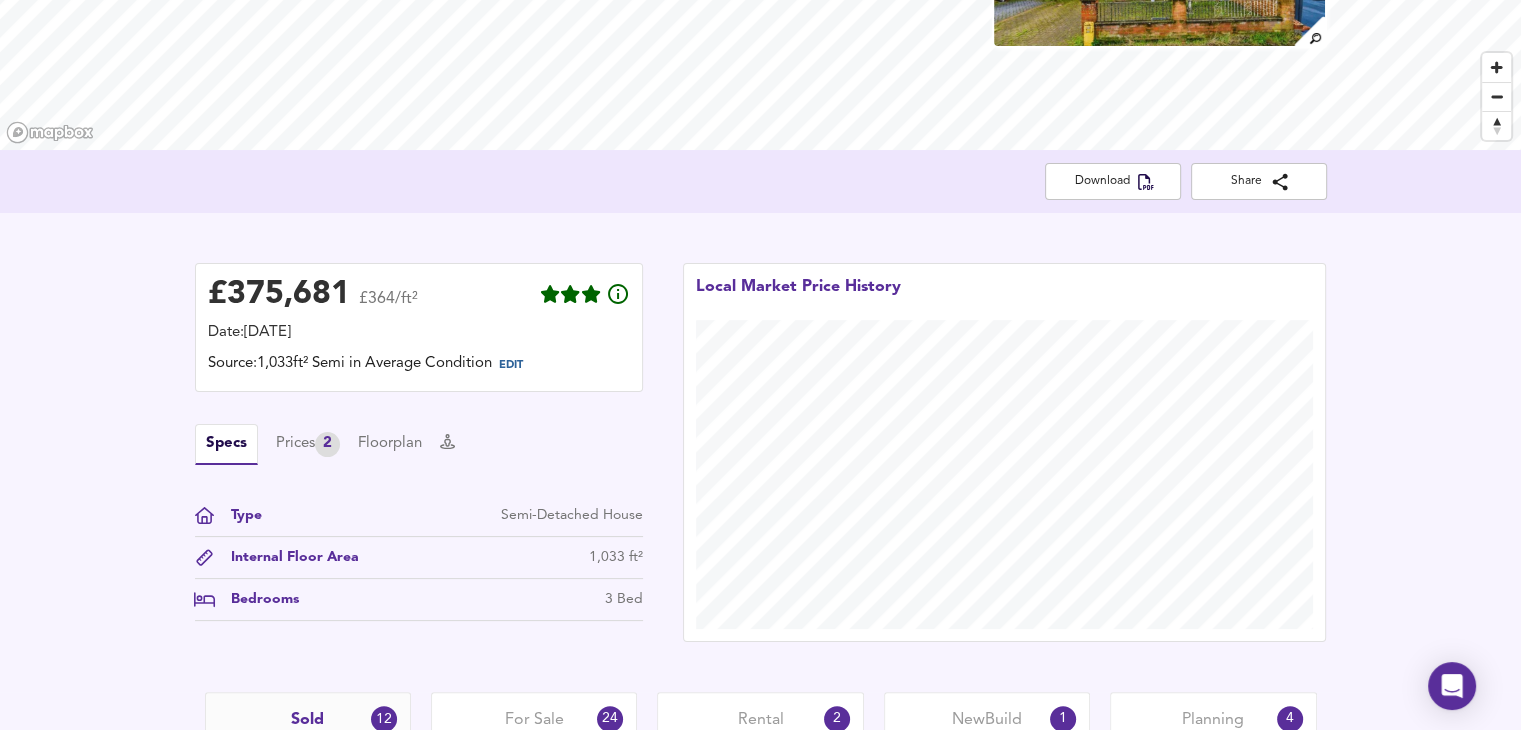 scroll, scrollTop: 300, scrollLeft: 0, axis: vertical 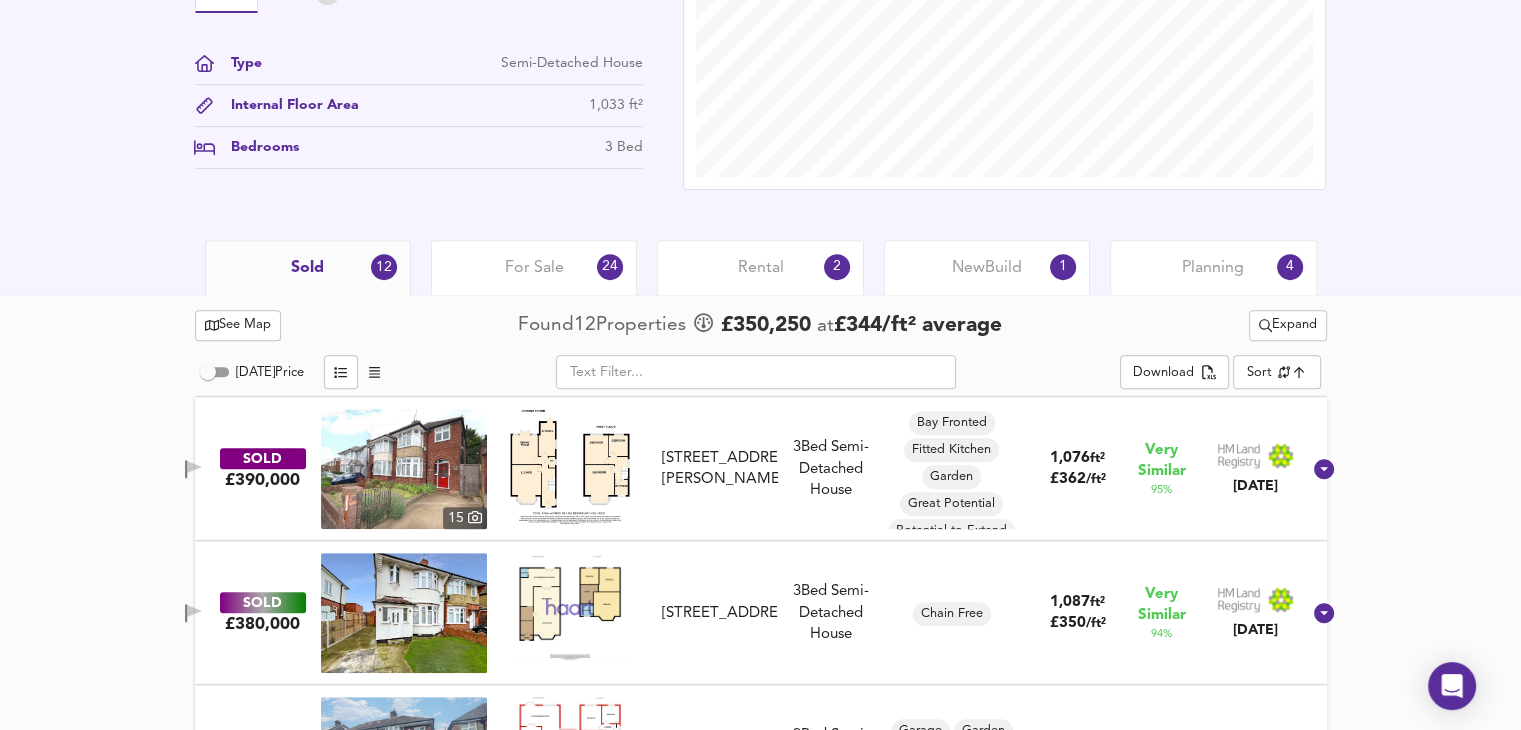 click on "Expand" at bounding box center (1288, 325) 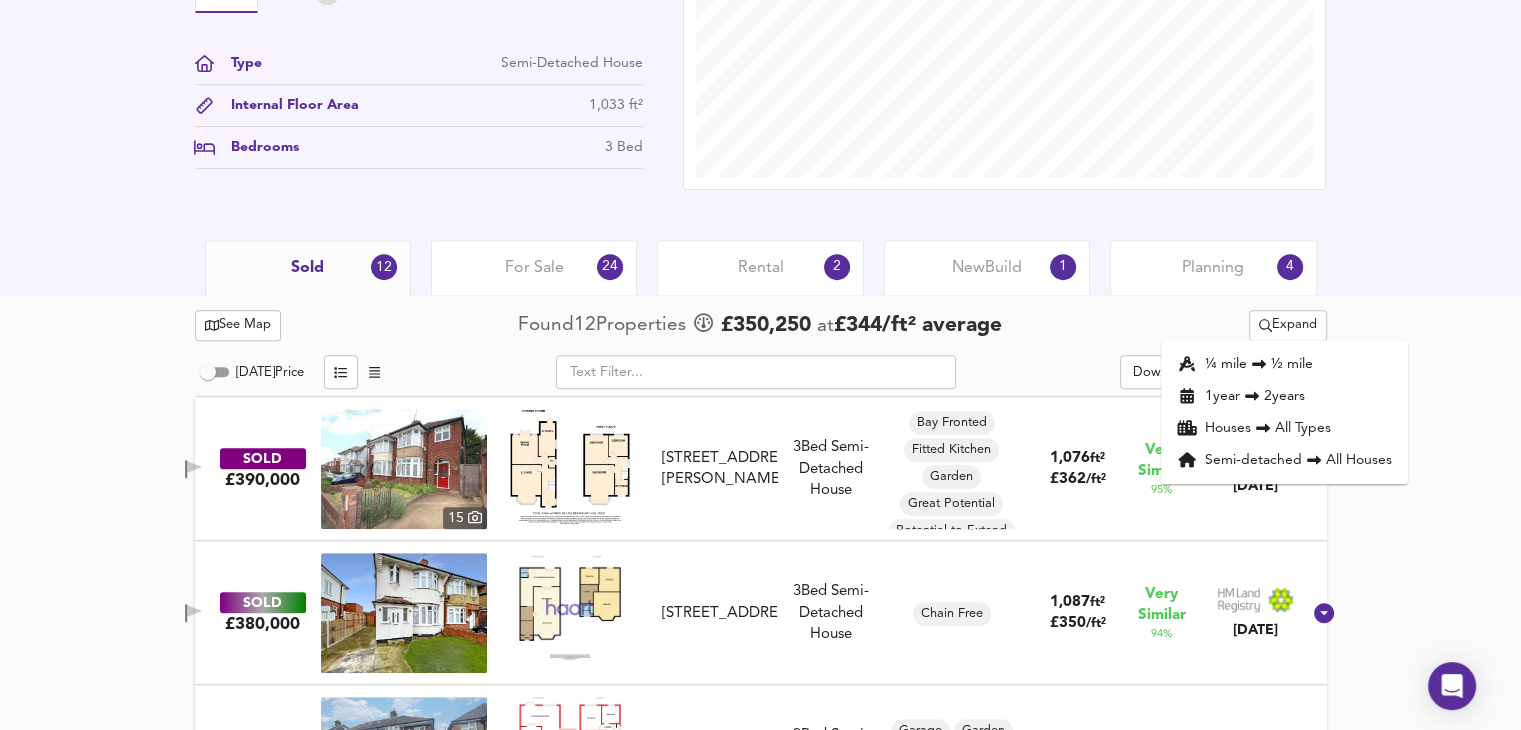 click 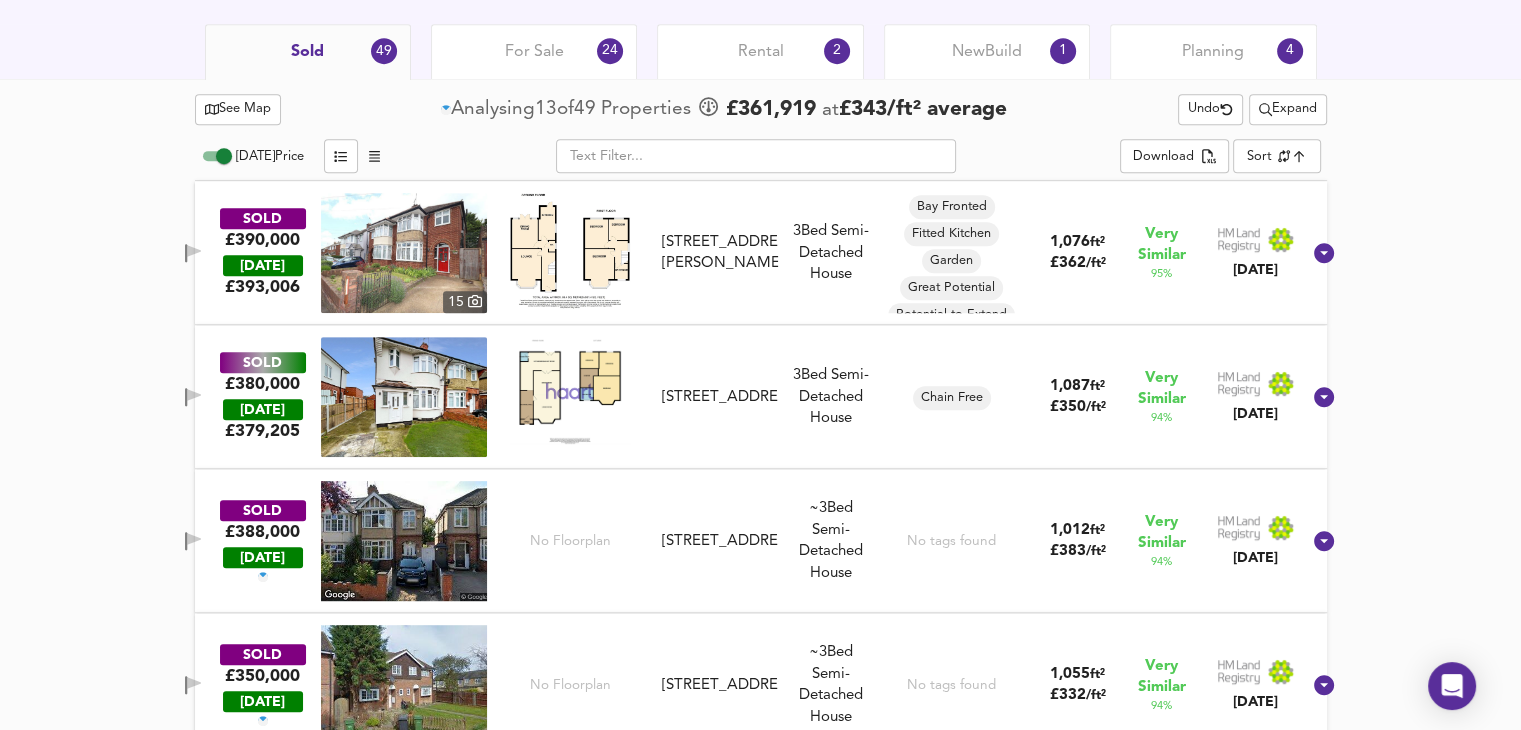 scroll, scrollTop: 766, scrollLeft: 0, axis: vertical 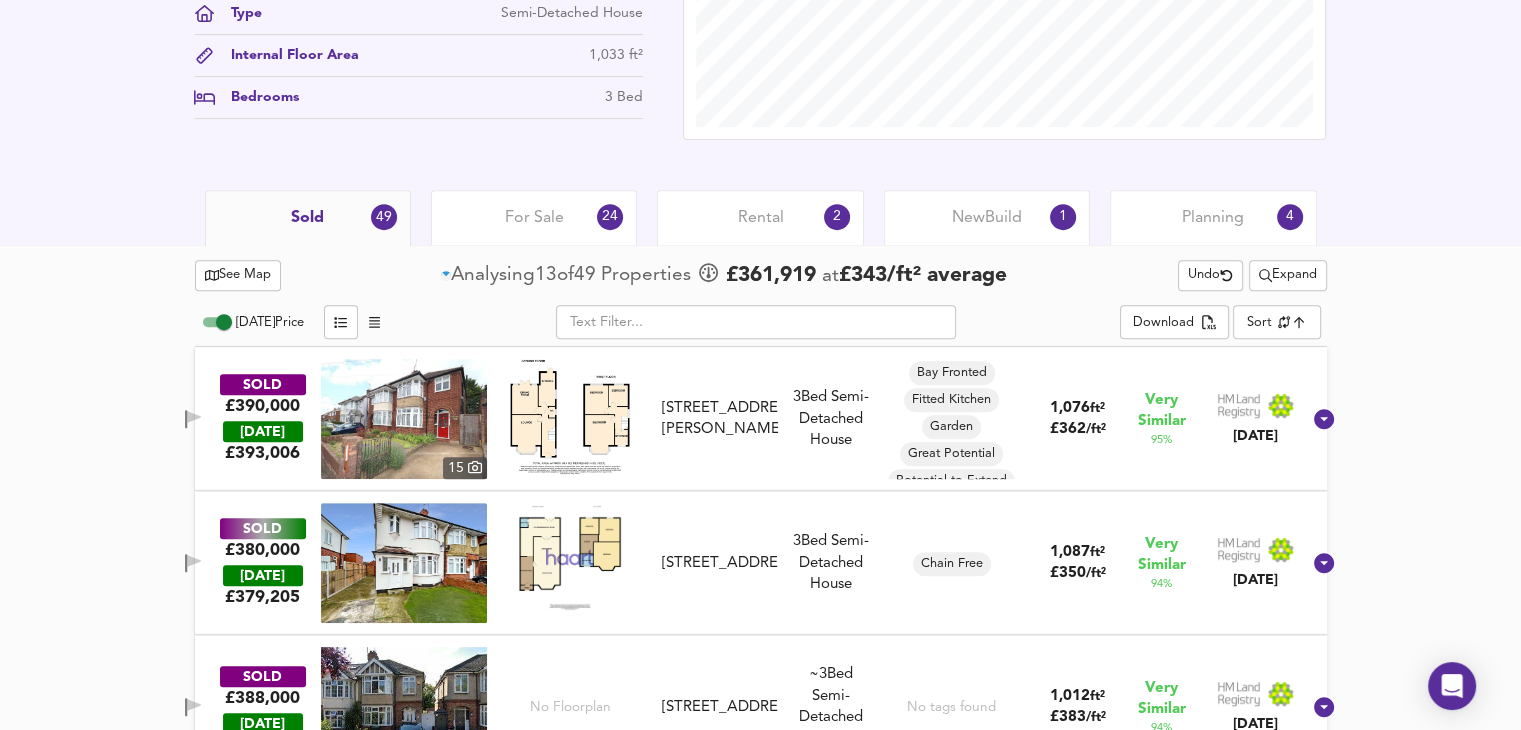 click on "Map Search Valuation    9 Log out 50 St Ethelbert Avenue, Luton, LU3 1QJ Download Share £ 375,681   £364/ft²   Date:  18 July 2025 Source:  1,033ft² Semi in Average Condition EDIT Specs Prices   2 Floorplan Type Semi-Detached House Internal Floor Area 1,033 ft² Bedrooms 3 Bed   Local Market Price History   Sold 49 For Sale 24 Rental 2 New  Build 1 Planning 4   See Map   Analysing  13  of  49   Propert ies     £ 361,919   at  £ 343 / ft²   average    Undo       Expand Today  Price           ​ Download   Sort   similarityscore ​ SOLD £390,000   TODAY  £ 393,006   15     98 Culverhouse Road, LU3 1PZ 98 Culverhouse Road, LU3 1PZ 3  Bed   Semi-Detached House Bay Fronted Fitted Kitchen Garden Great Potential Potential to Extend S.T.P.P. 1,076 ft² £ 362 / ft² Very Similar 95 % 14 Jan 2025 SOLD £380,000   TODAY  £ 379,205 15 Austin Road, LU3 1TY 15 Austin Road, LU3 1TY 3  Bed   Semi-Detached House Chain Free 1,087 ft² £ 350 / ft² Very Similar 94 % SOLD" at bounding box center [760, -401] 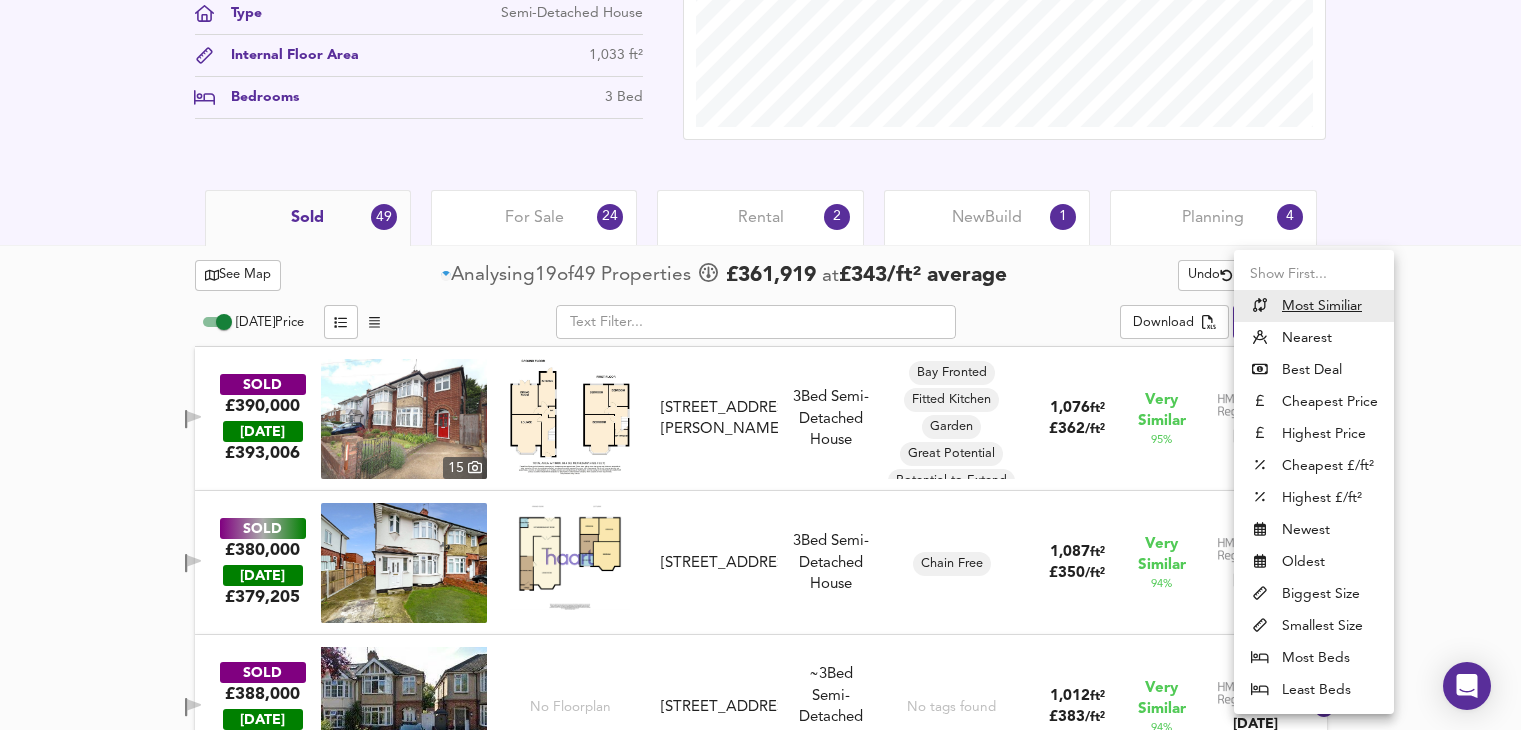 click on "Newest" at bounding box center [1314, 530] 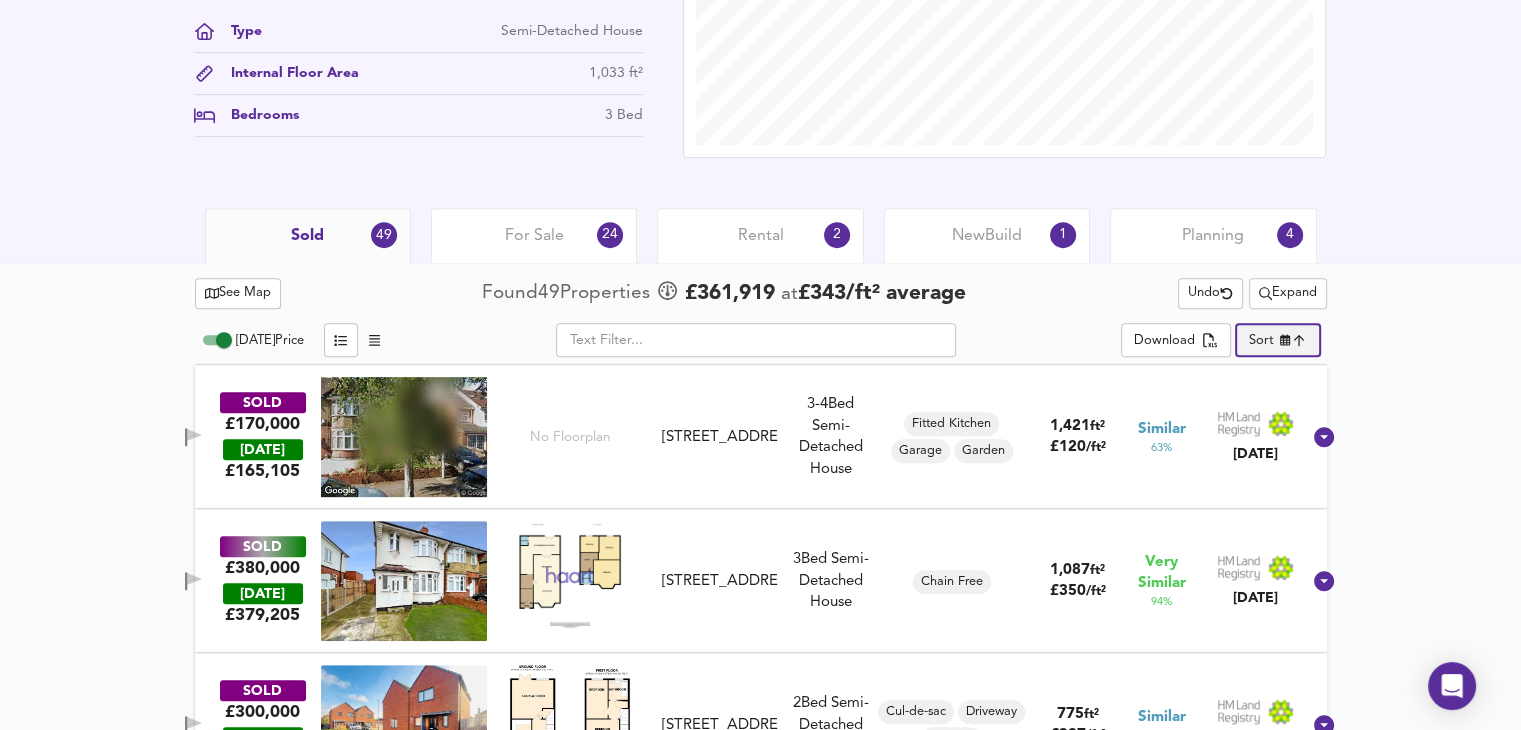 scroll, scrollTop: 749, scrollLeft: 0, axis: vertical 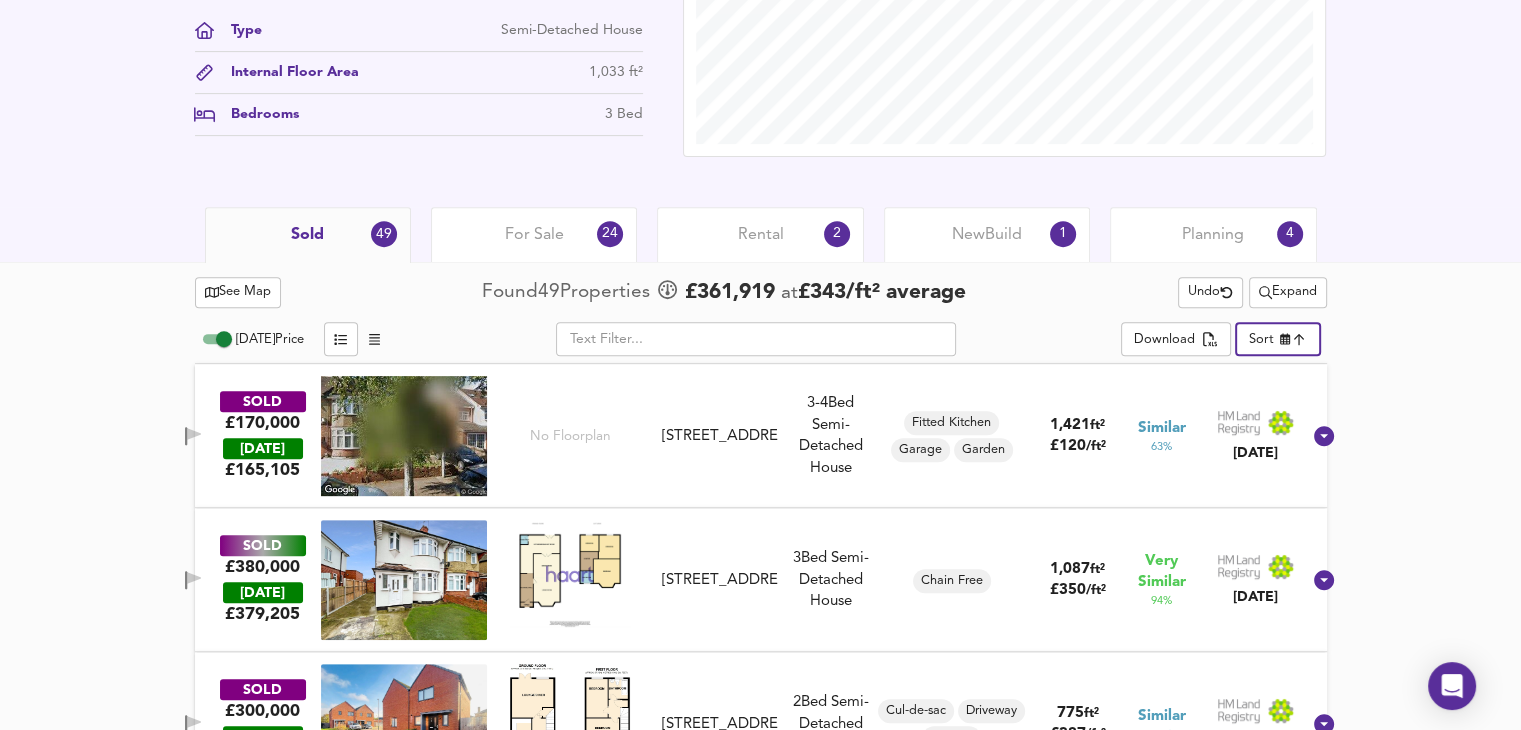 click on "Map Search Valuation    9 Log out 50 St Ethelbert Avenue, Luton, LU3 1QJ Download Share £ 375,681   £364/ft²   Date:  18 July 2025 Source:  1,033ft² Semi in Average Condition EDIT Specs Prices   2 Floorplan Type Semi-Detached House Internal Floor Area 1,033 ft² Bedrooms 3 Bed   Local Market Price History   Sold 49 For Sale 24 Rental 2 New  Build 1 Planning 4   See Map Found  49  Propert ies     £ 361,919   at  £ 343 / ft²   average    Undo       Expand Today  Price           ​ Download   Sort   newest ​ SOLD £170,000   TODAY  £ 165,105 No Floorplan 107 Alexandra Avenue, LU3 1HQ 107 Alexandra Avenue, LU3 1HQ 3-4  Bed Rightmove thinks this is a 3 bed but Zoopla states 4 bed, so we're showing you both here   Semi-Detached House Fitted Kitchen Garage Garden 1,421 ft² £ 120 / ft² Similar 63 % 15 May 2025 SOLD £380,000   TODAY  £ 379,205 15 Austin Road, LU3 1TY 15 Austin Road, LU3 1TY 3  Bed   Semi-Detached House Chain Free 1,087 ft² £ 350 / ft² Very Similar 94" at bounding box center [760, -384] 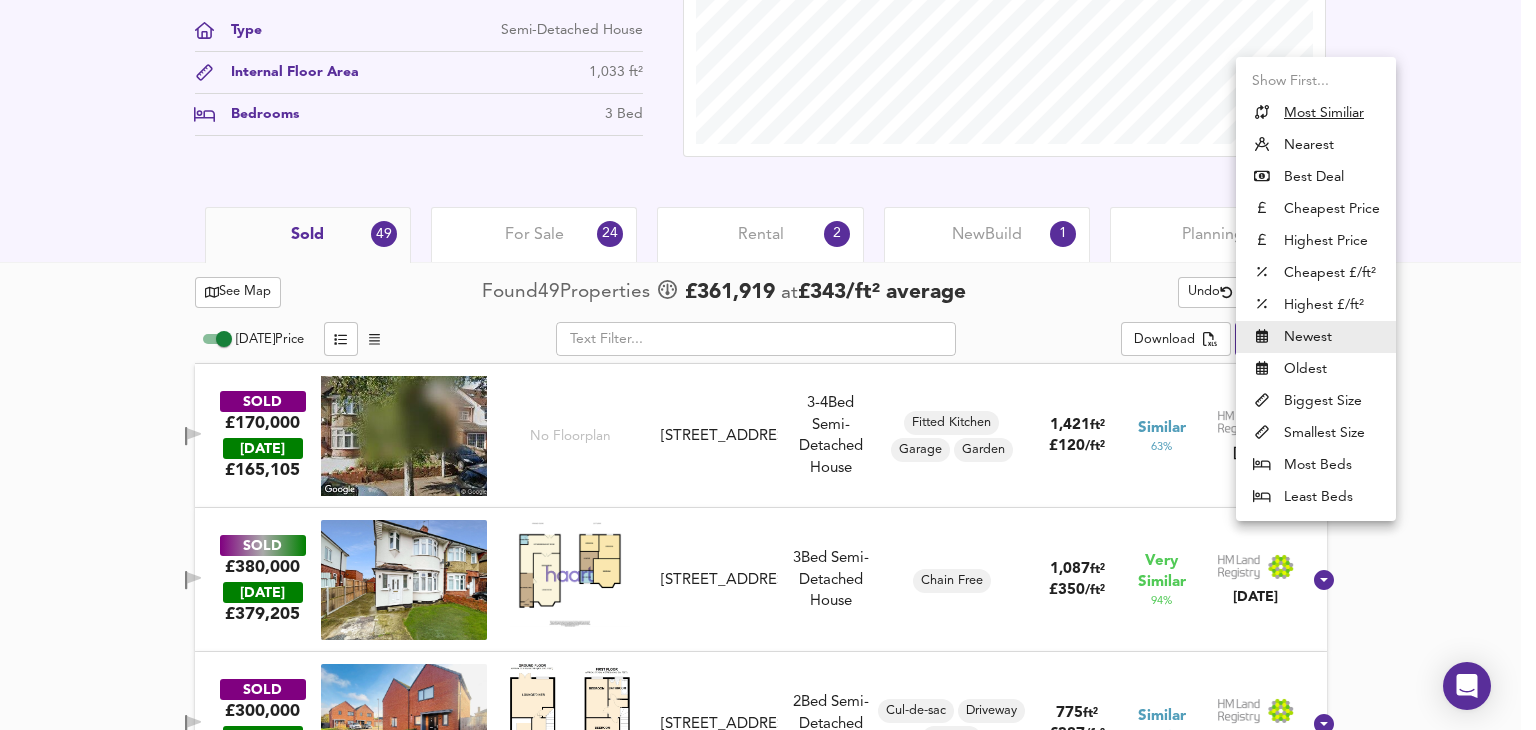 click on "Most Similiar" at bounding box center [1324, 113] 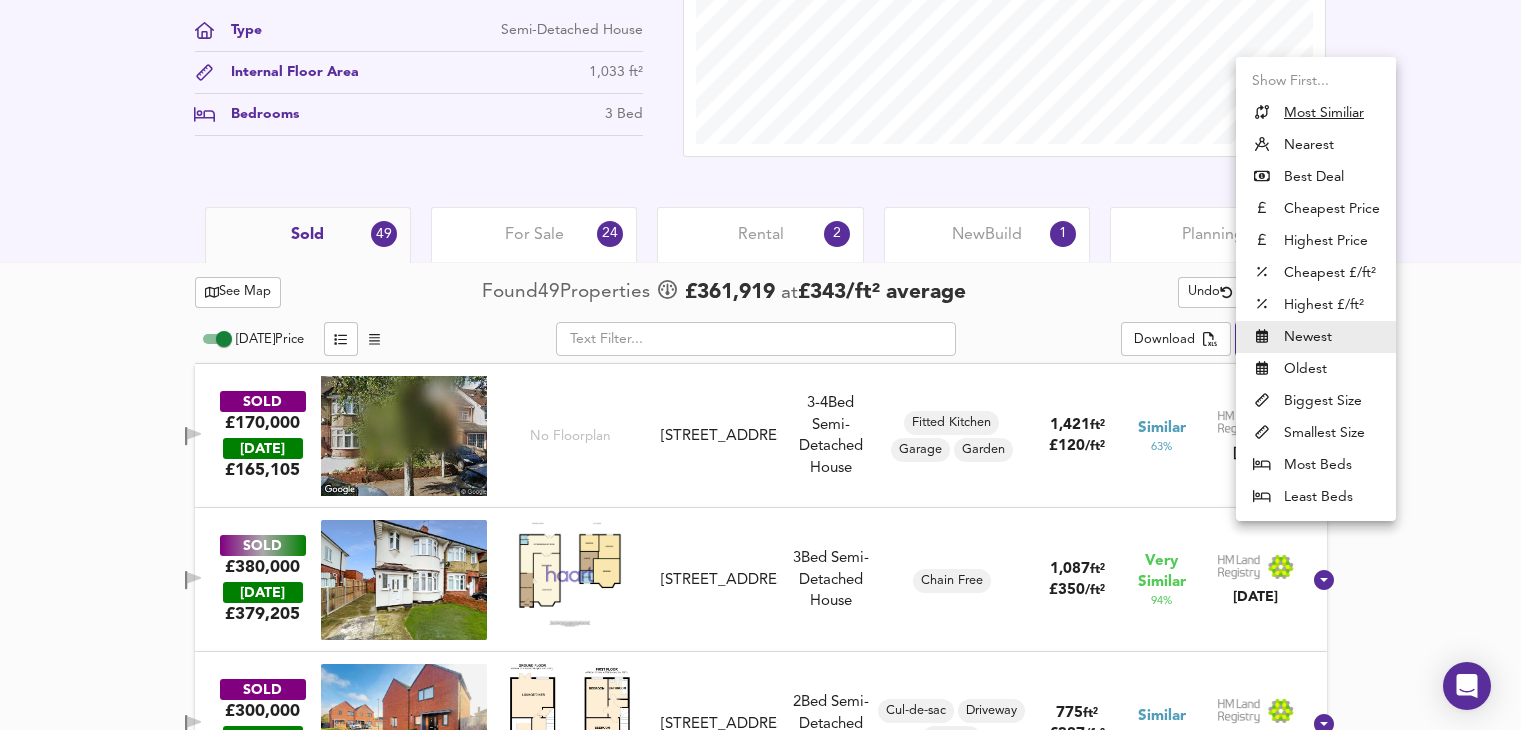 type on "similarityscore" 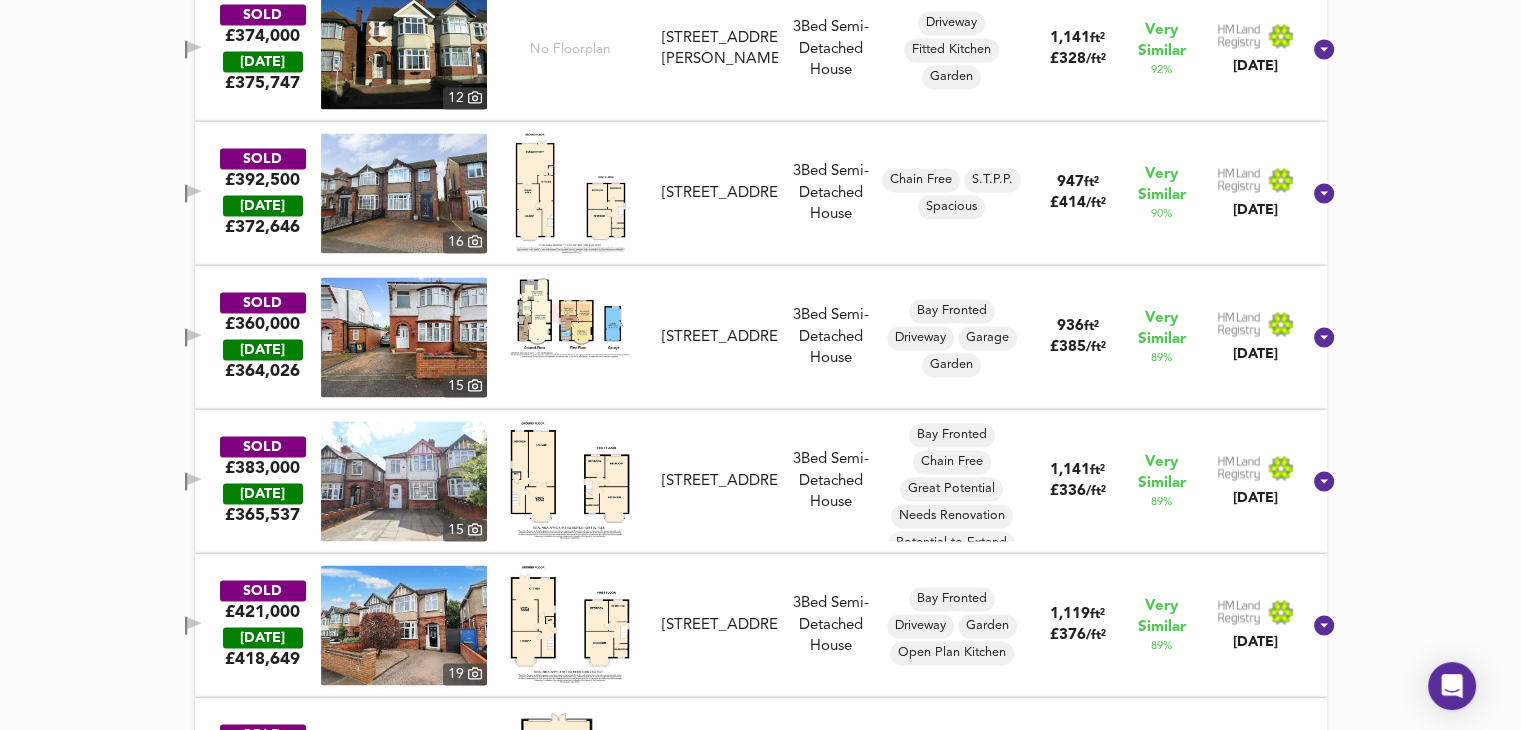 scroll, scrollTop: 3033, scrollLeft: 0, axis: vertical 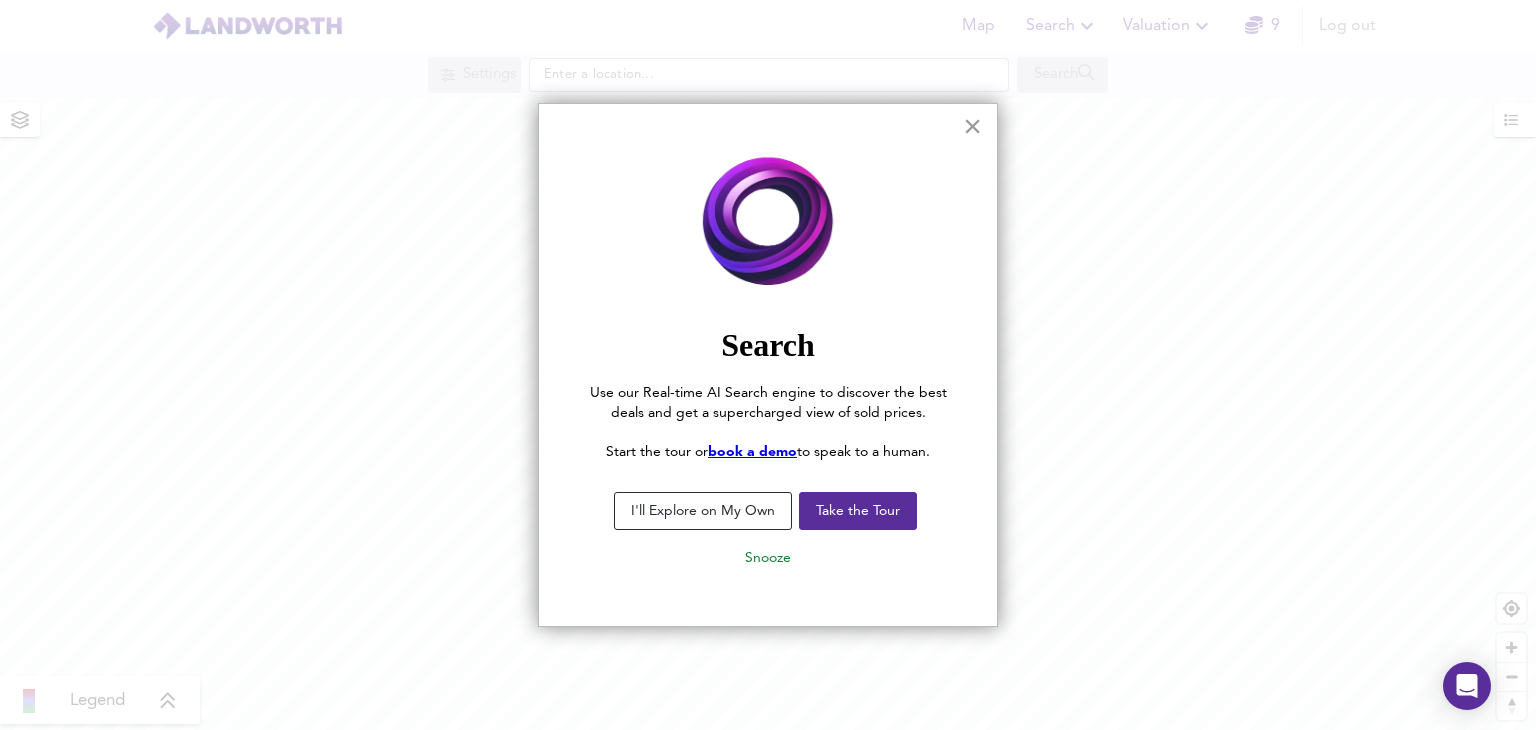 click on "×" at bounding box center (972, 126) 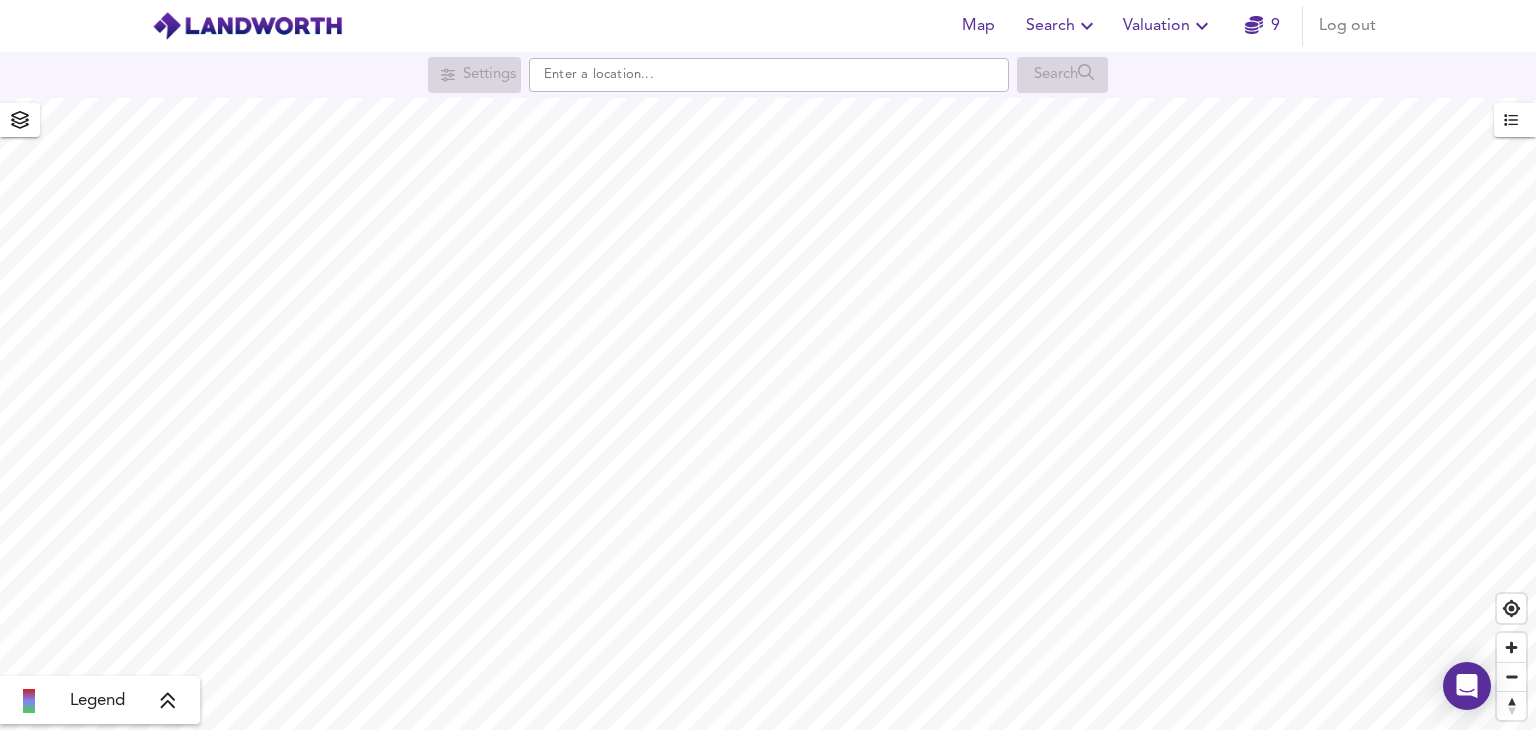 click on "Valuation" at bounding box center (1168, 26) 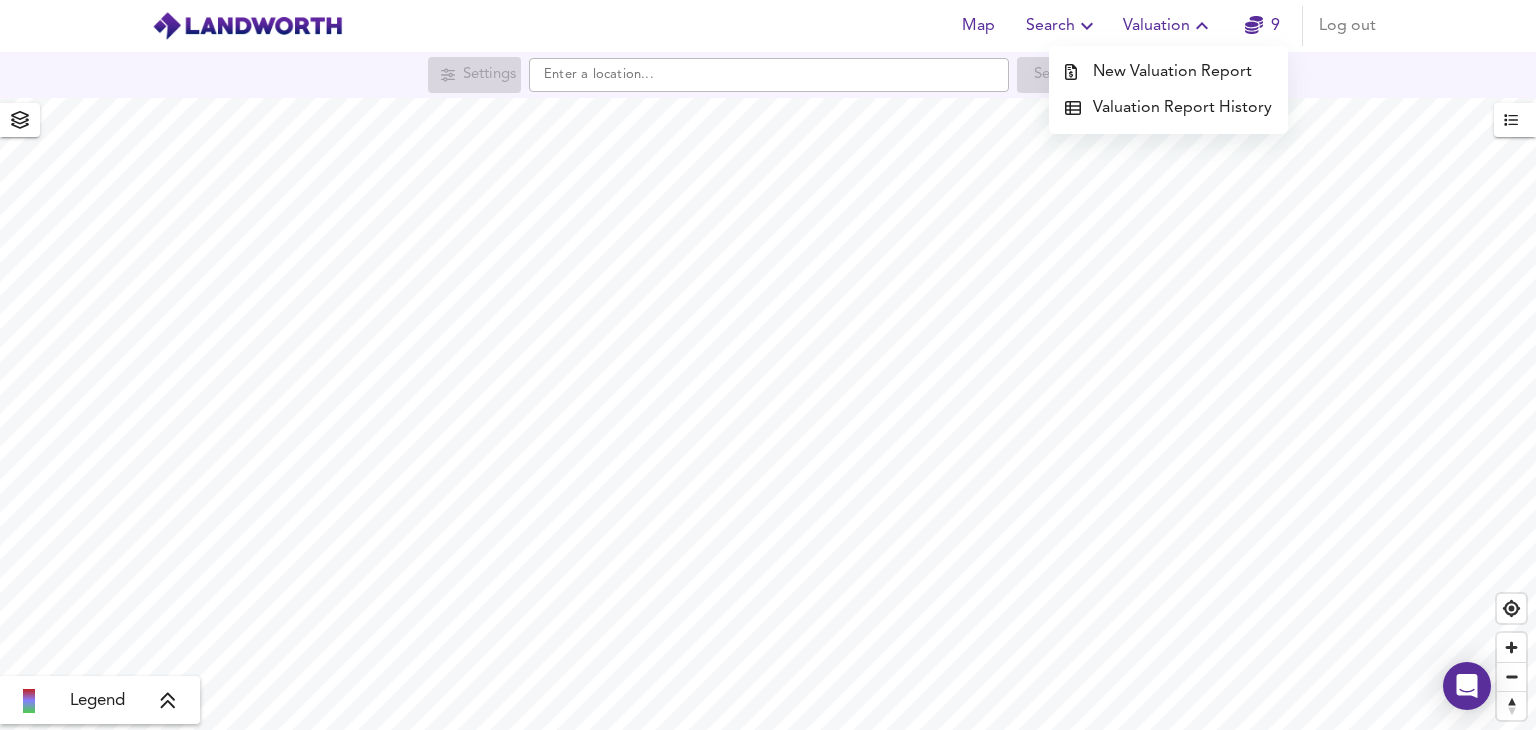 click on "New Valuation Report" at bounding box center [1168, 72] 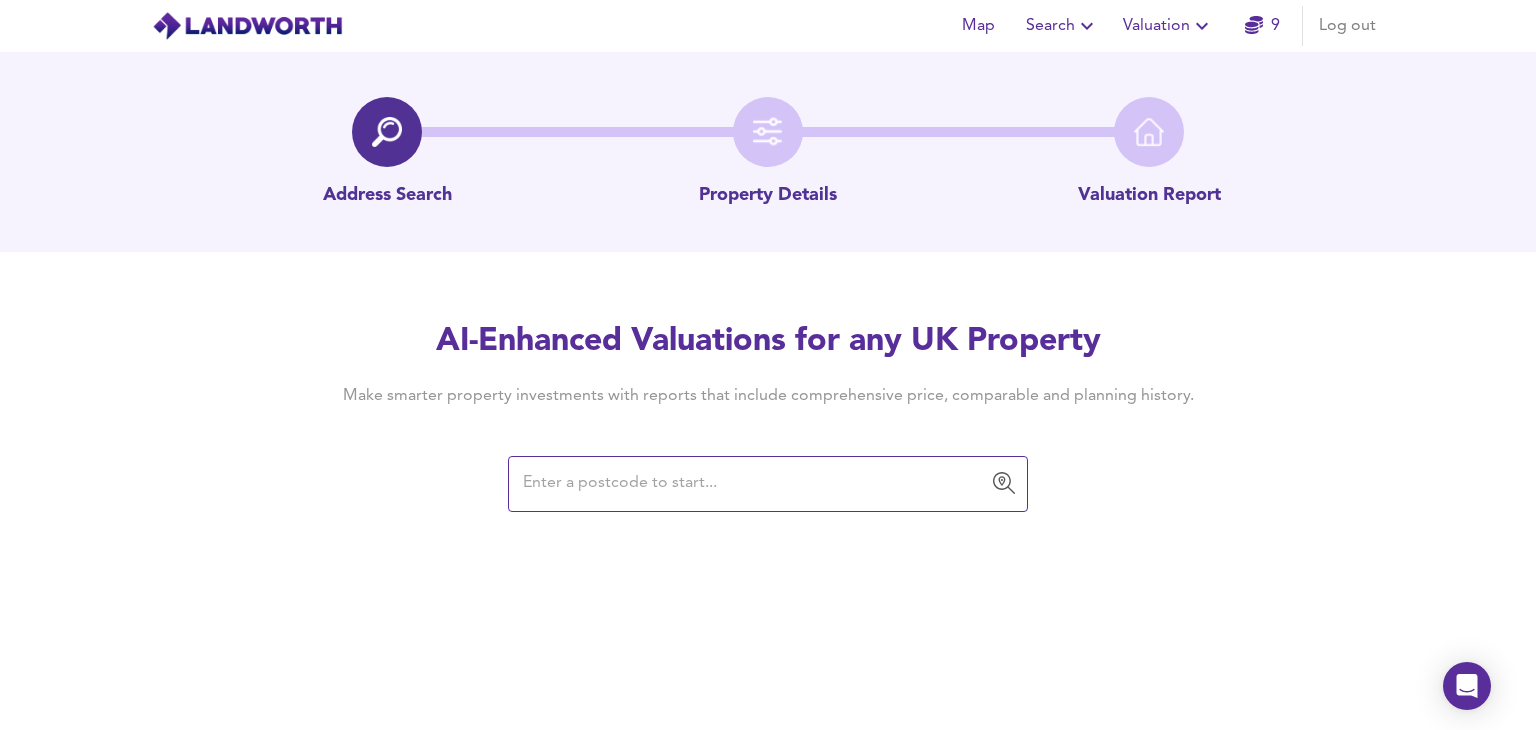 click on "​" at bounding box center [768, 484] 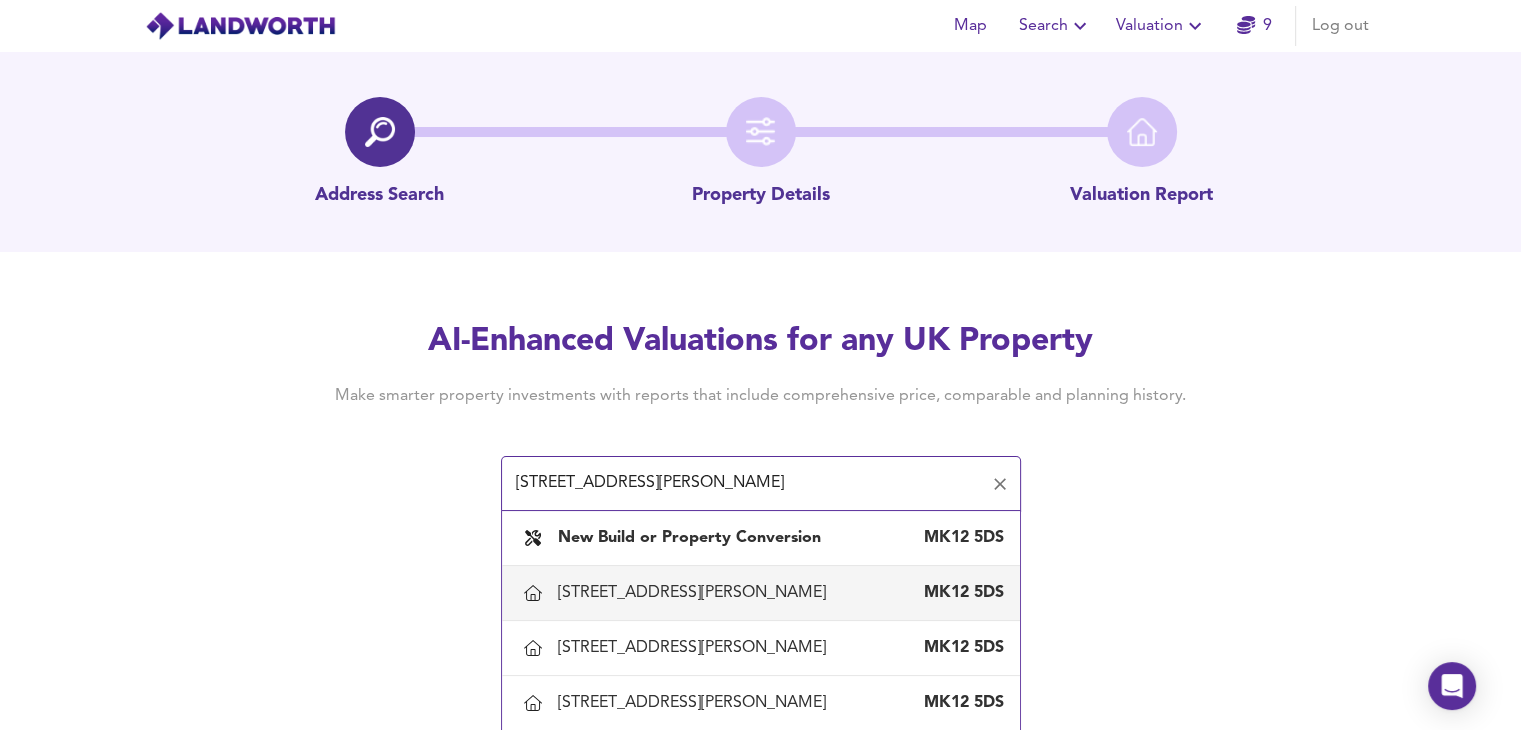 scroll, scrollTop: 49, scrollLeft: 0, axis: vertical 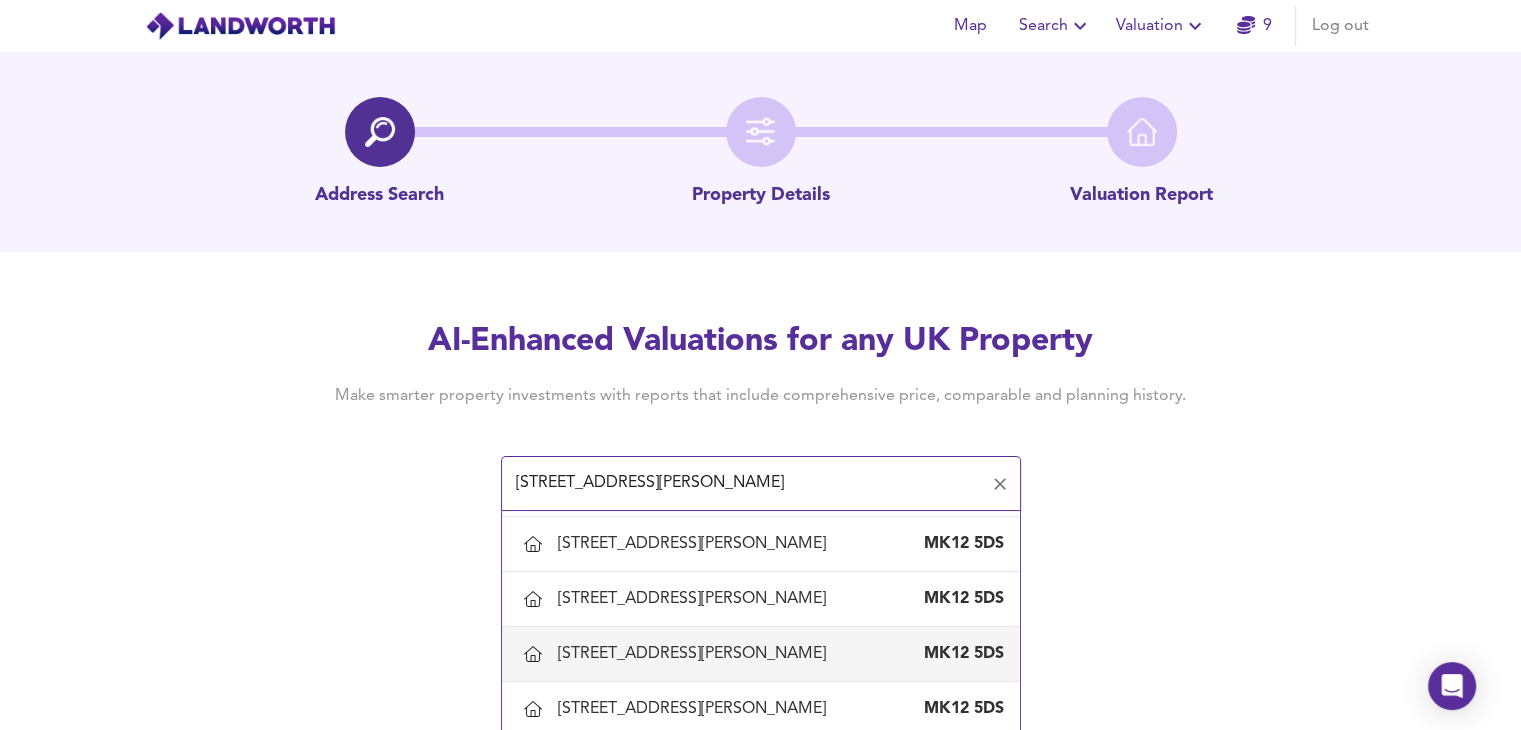 click on "[STREET_ADDRESS][PERSON_NAME]" at bounding box center (761, 654) 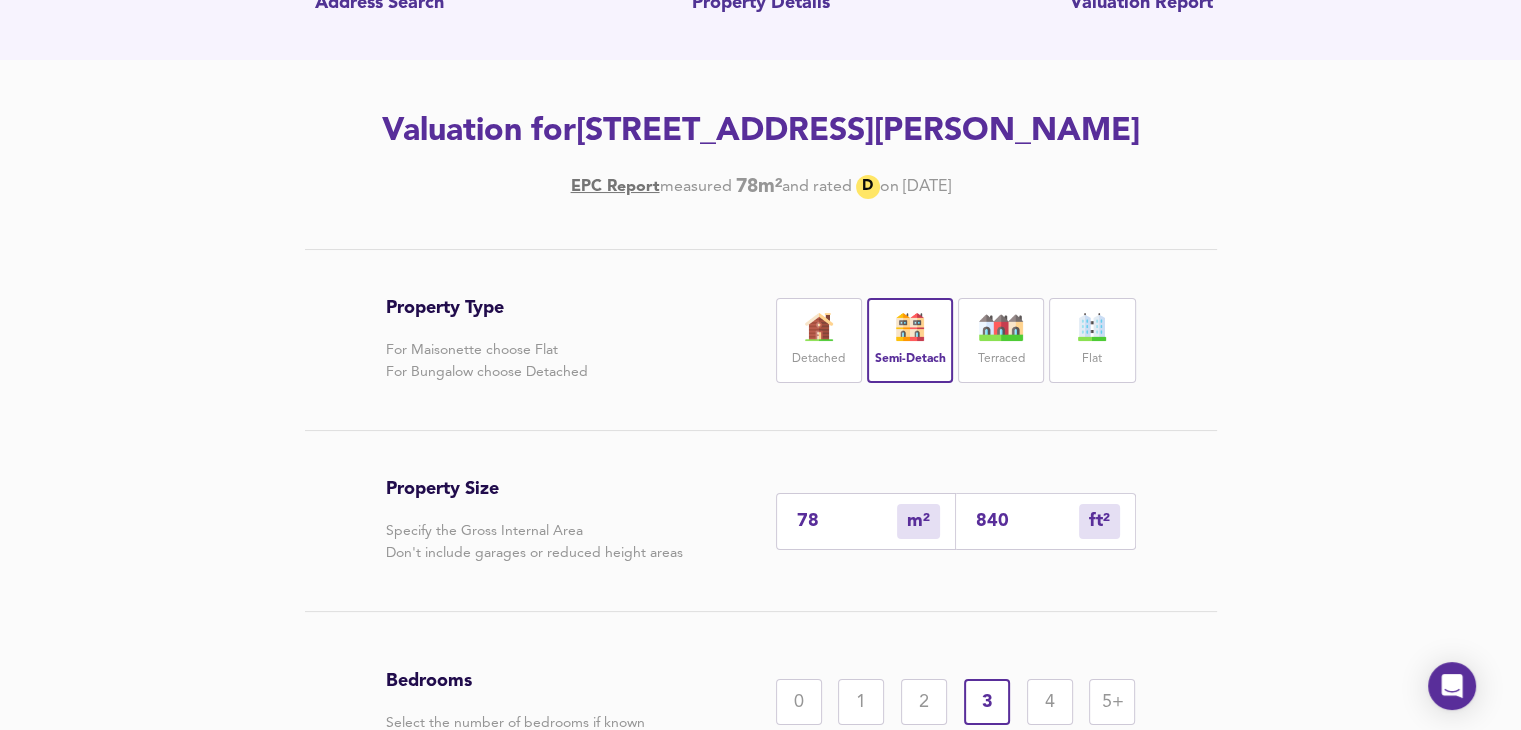 scroll, scrollTop: 200, scrollLeft: 0, axis: vertical 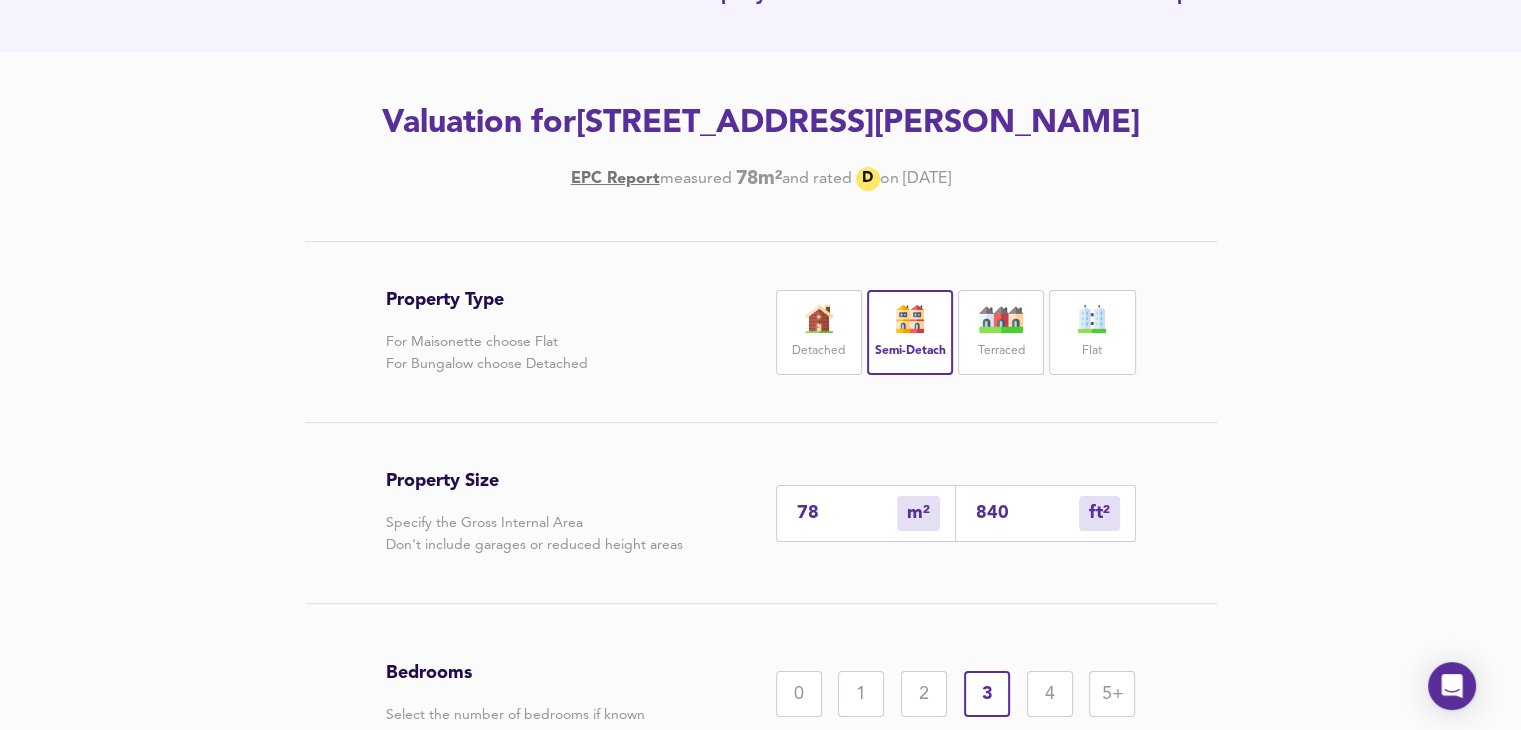 click on "78" at bounding box center [847, 513] 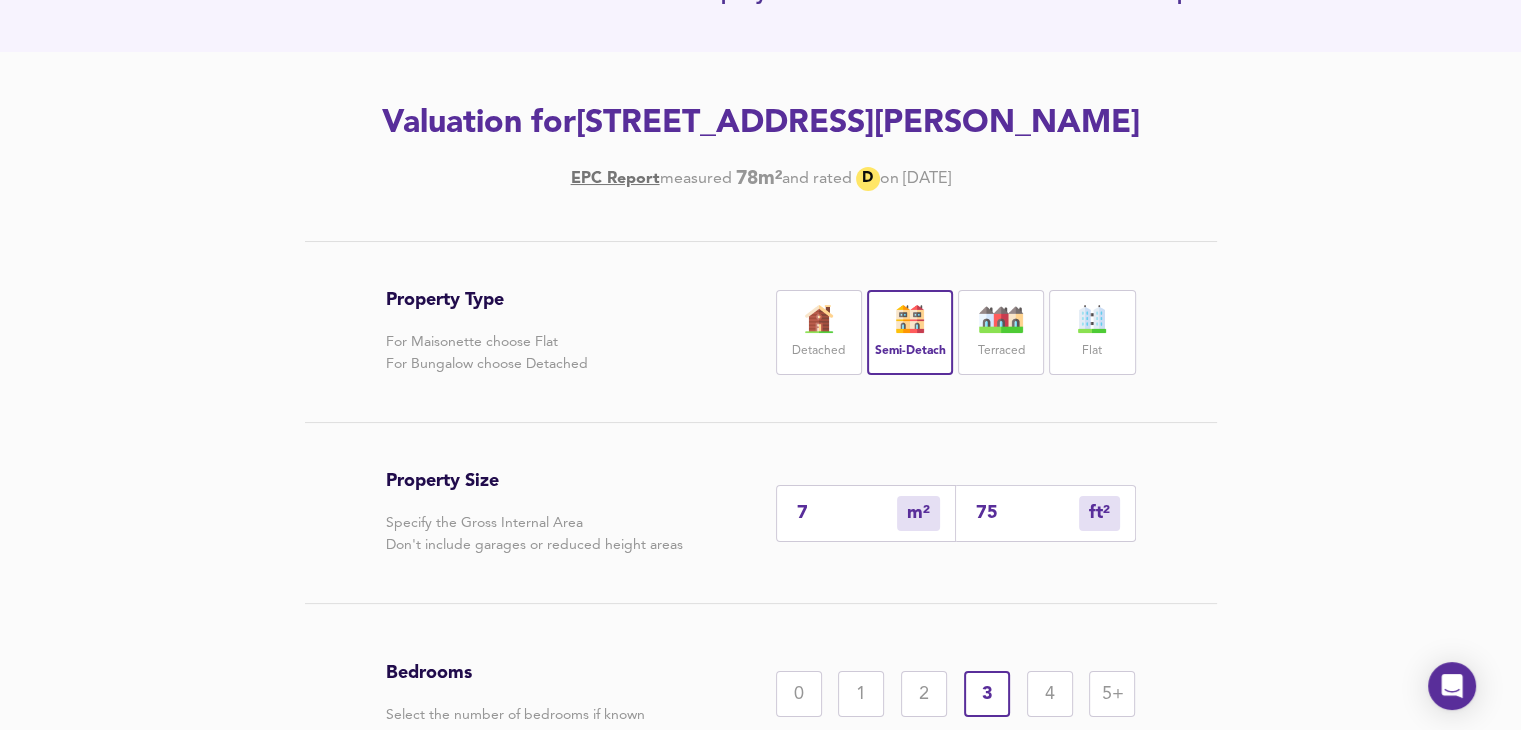 type on "73" 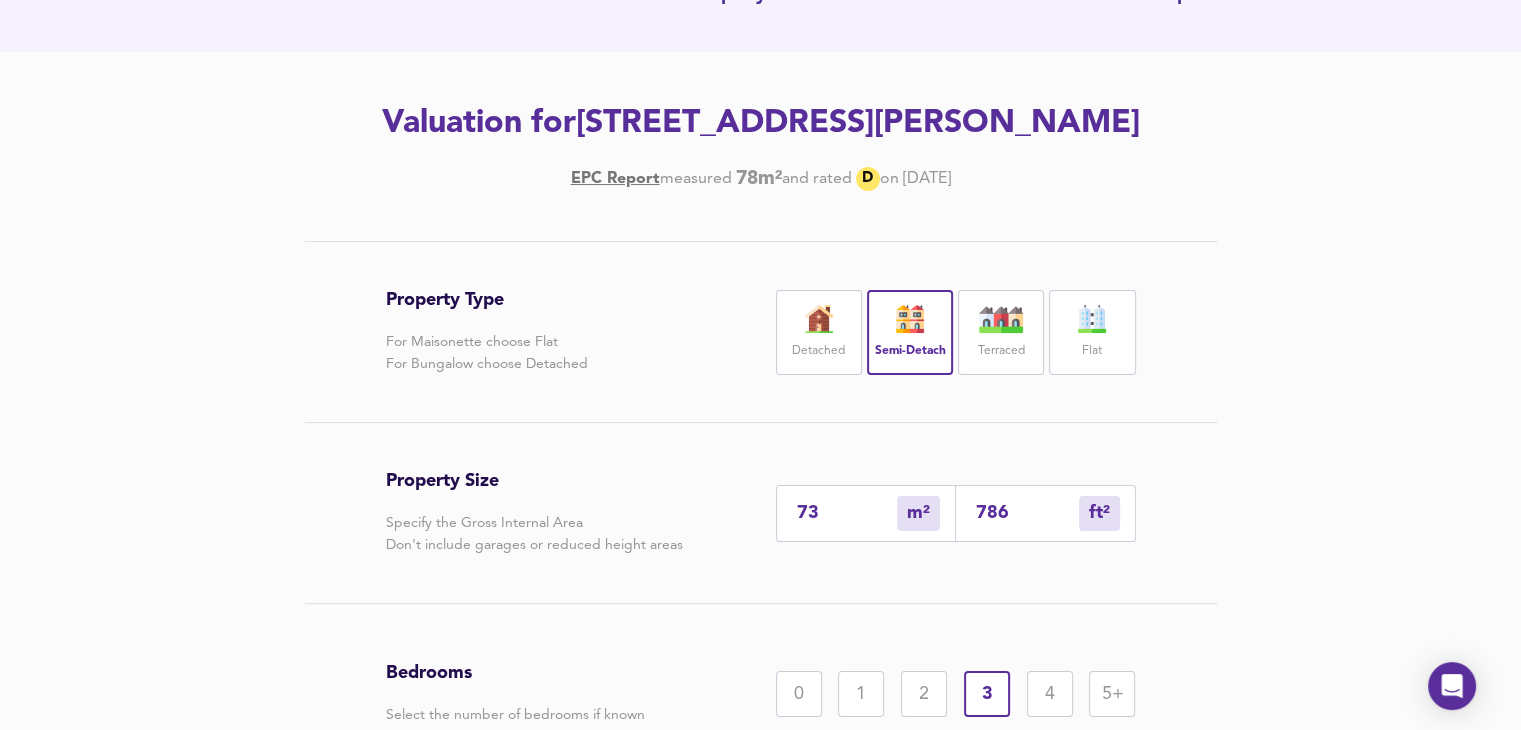 type on "73.9" 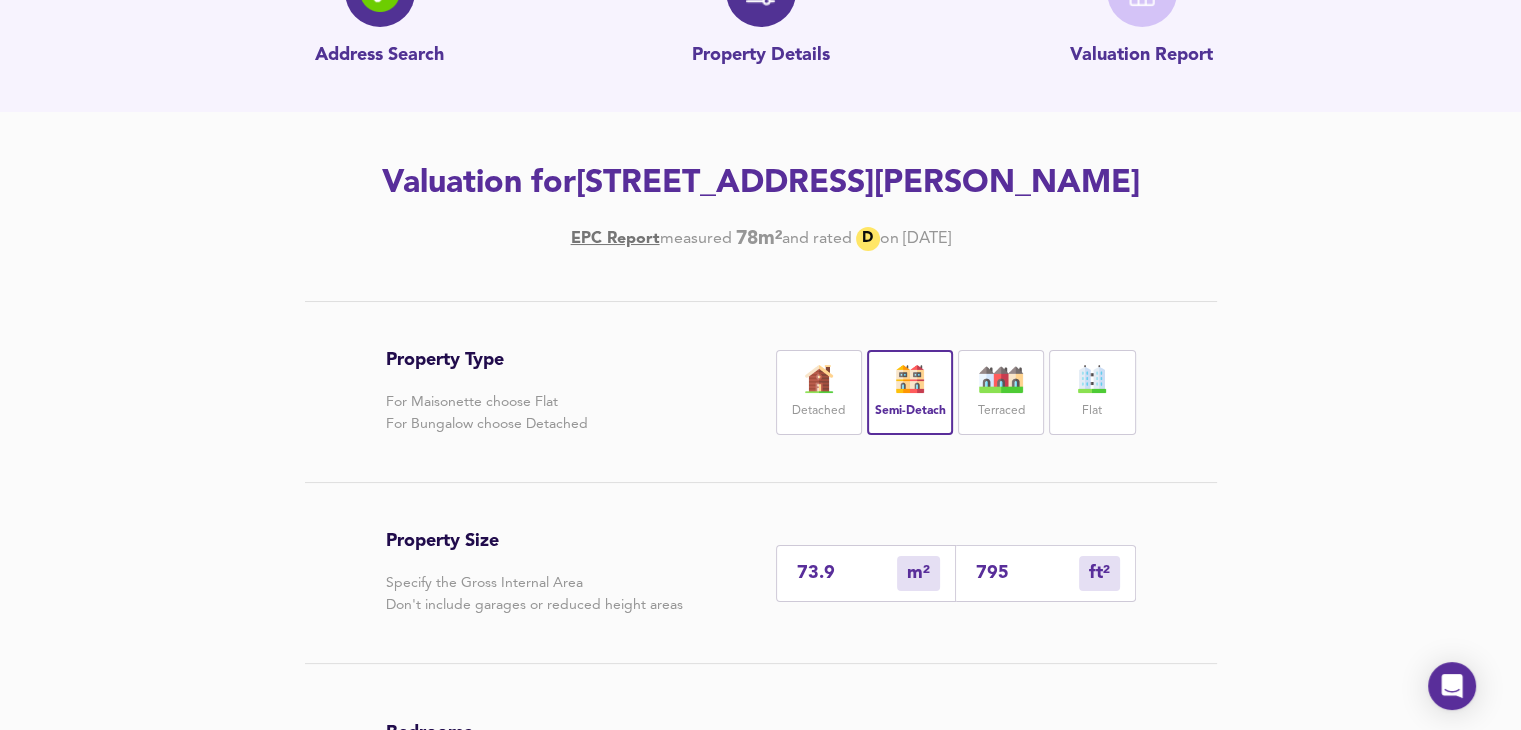 scroll, scrollTop: 416, scrollLeft: 0, axis: vertical 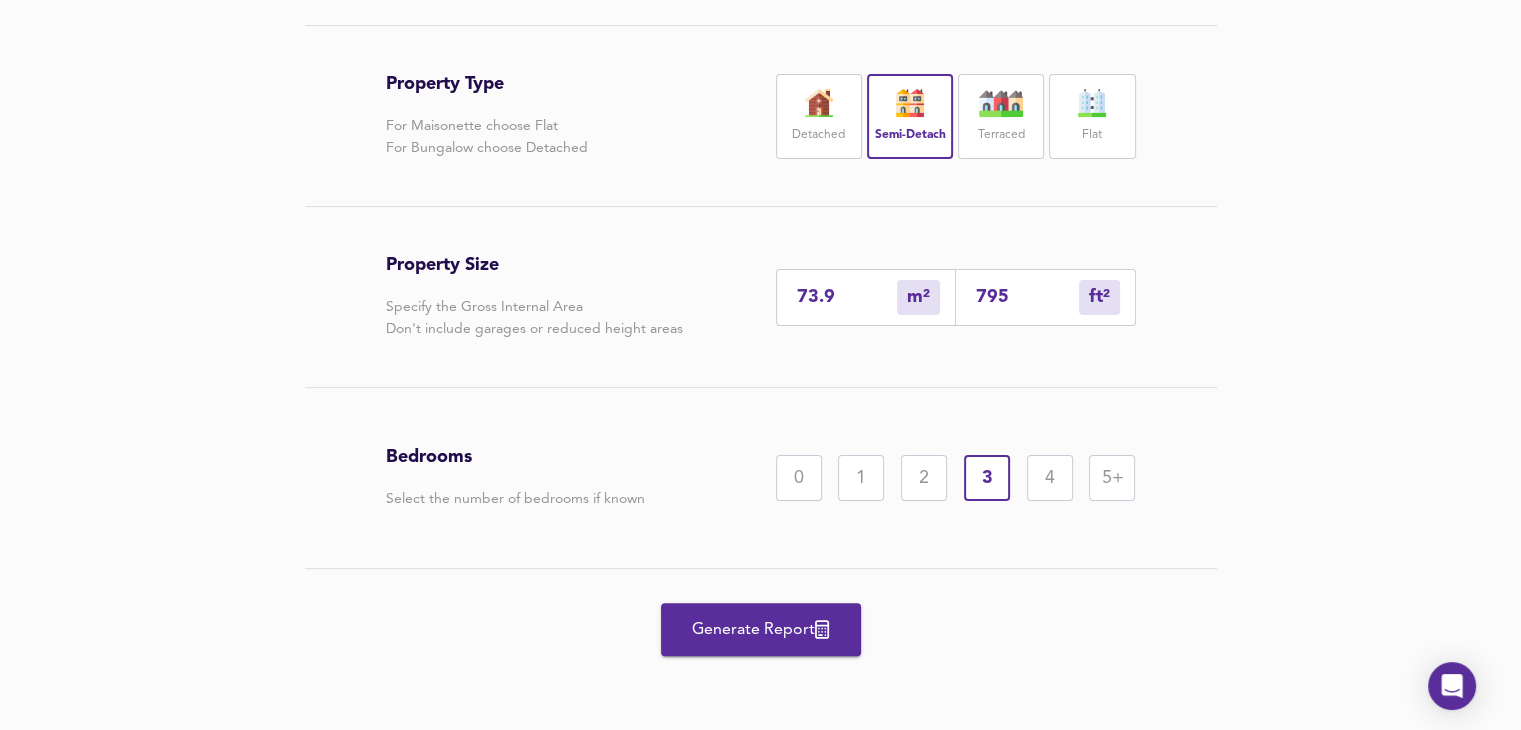 type on "73.9" 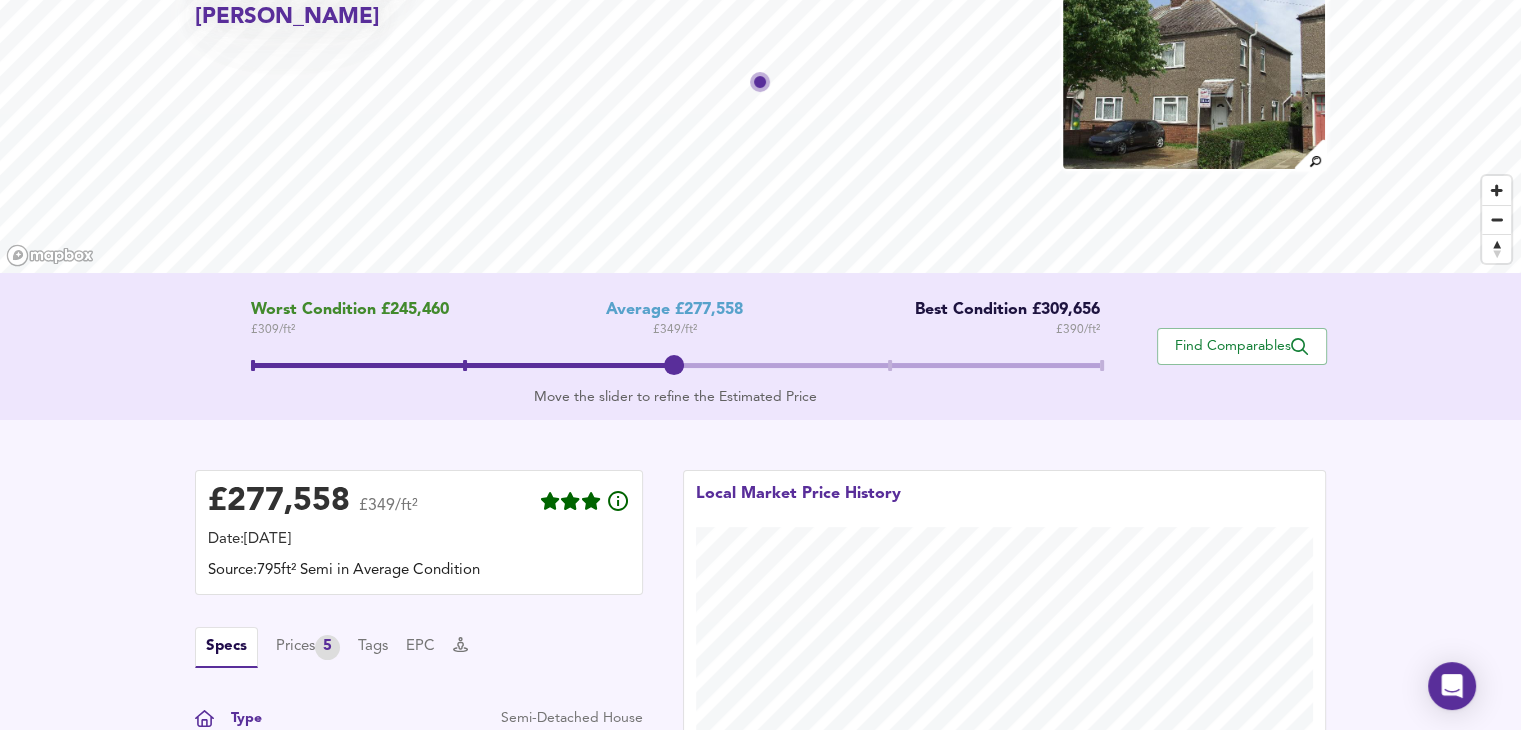 scroll, scrollTop: 0, scrollLeft: 0, axis: both 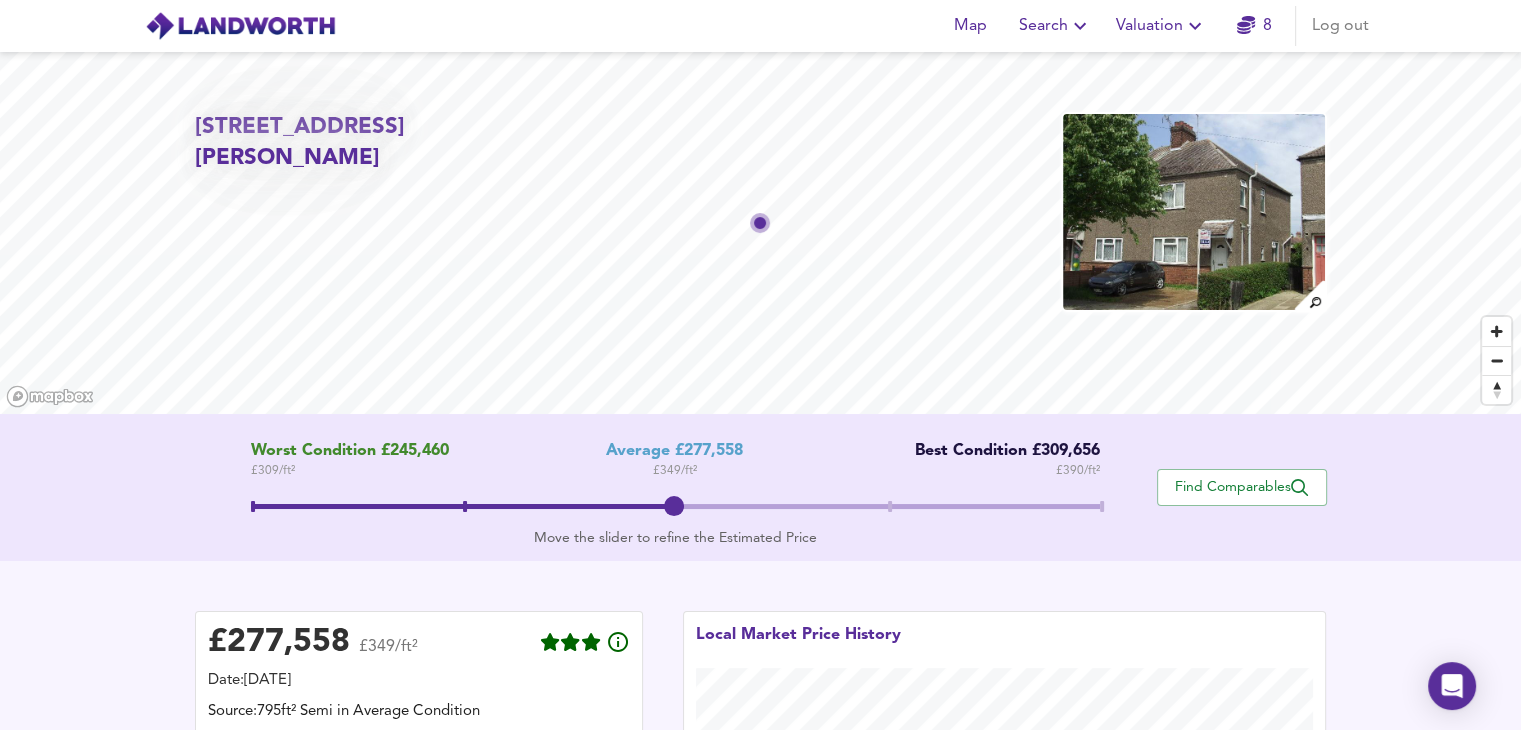 click at bounding box center (1193, 212) 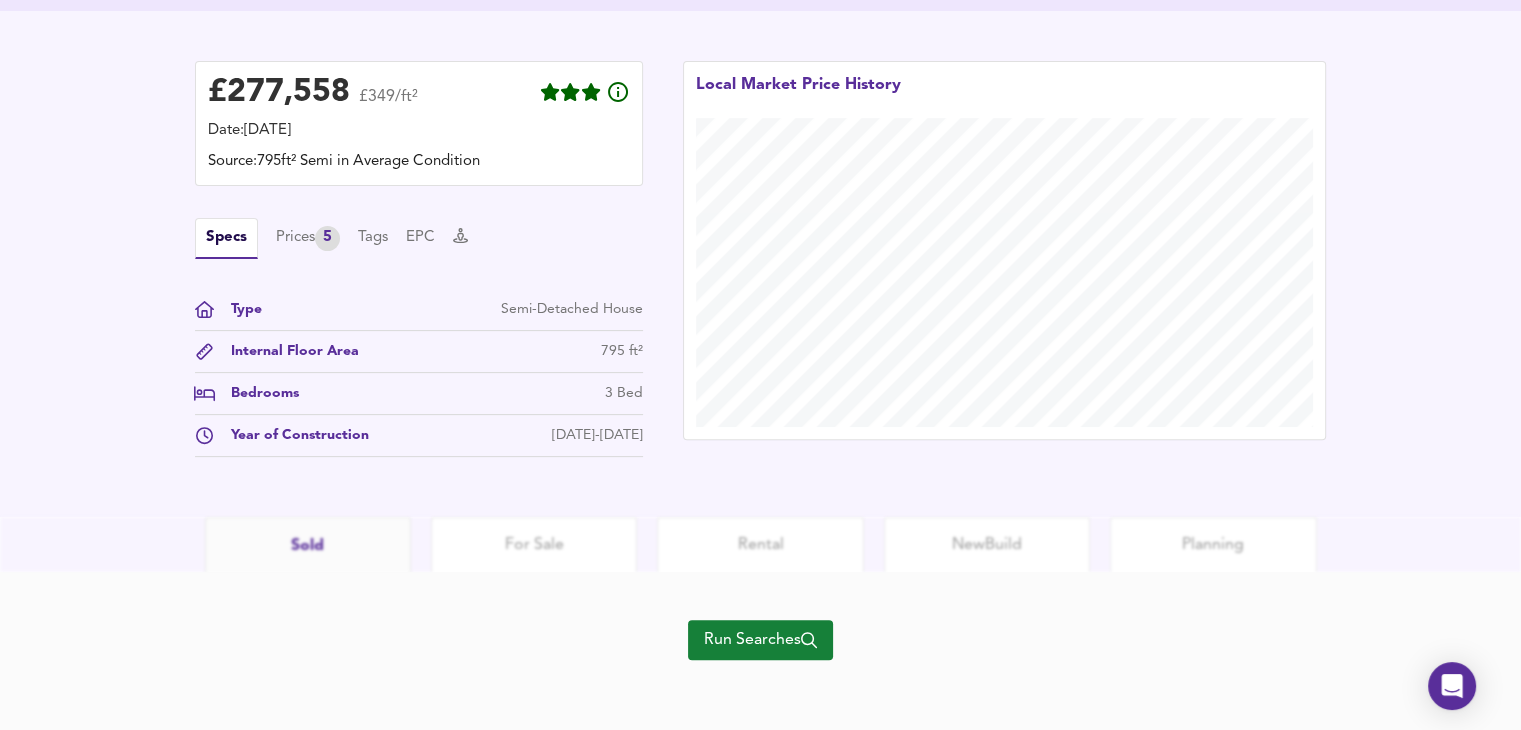 scroll, scrollTop: 551, scrollLeft: 0, axis: vertical 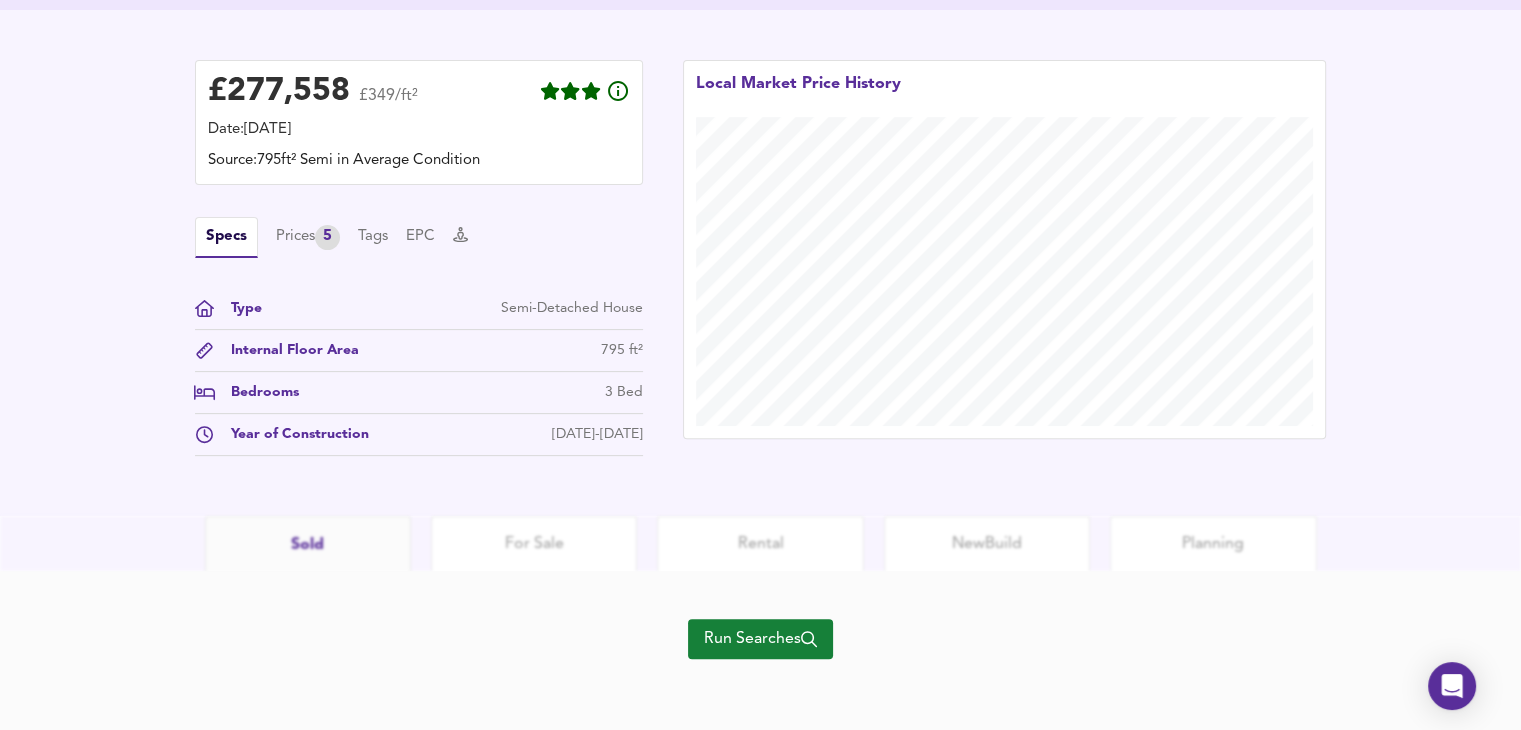 click on "Run Searches" at bounding box center (760, 639) 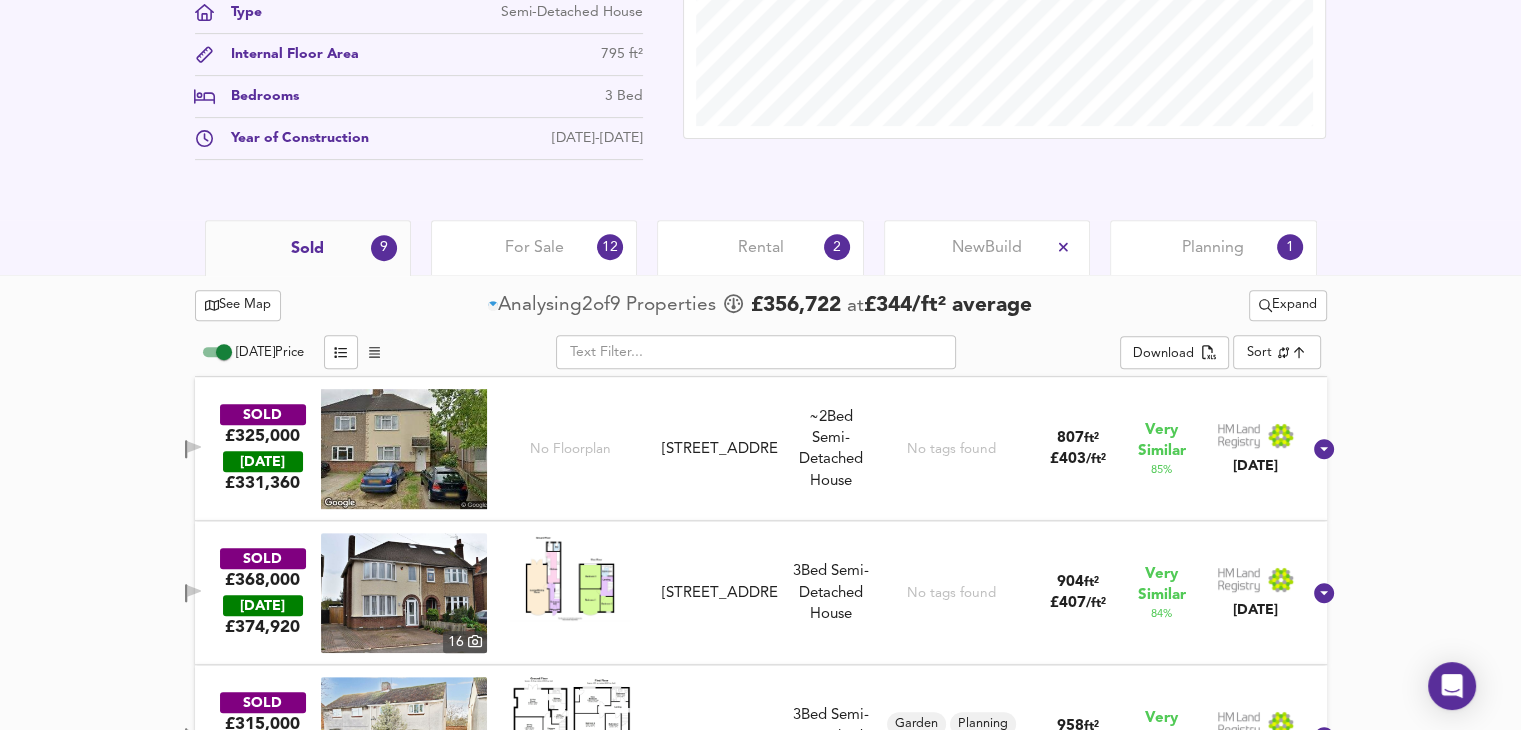 scroll, scrollTop: 784, scrollLeft: 0, axis: vertical 